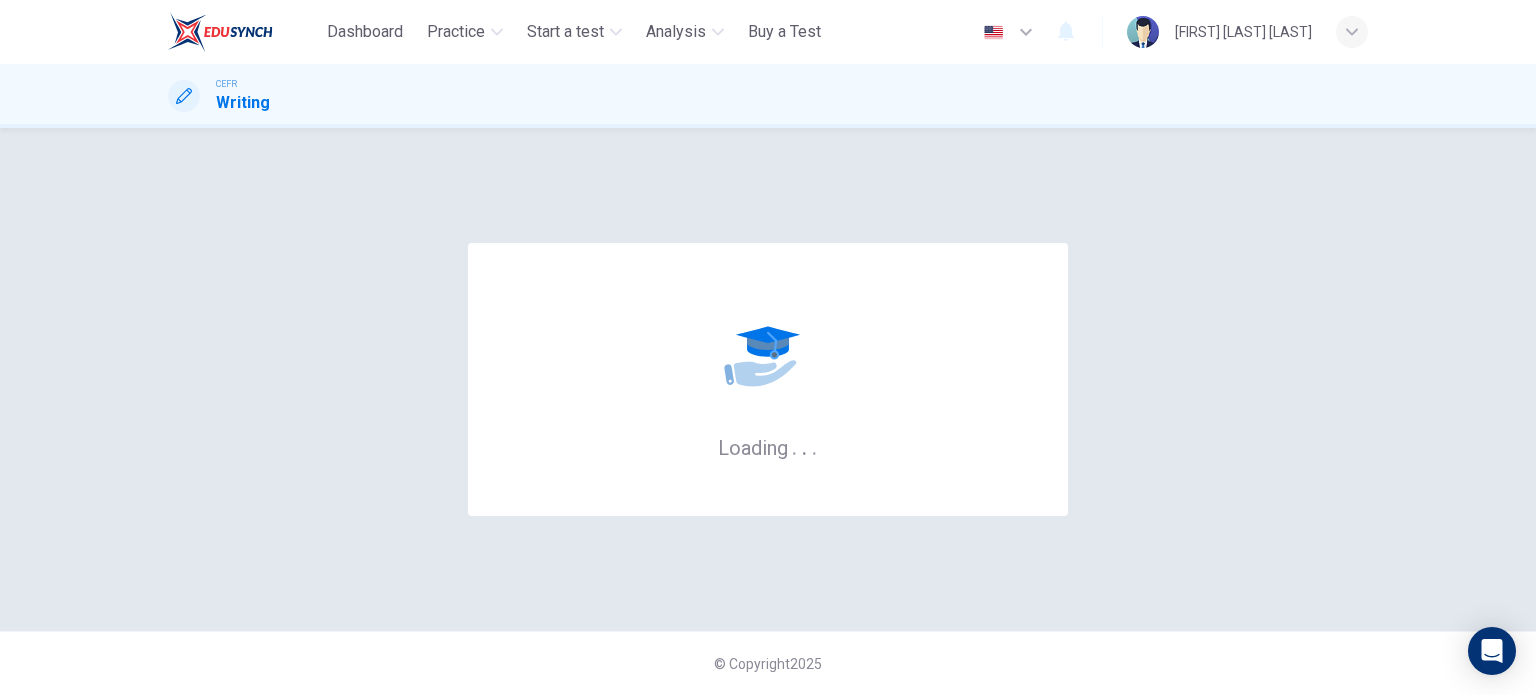 scroll, scrollTop: 0, scrollLeft: 0, axis: both 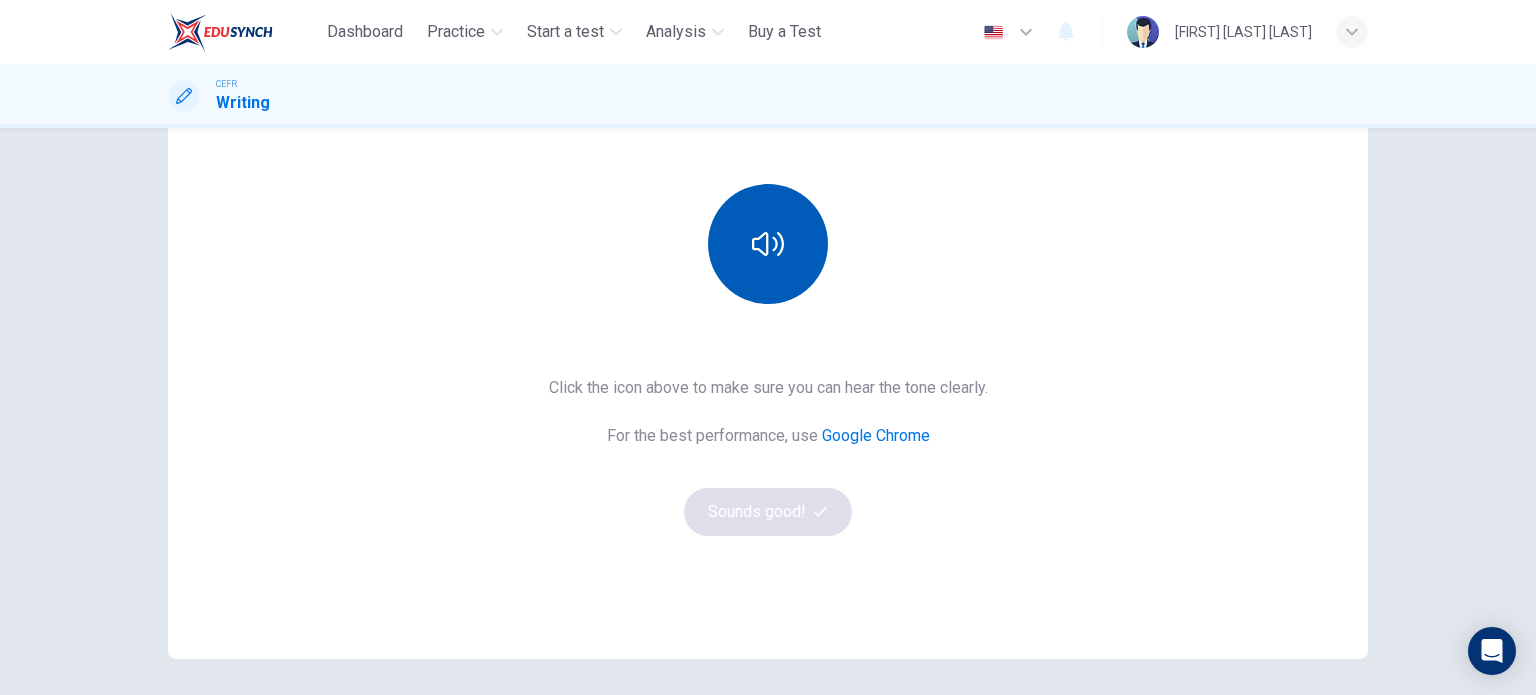 click at bounding box center [768, 244] 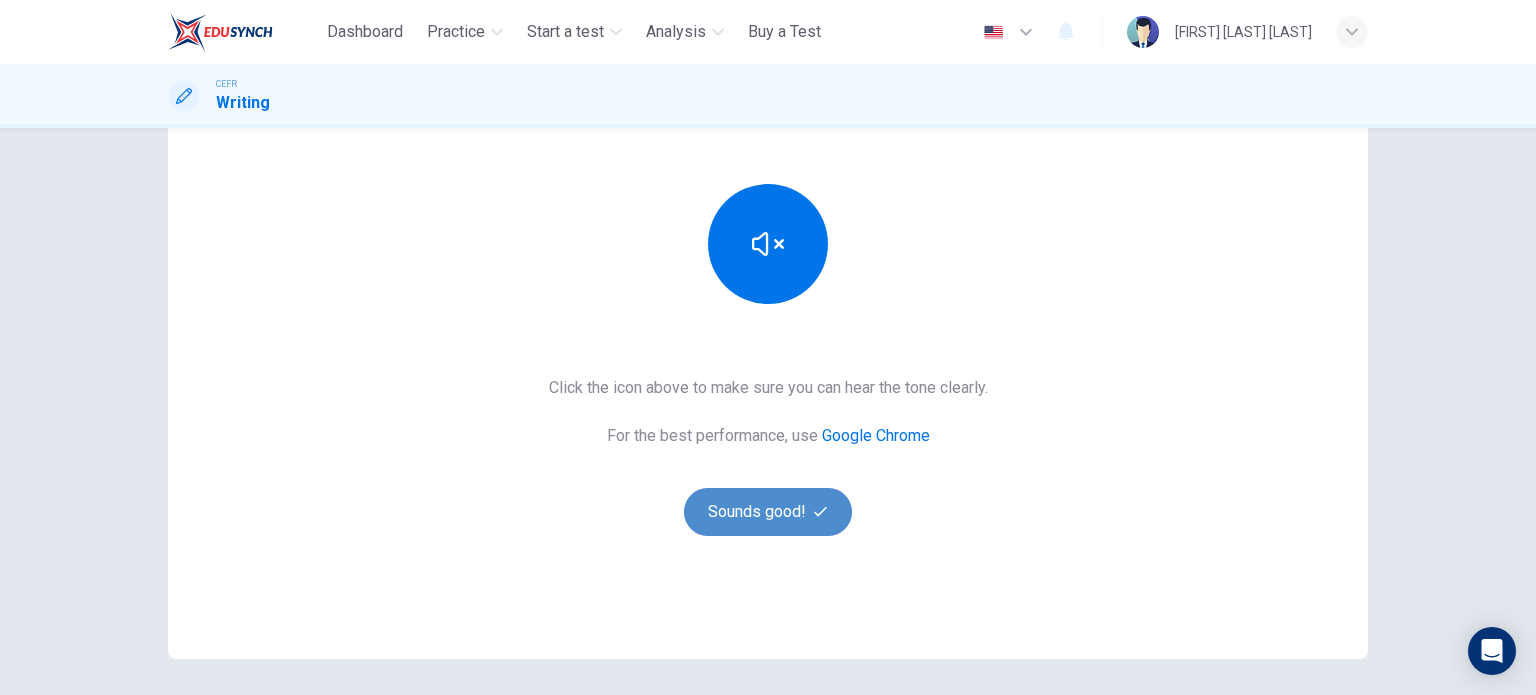 click on "Sounds good!" at bounding box center (768, 512) 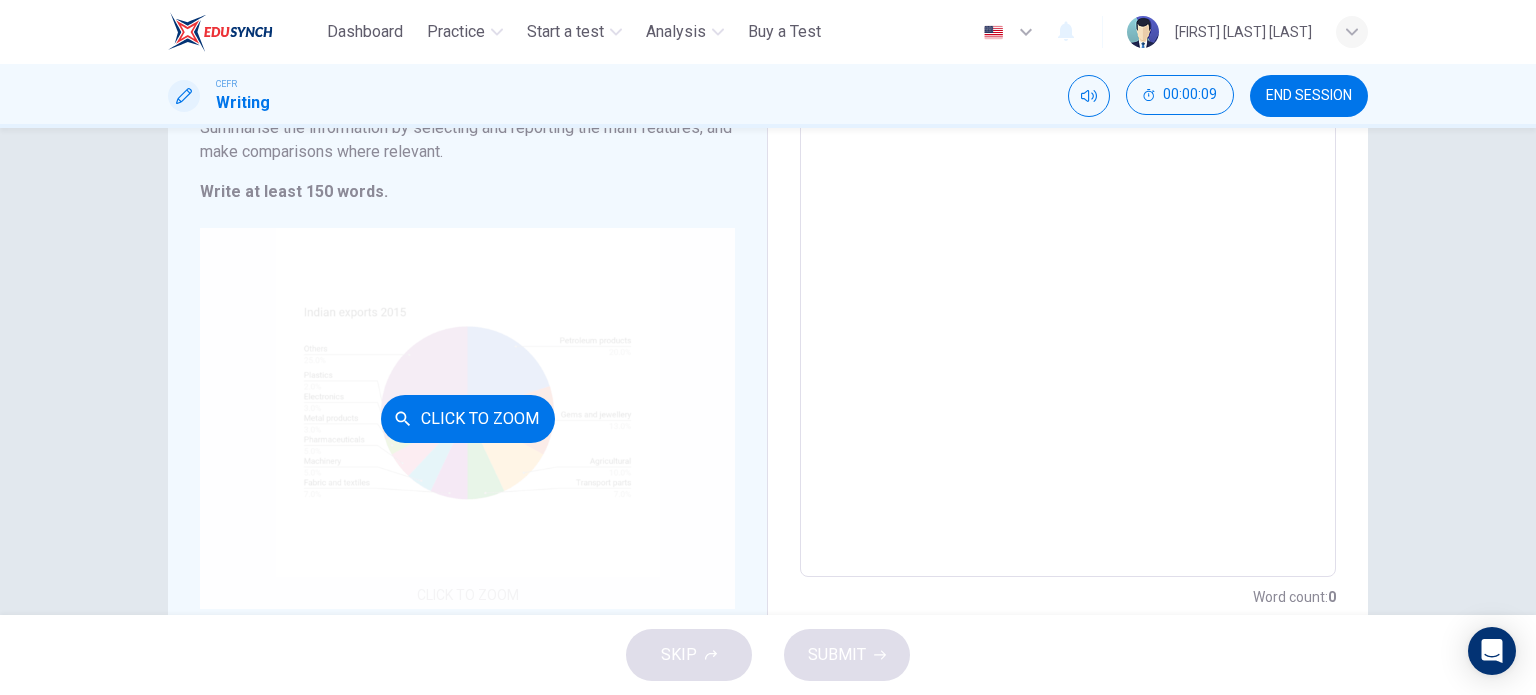scroll, scrollTop: 243, scrollLeft: 0, axis: vertical 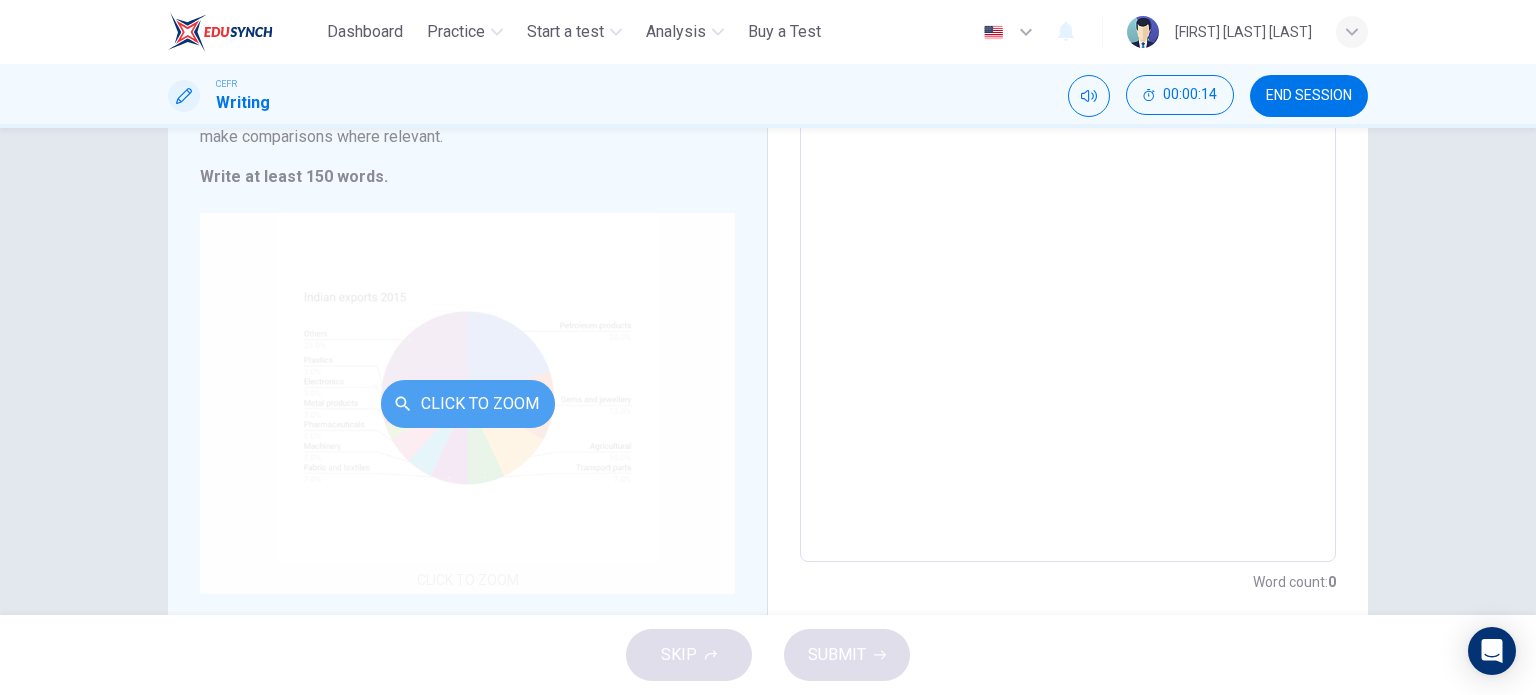 click on "Click to Zoom" at bounding box center (468, 404) 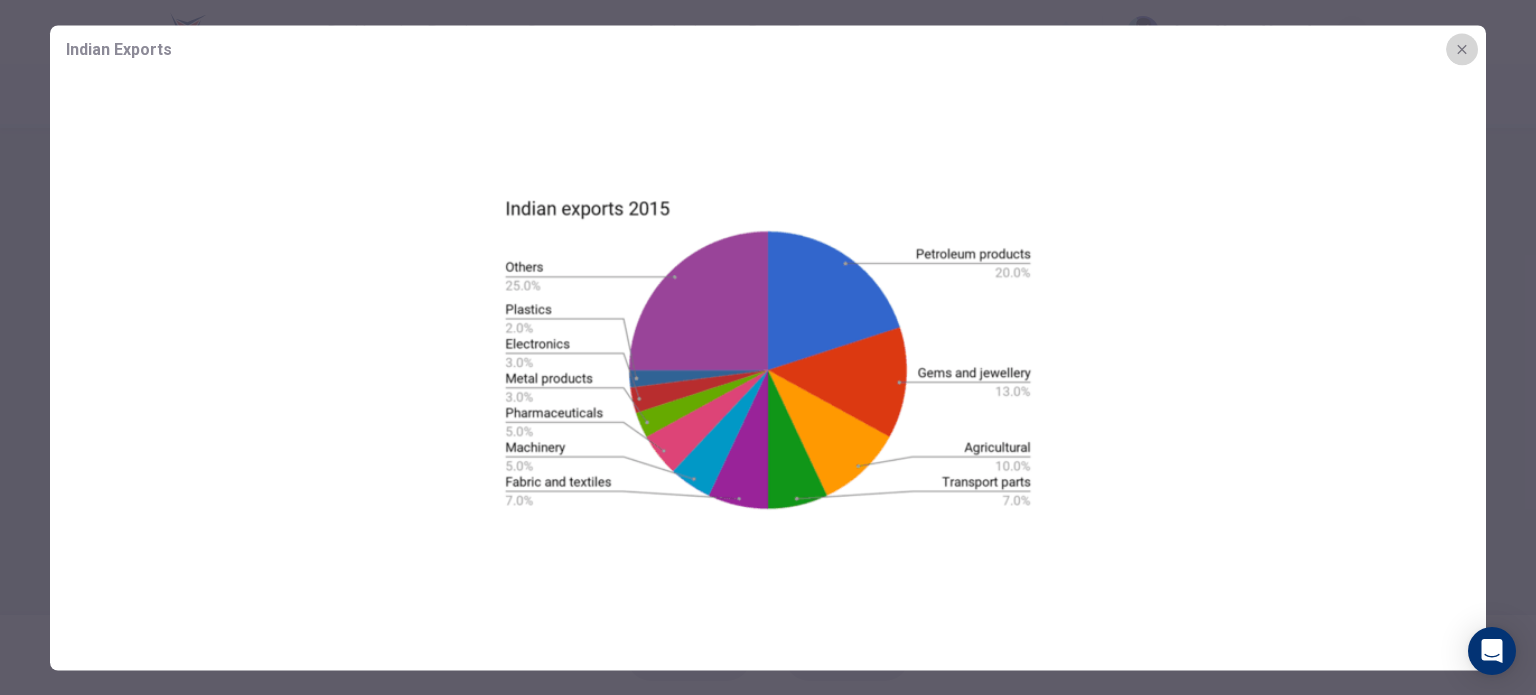 click at bounding box center [1462, 49] 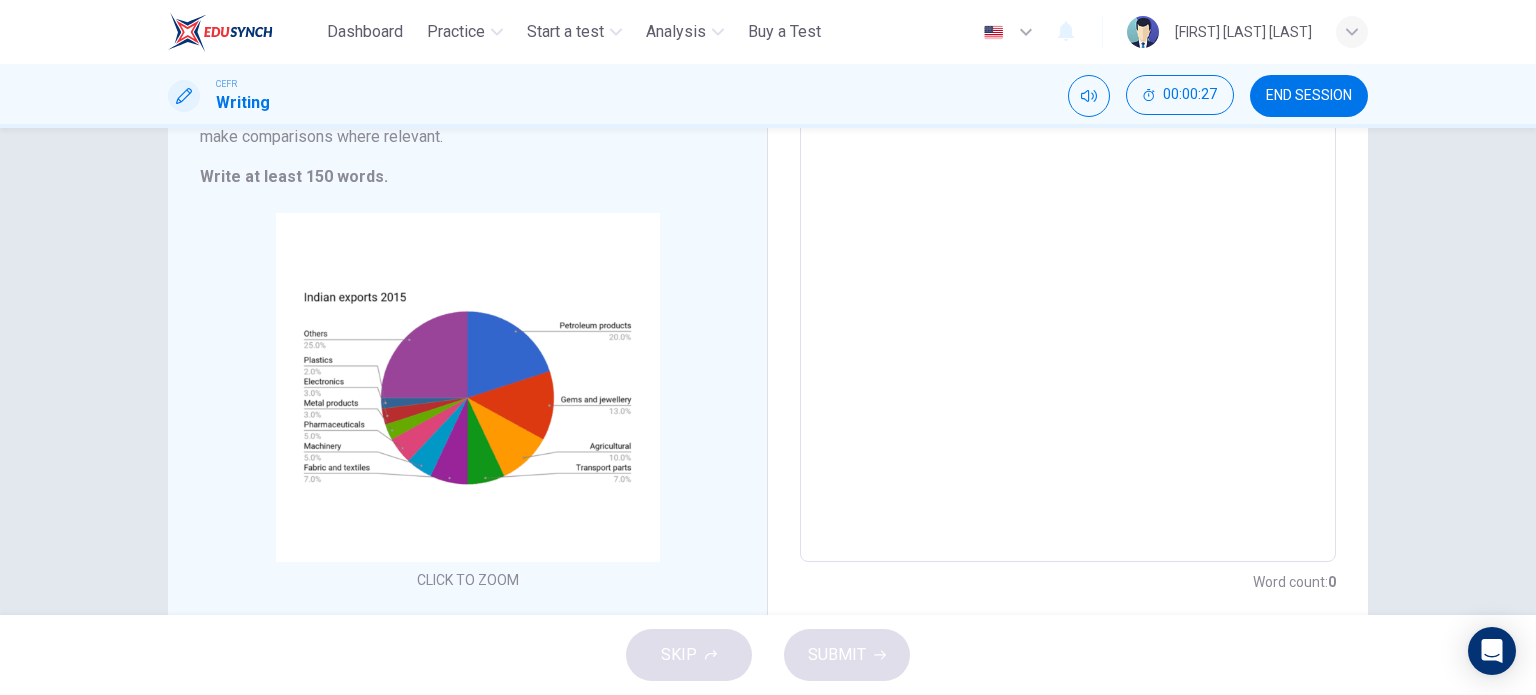 click at bounding box center (1068, 279) 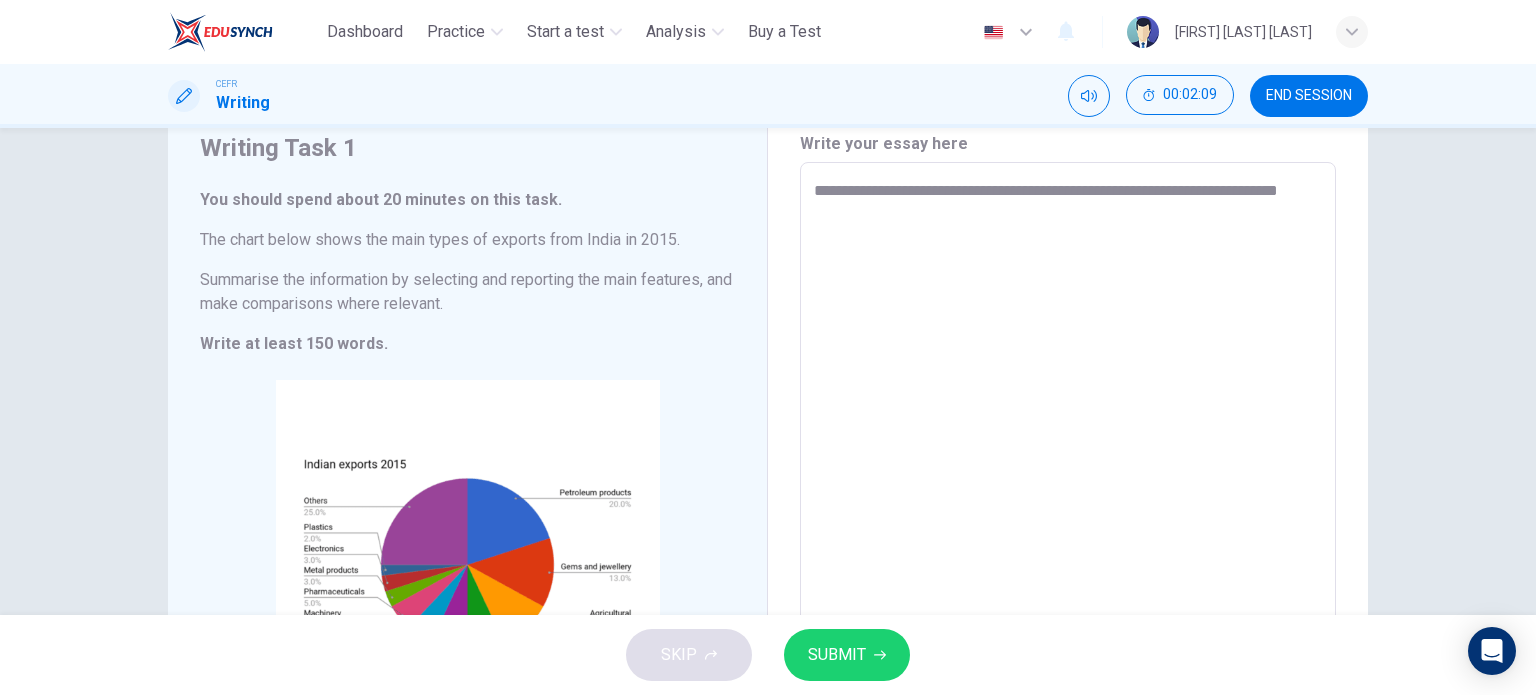 scroll, scrollTop: 75, scrollLeft: 0, axis: vertical 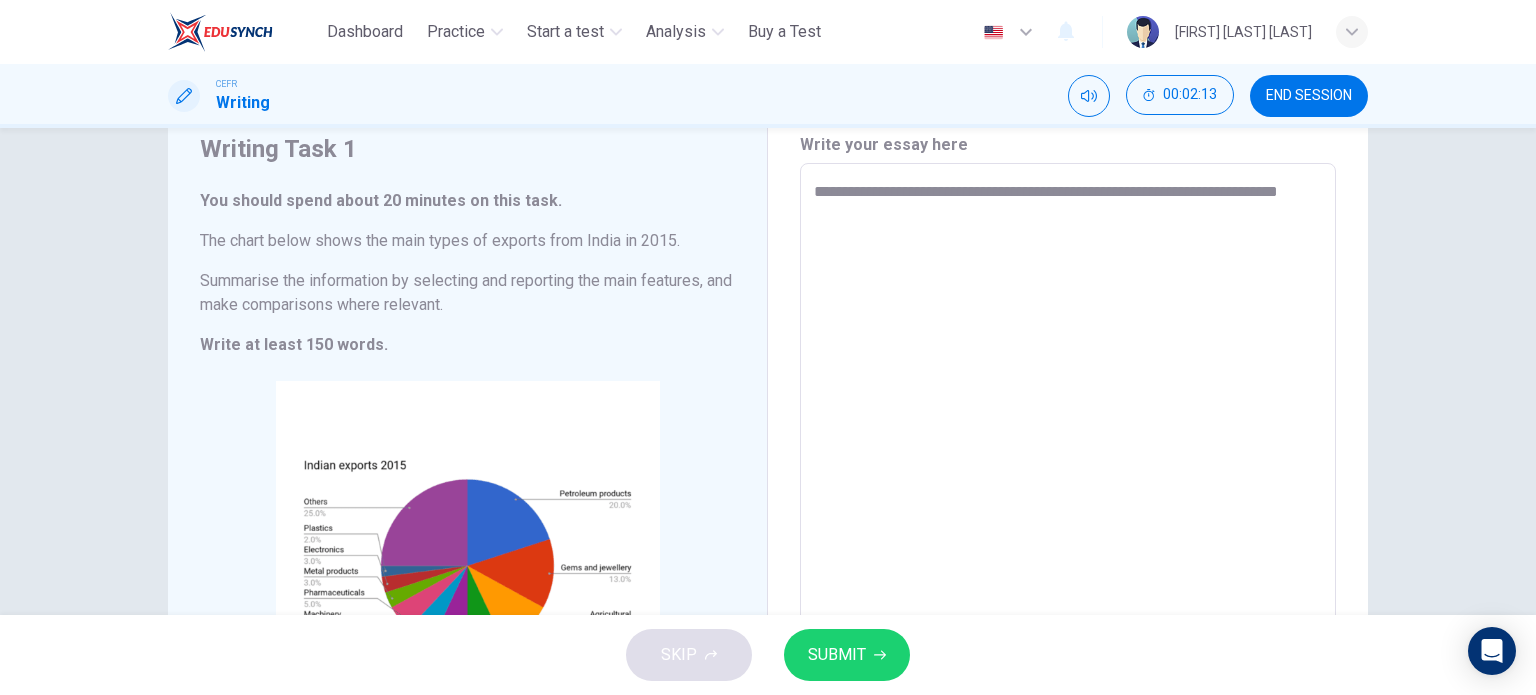 drag, startPoint x: 1024, startPoint y: 235, endPoint x: 795, endPoint y: 189, distance: 233.5744 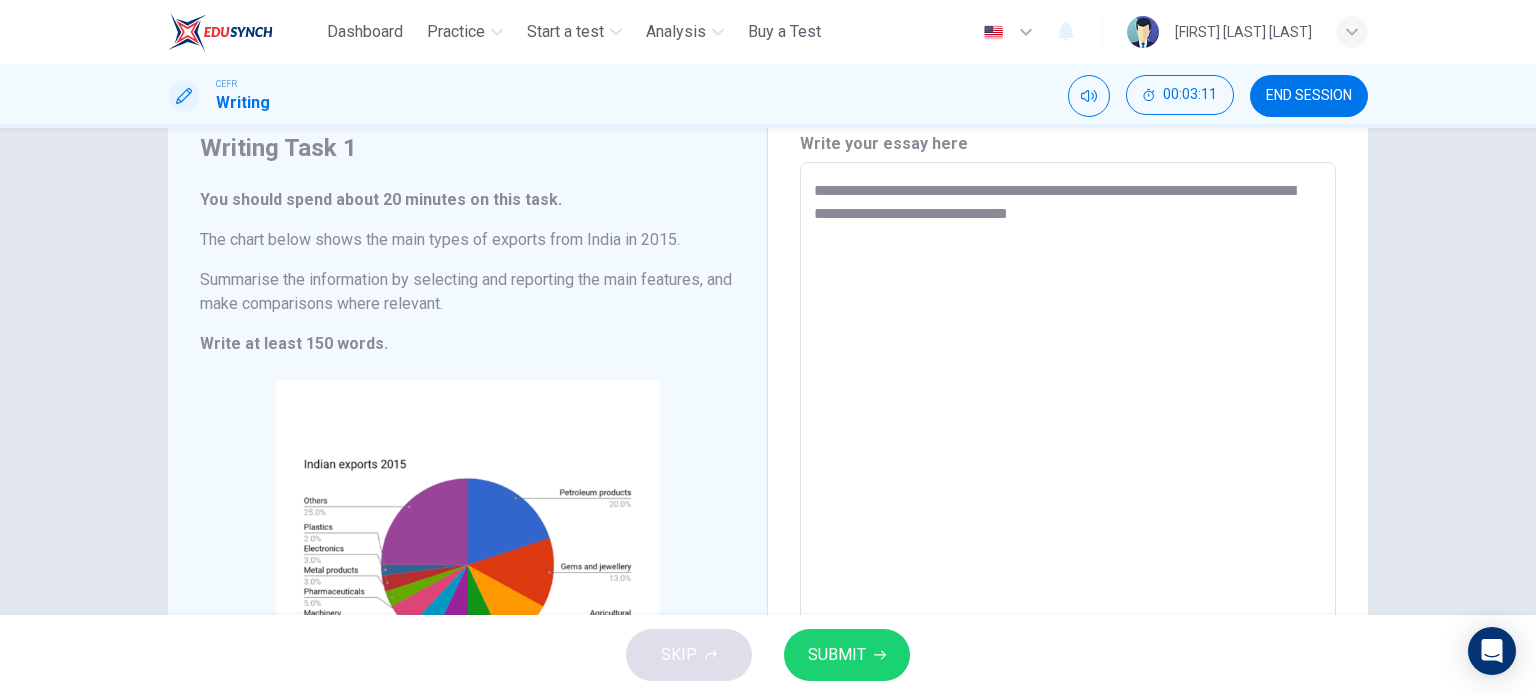 scroll, scrollTop: 76, scrollLeft: 0, axis: vertical 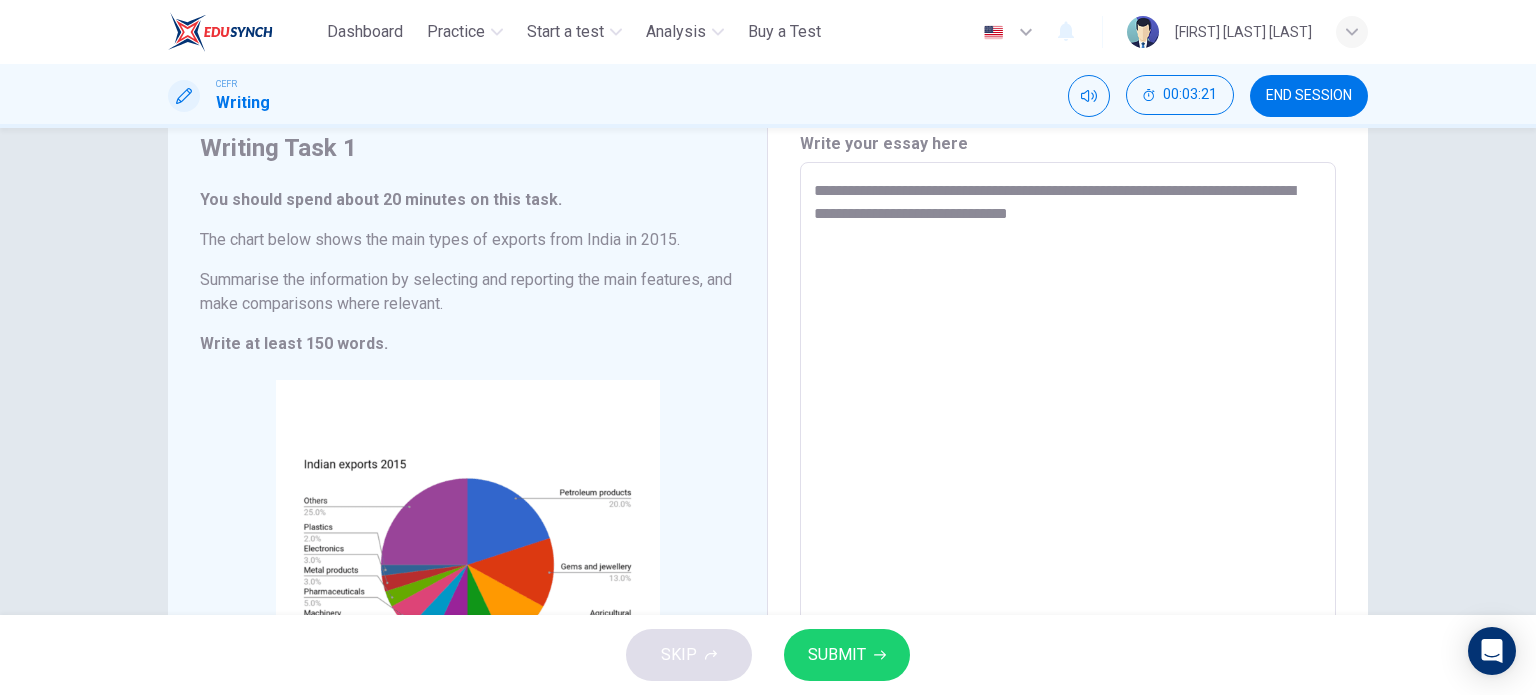 drag, startPoint x: 1083, startPoint y: 226, endPoint x: 808, endPoint y: 209, distance: 275.52496 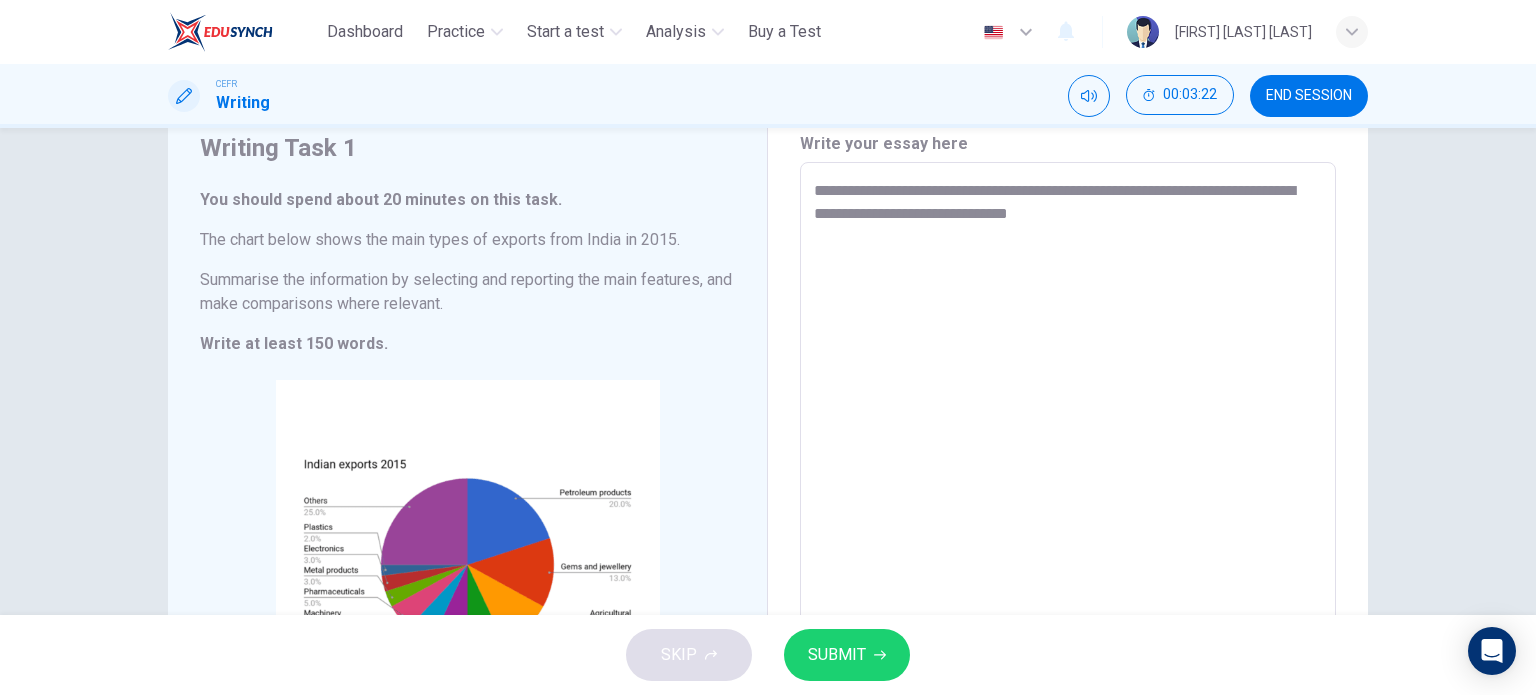 click on "**********" at bounding box center [1068, 445] 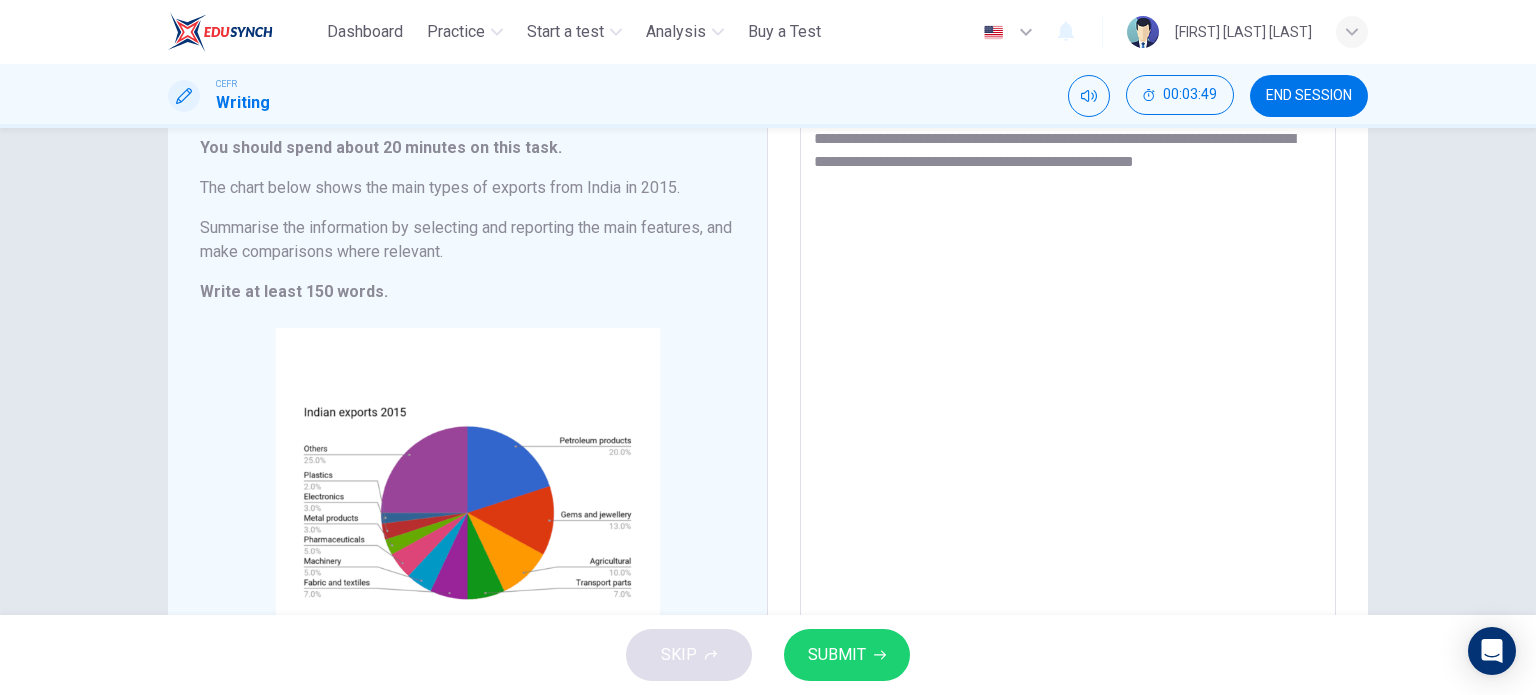 scroll, scrollTop: 127, scrollLeft: 0, axis: vertical 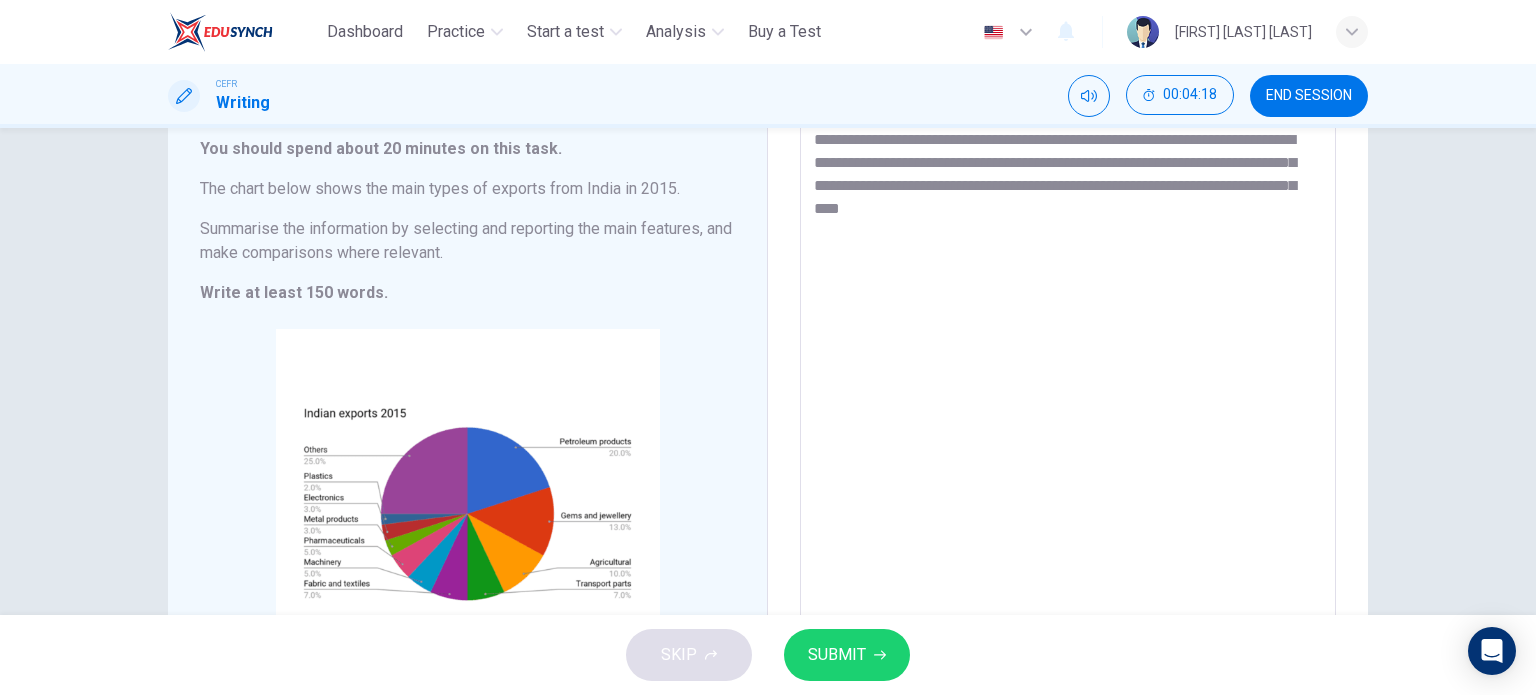 drag, startPoint x: 1209, startPoint y: 184, endPoint x: 1155, endPoint y: 182, distance: 54.037025 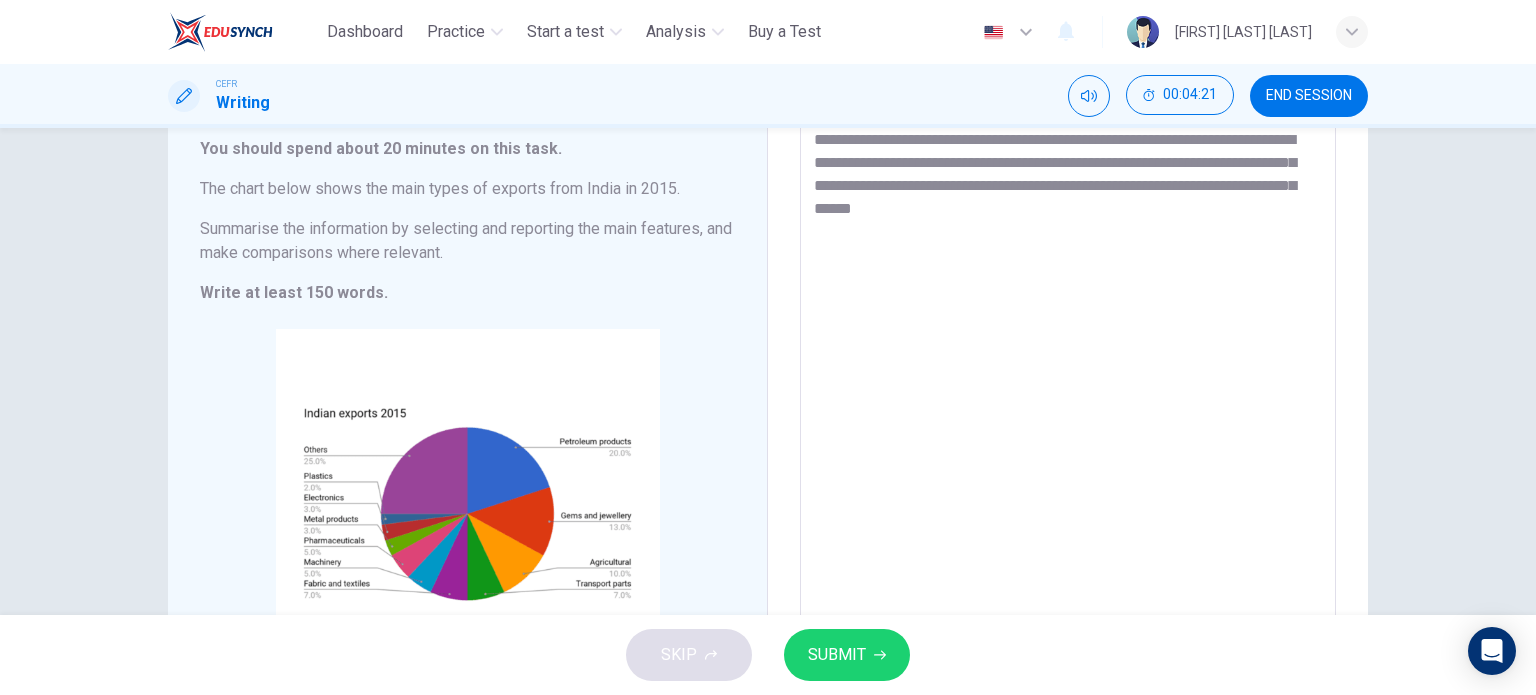 click on "**********" at bounding box center (1068, 395) 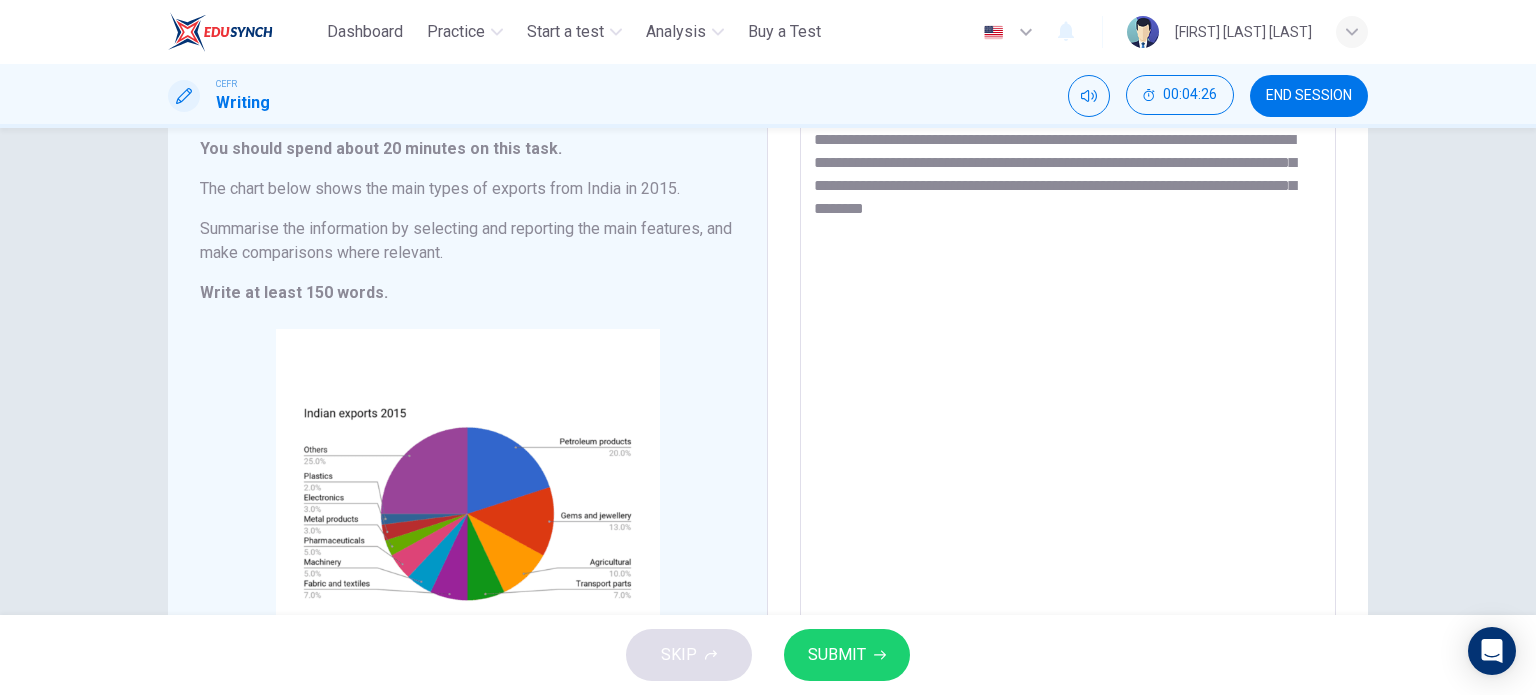click on "**********" at bounding box center [1068, 395] 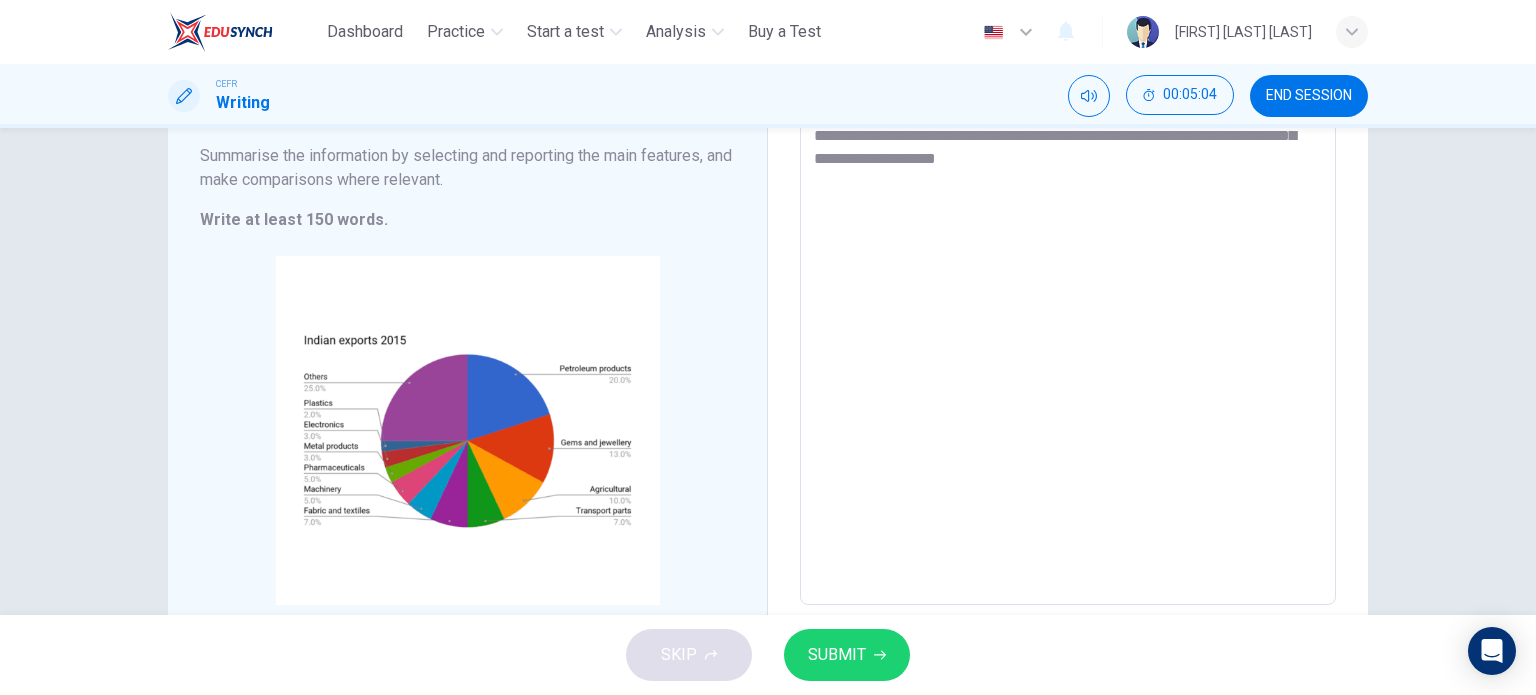 scroll, scrollTop: 201, scrollLeft: 0, axis: vertical 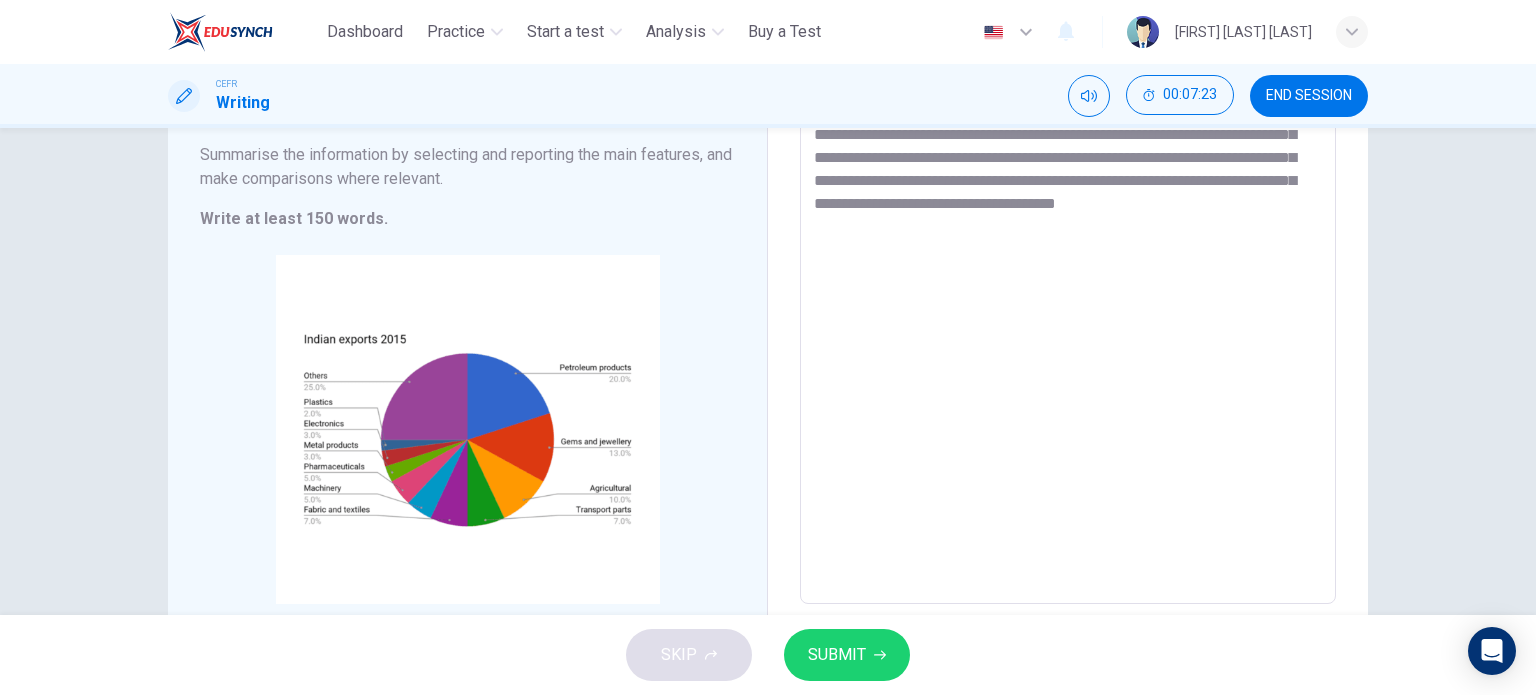 drag, startPoint x: 1051, startPoint y: 202, endPoint x: 960, endPoint y: 204, distance: 91.02197 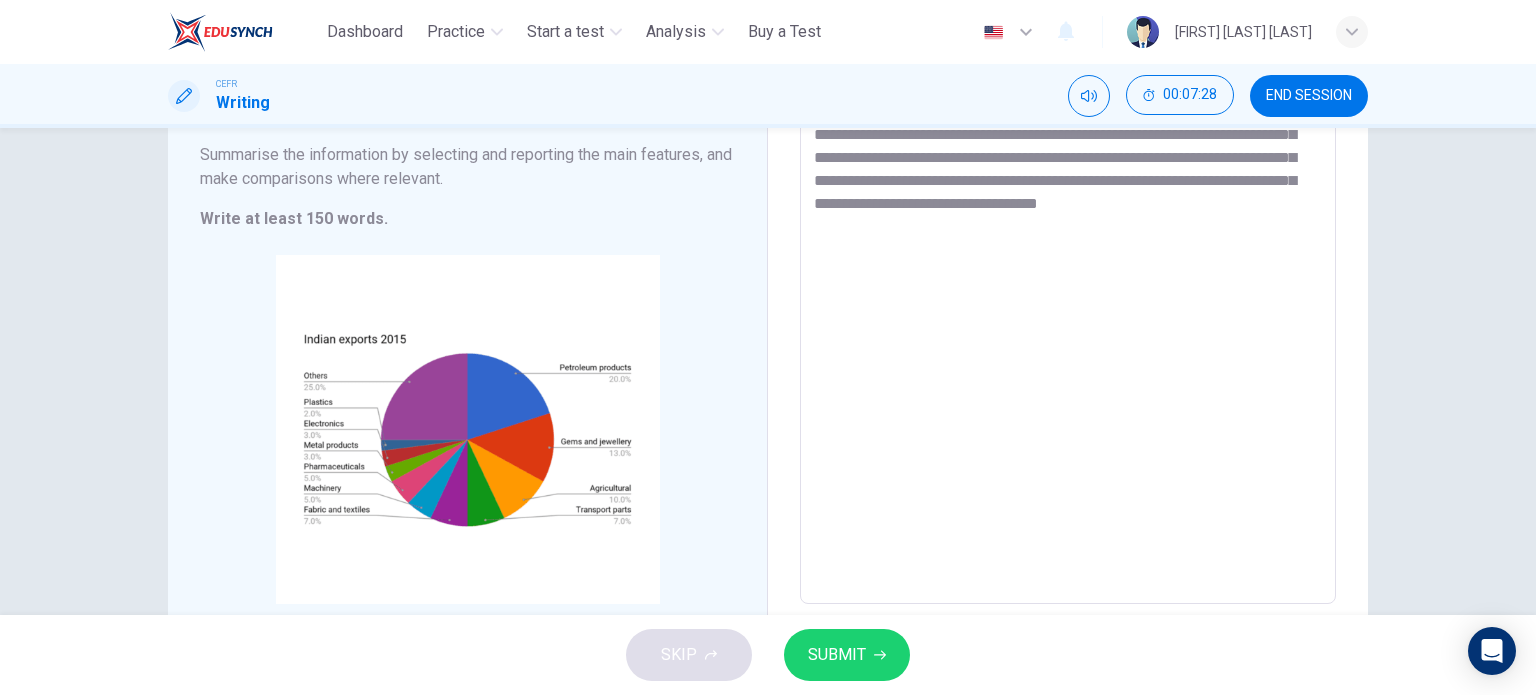 click on "**********" at bounding box center [1068, 321] 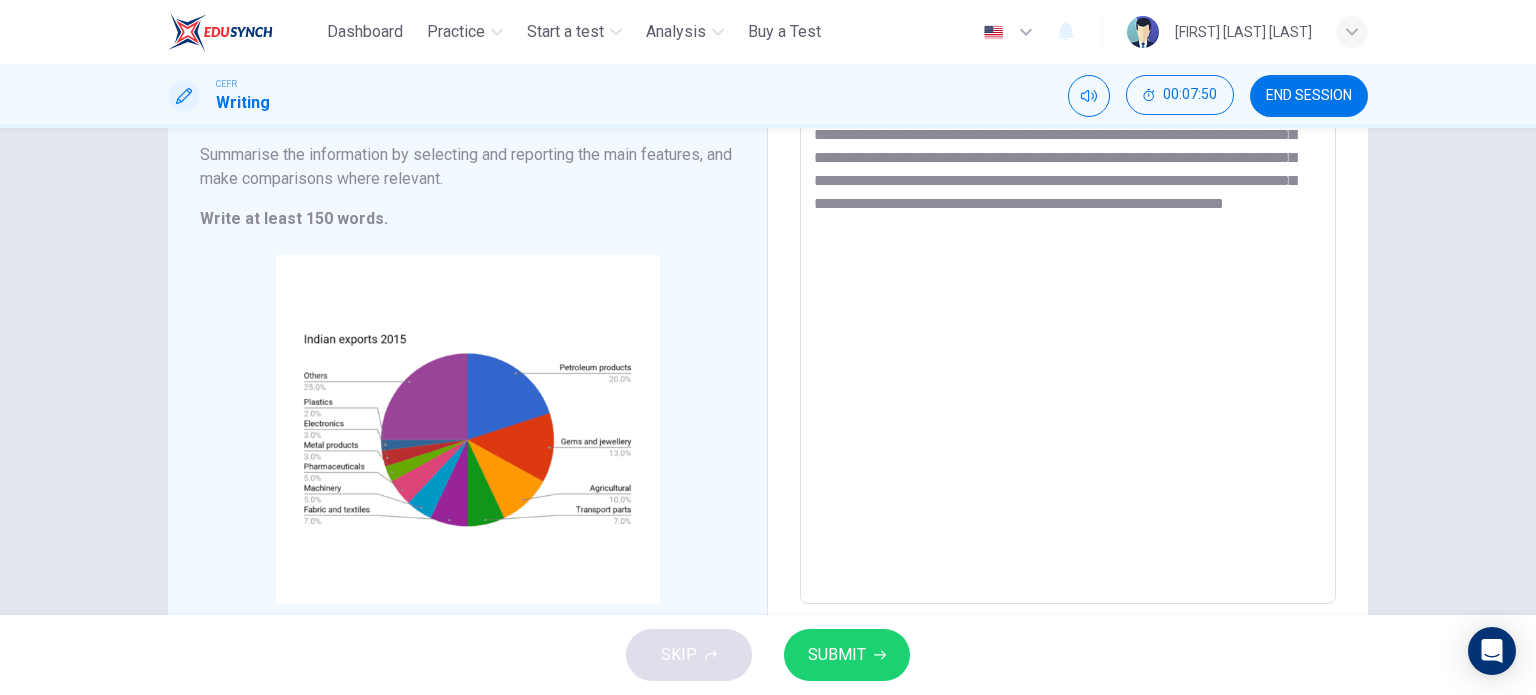 click on "**********" at bounding box center [1068, 321] 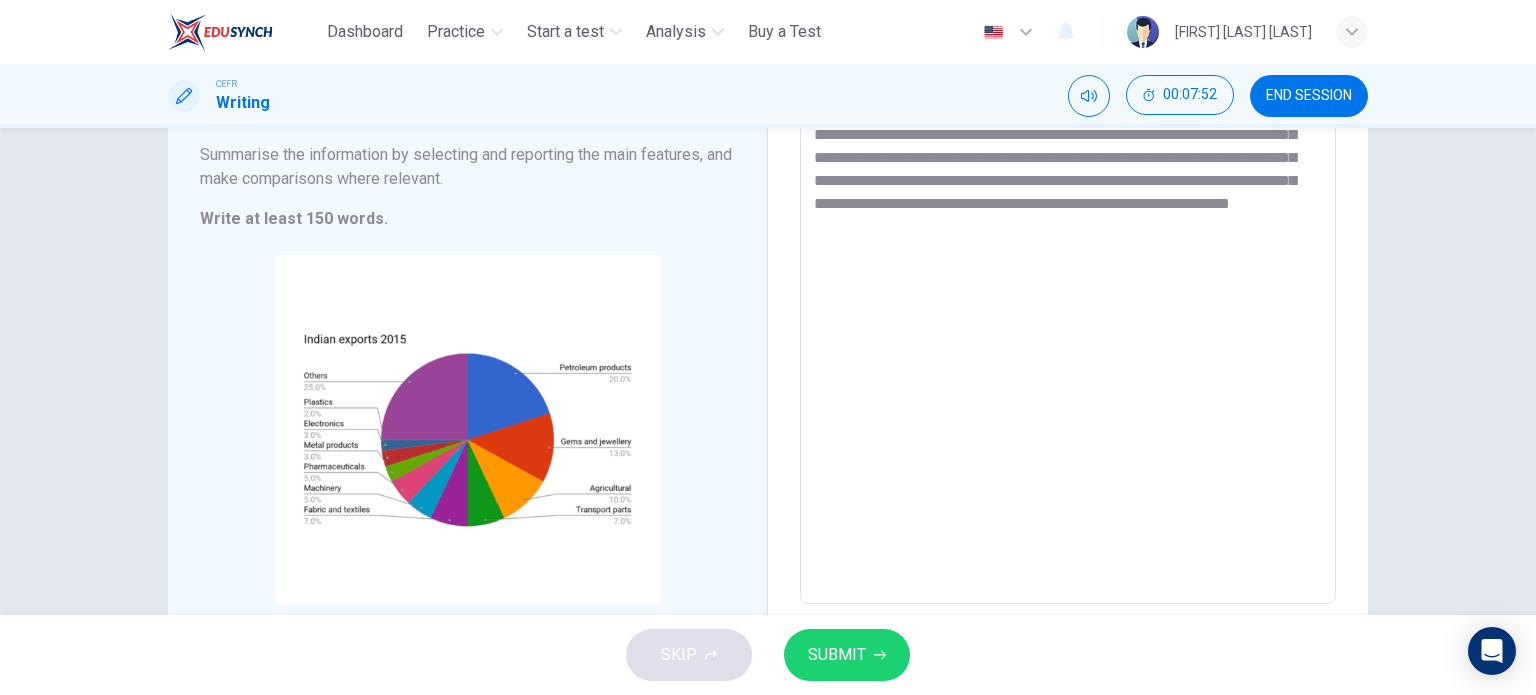 click on "**********" at bounding box center (1068, 321) 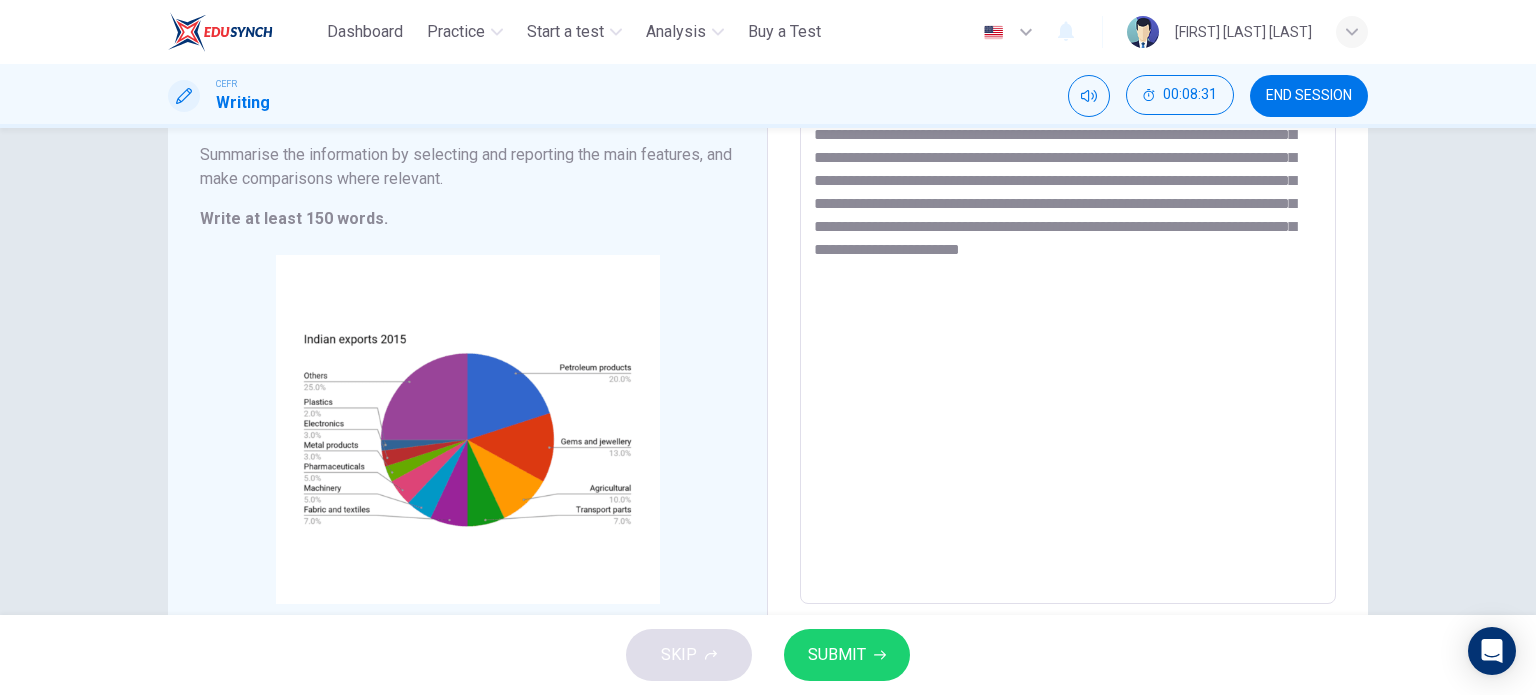 drag, startPoint x: 1263, startPoint y: 267, endPoint x: 914, endPoint y: 277, distance: 349.14325 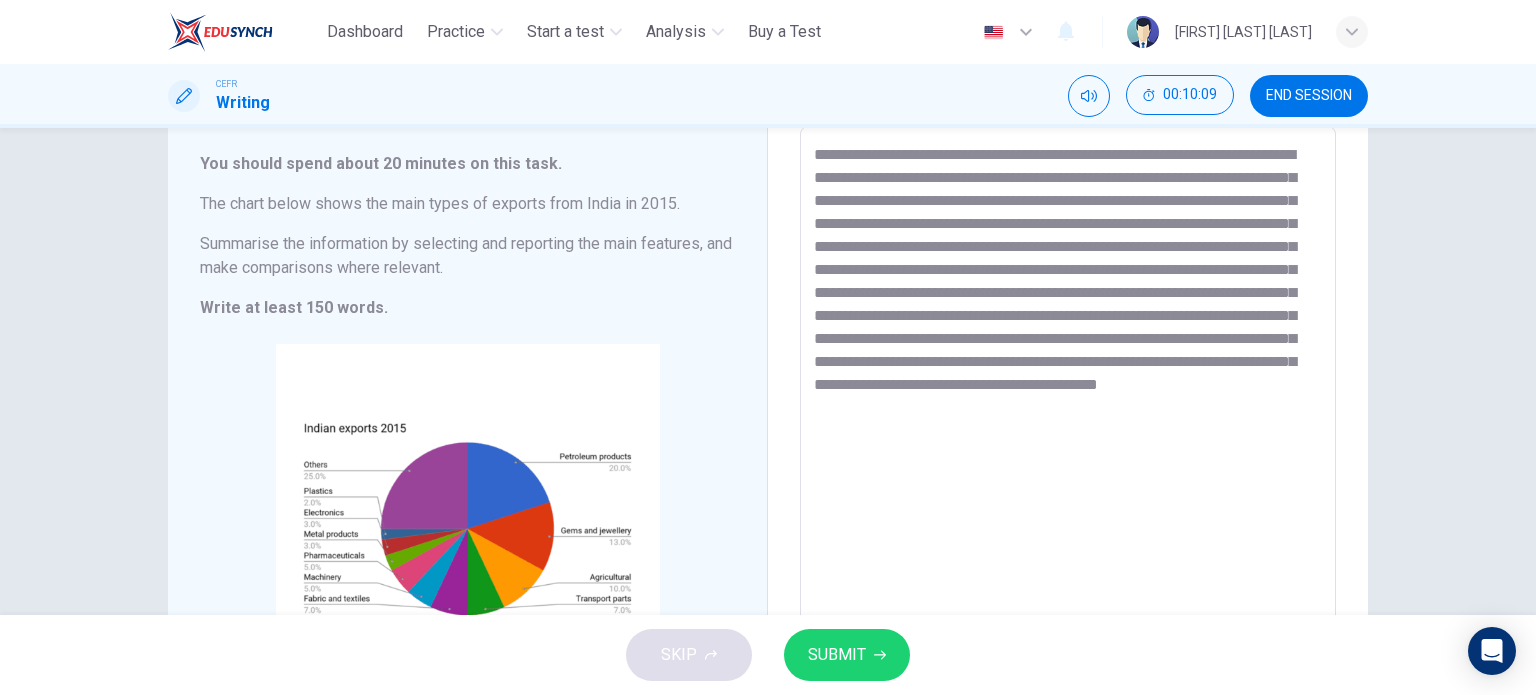 scroll, scrollTop: 113, scrollLeft: 0, axis: vertical 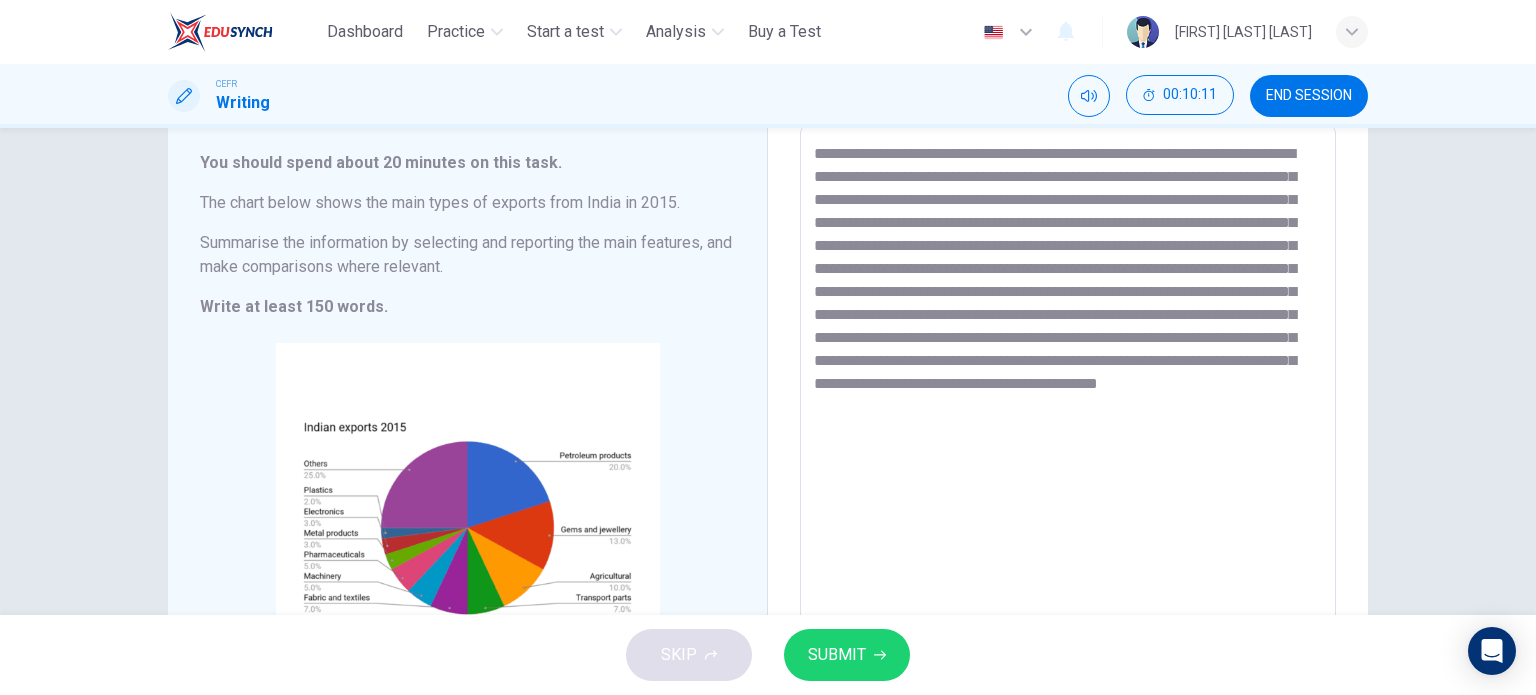 drag, startPoint x: 1276, startPoint y: 451, endPoint x: 1276, endPoint y: 410, distance: 41 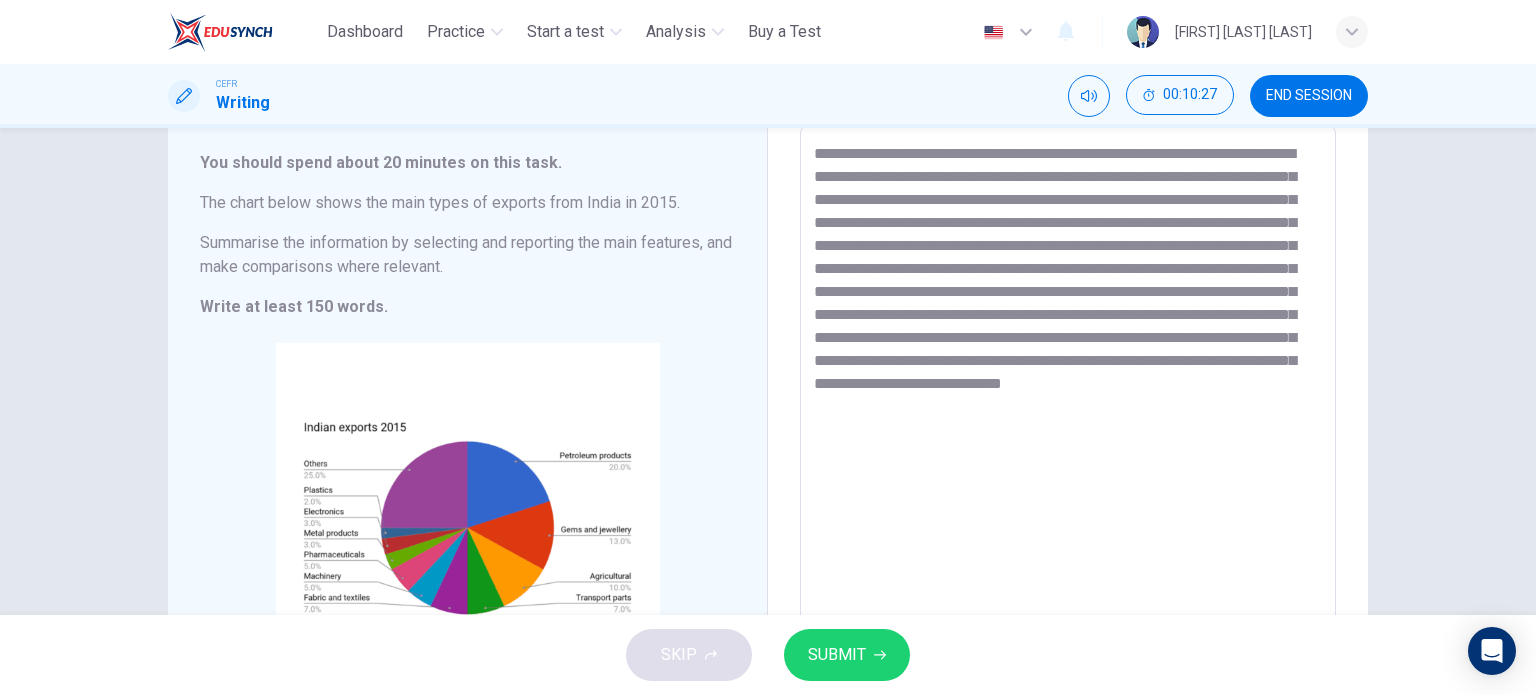 type on "**********" 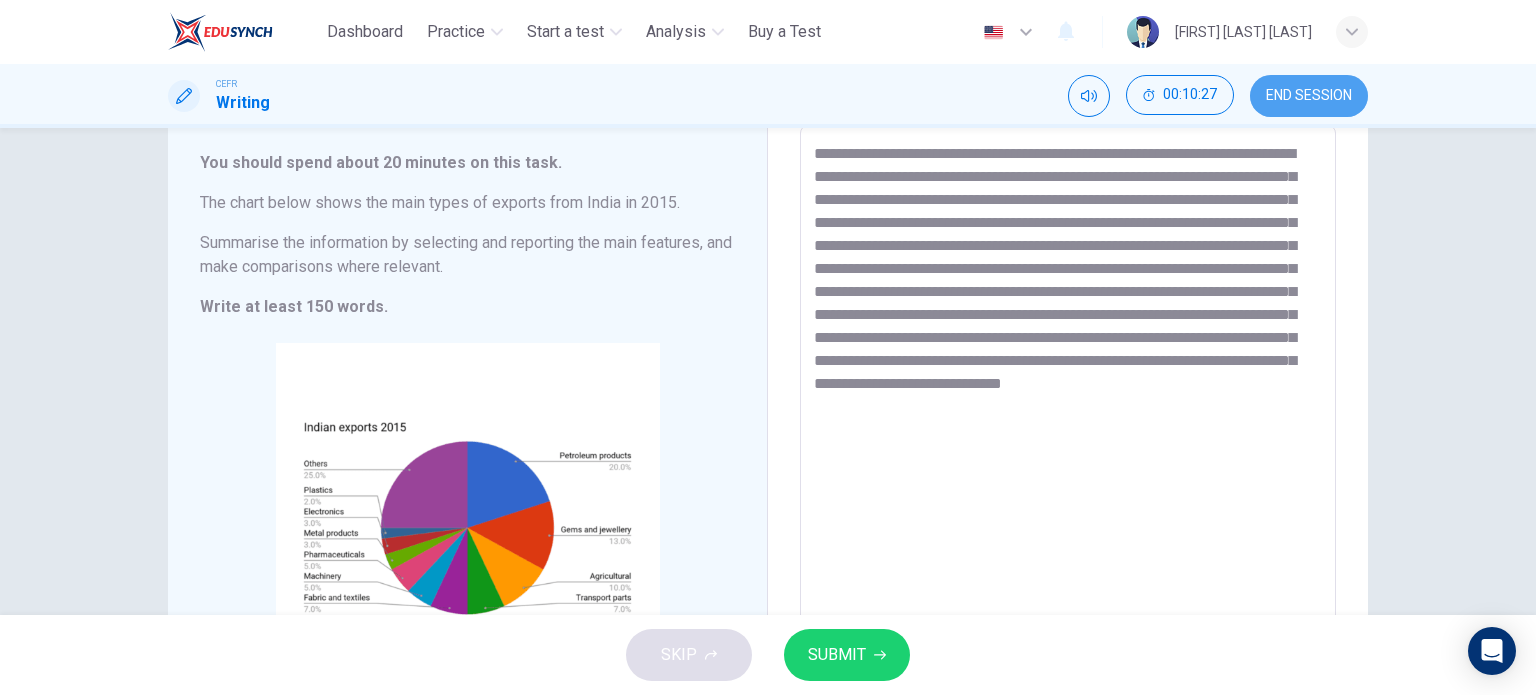 click on "END SESSION" at bounding box center (1309, 96) 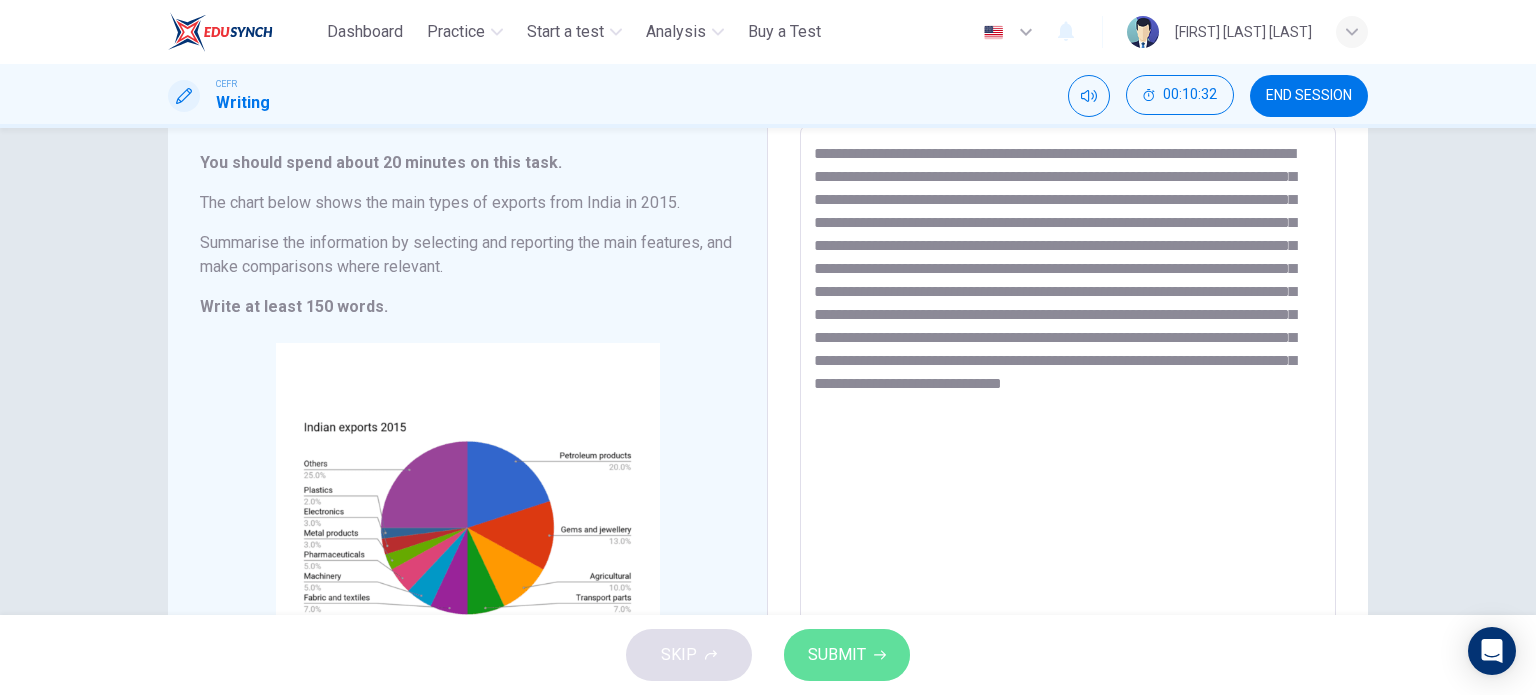 click on "SUBMIT" at bounding box center [847, 655] 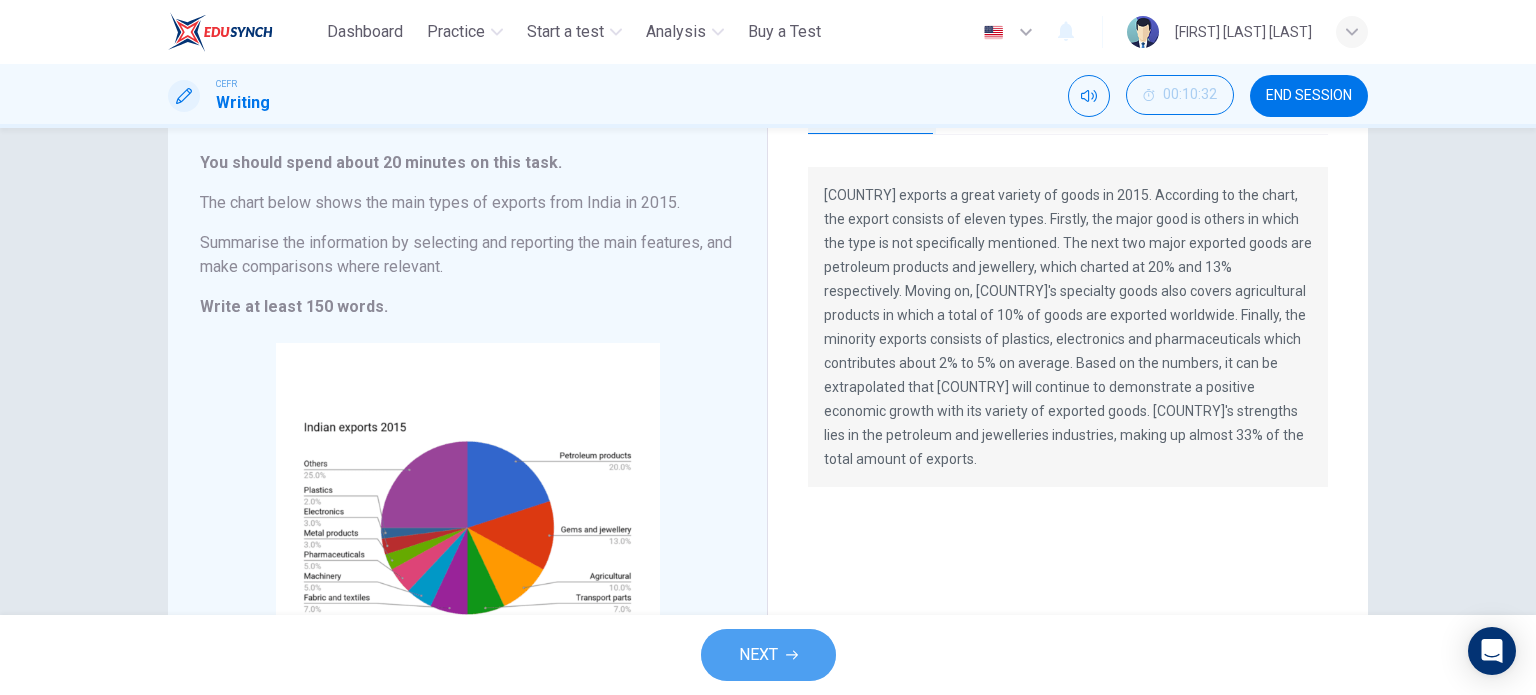 click on "NEXT" at bounding box center (768, 655) 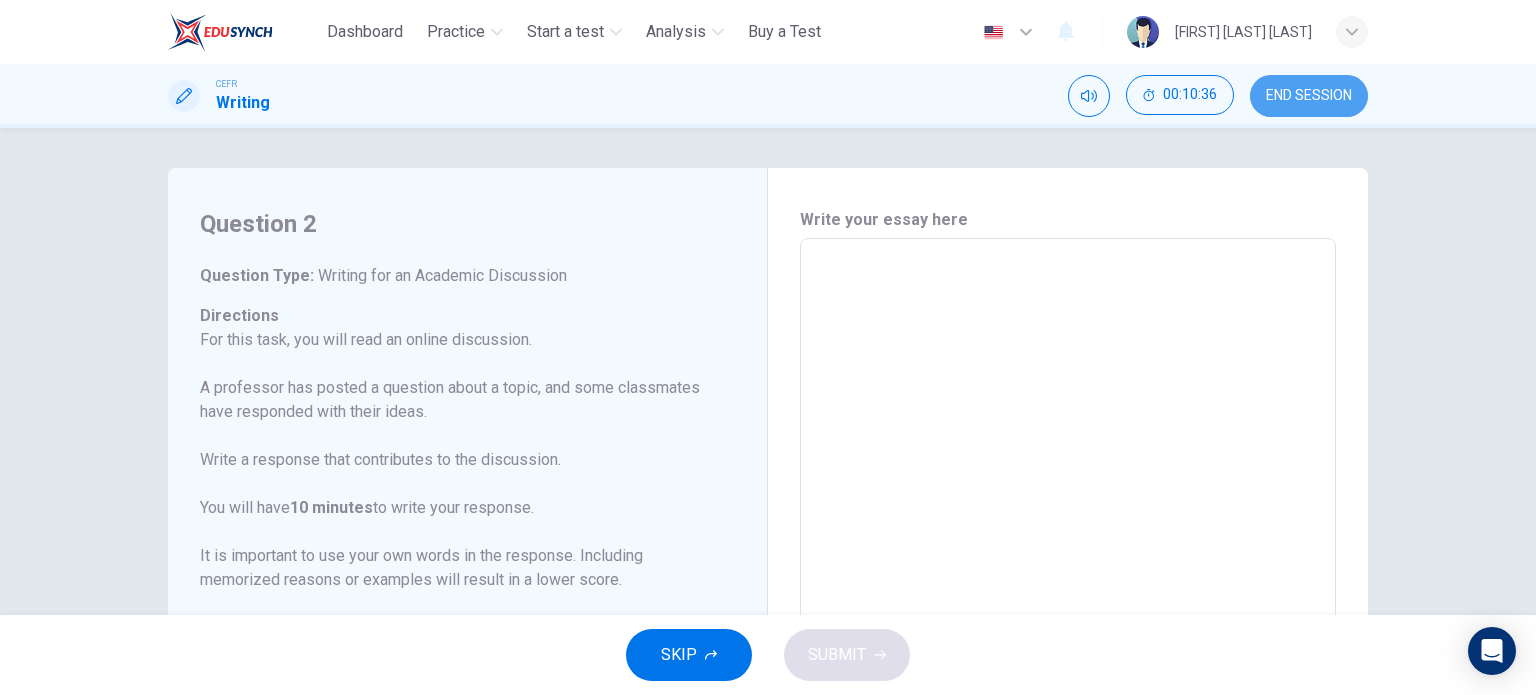 click on "END SESSION" at bounding box center [1309, 96] 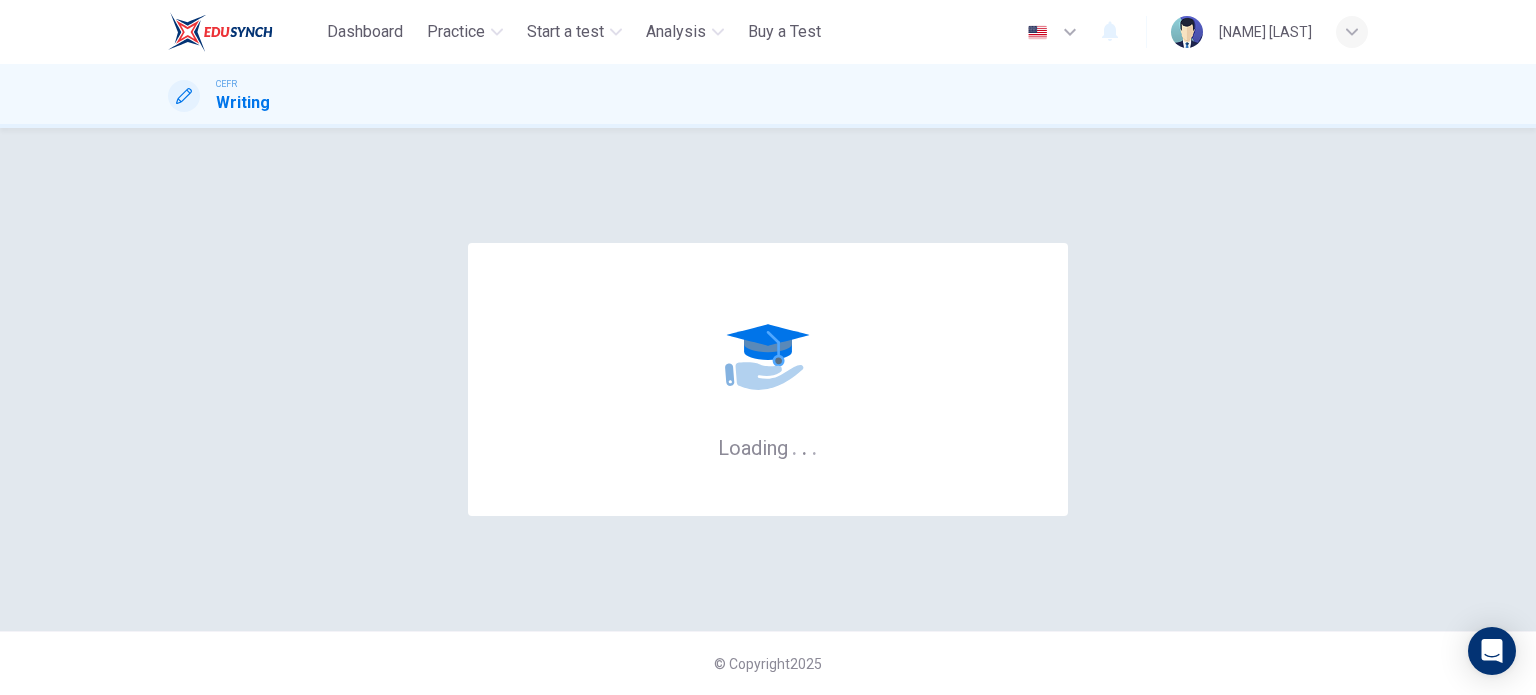 scroll, scrollTop: 0, scrollLeft: 0, axis: both 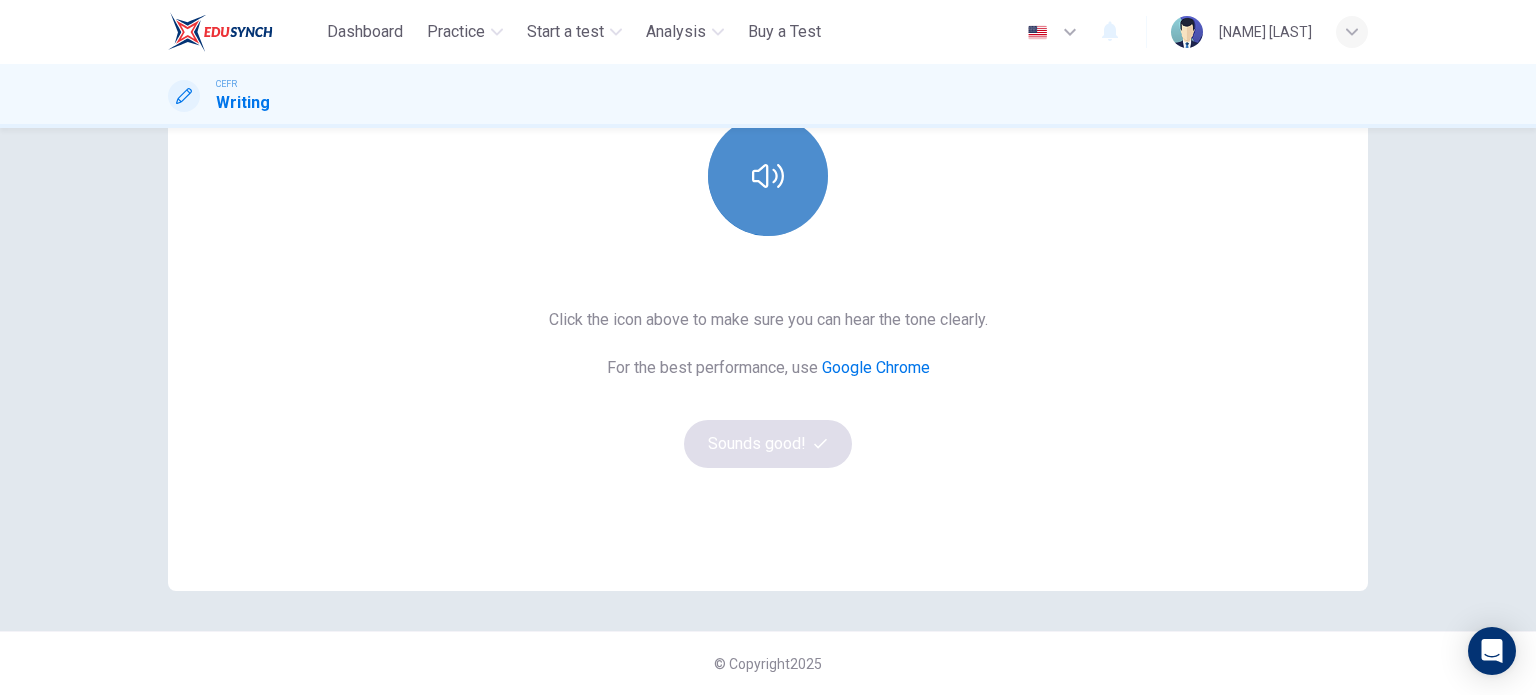 click at bounding box center [768, 176] 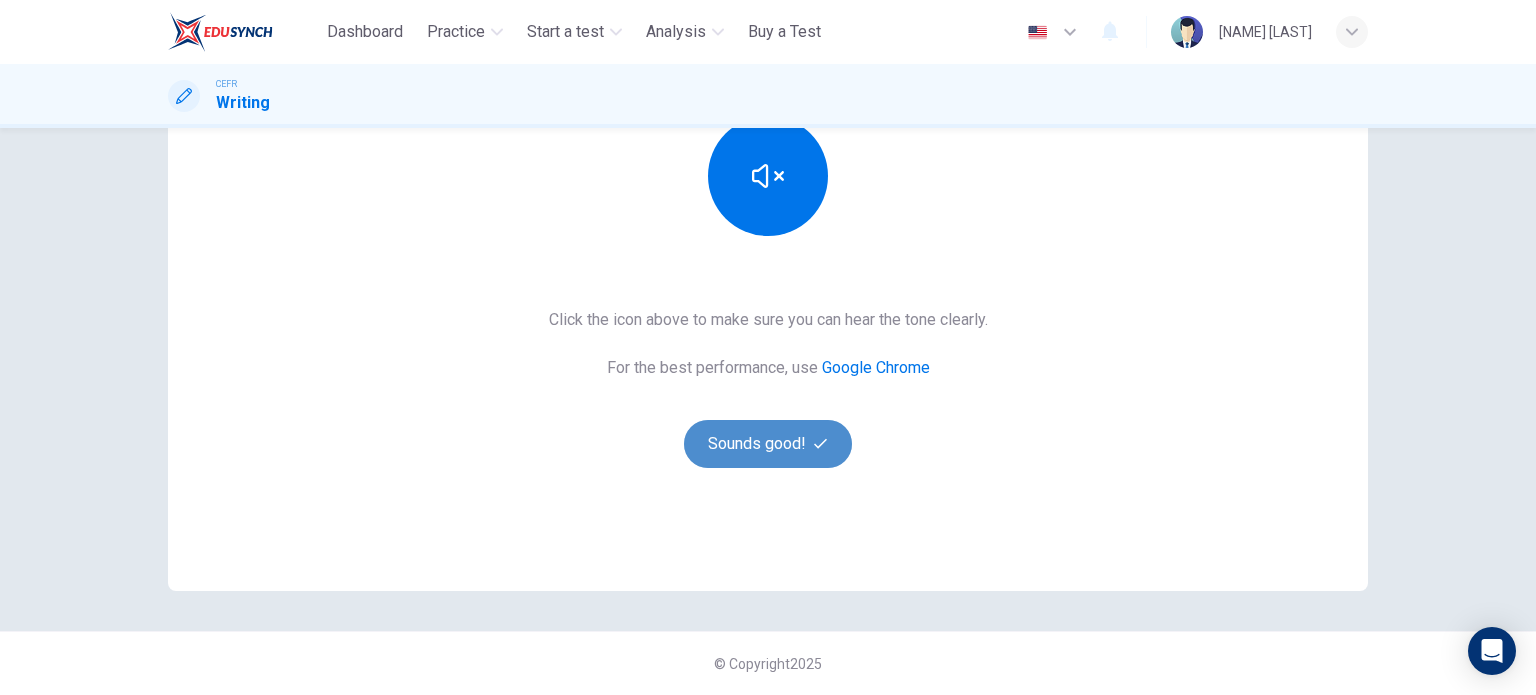 click on "Sounds good!" at bounding box center [768, 444] 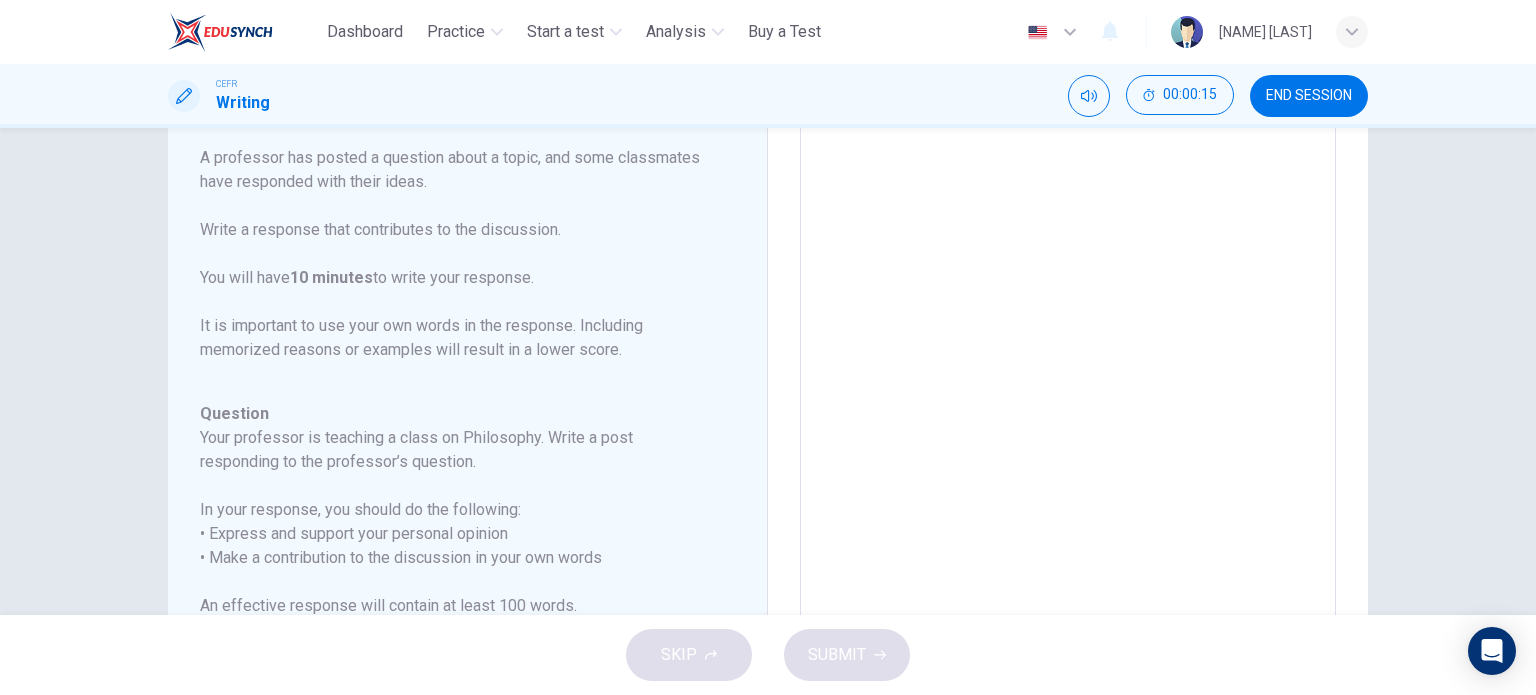 scroll, scrollTop: 403, scrollLeft: 0, axis: vertical 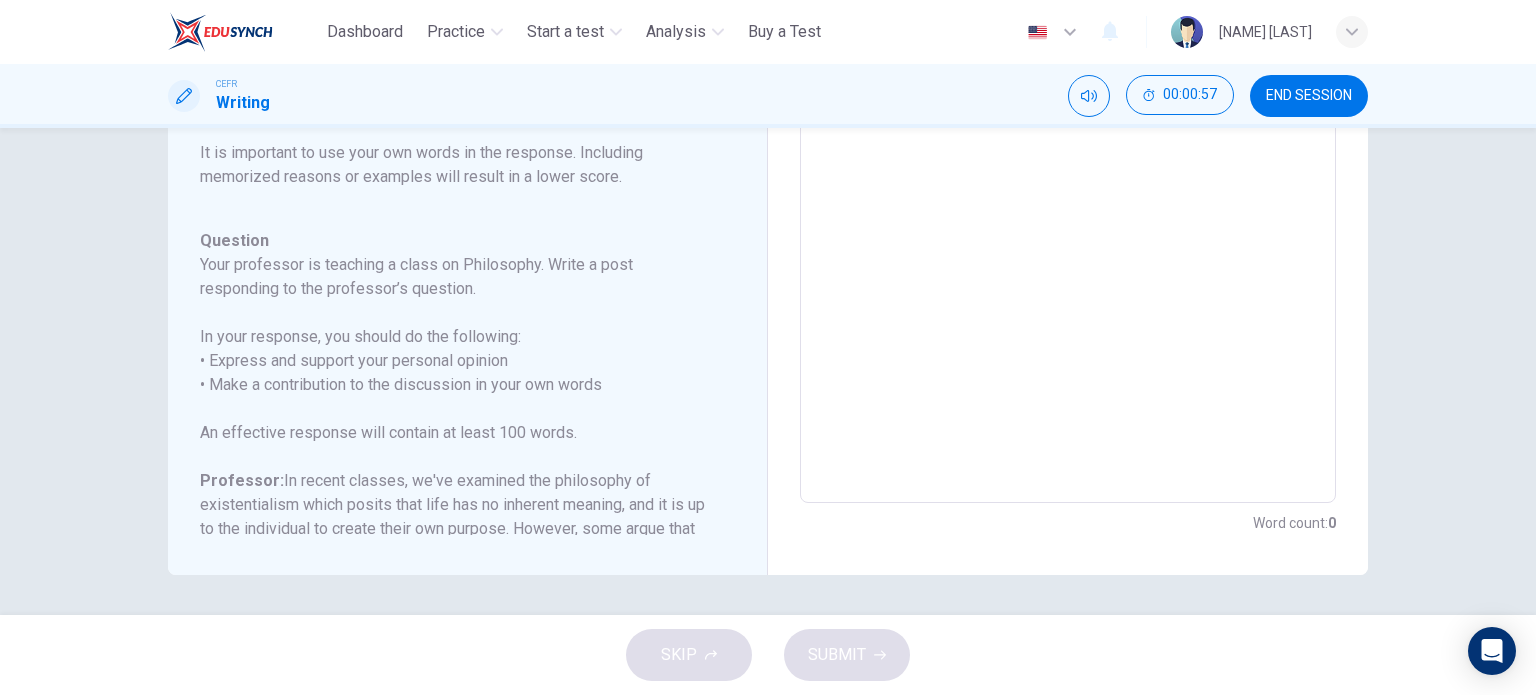 click at bounding box center [1068, 169] 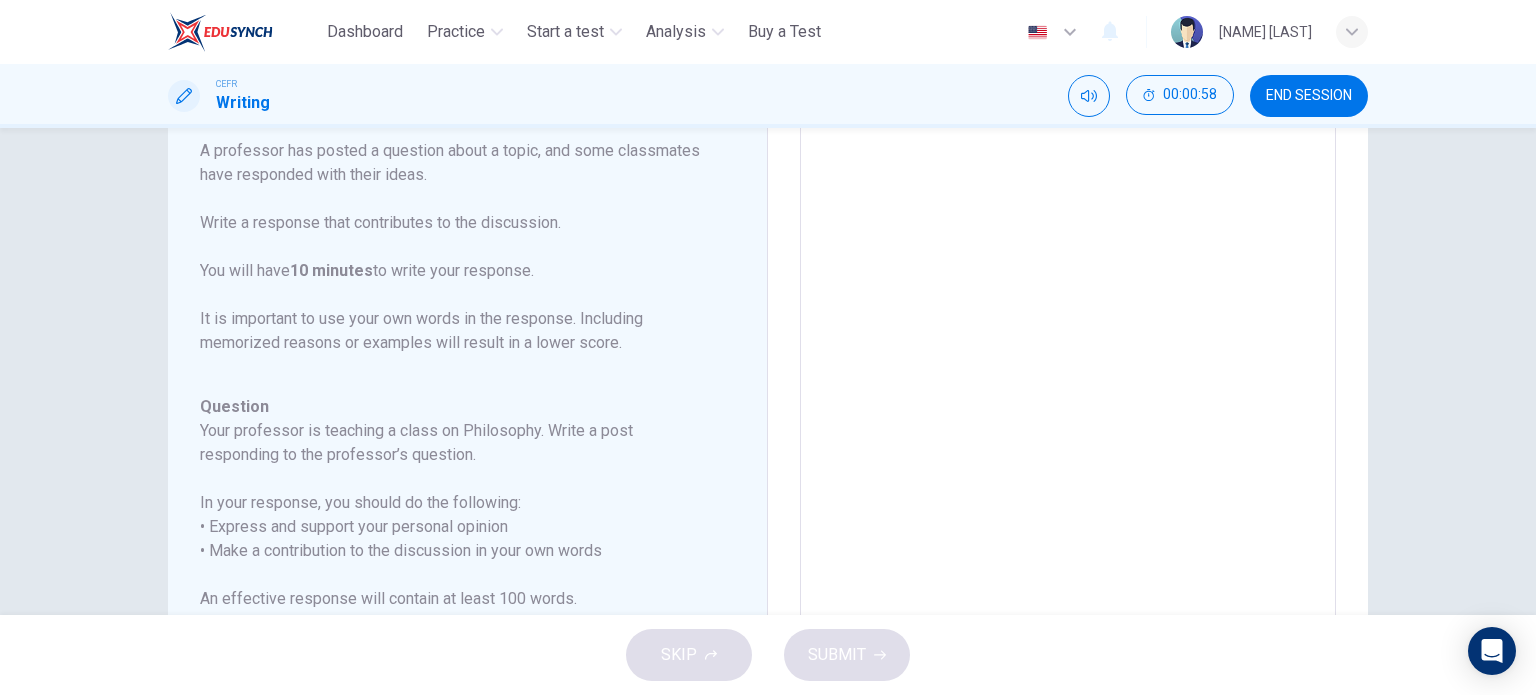 scroll, scrollTop: 227, scrollLeft: 0, axis: vertical 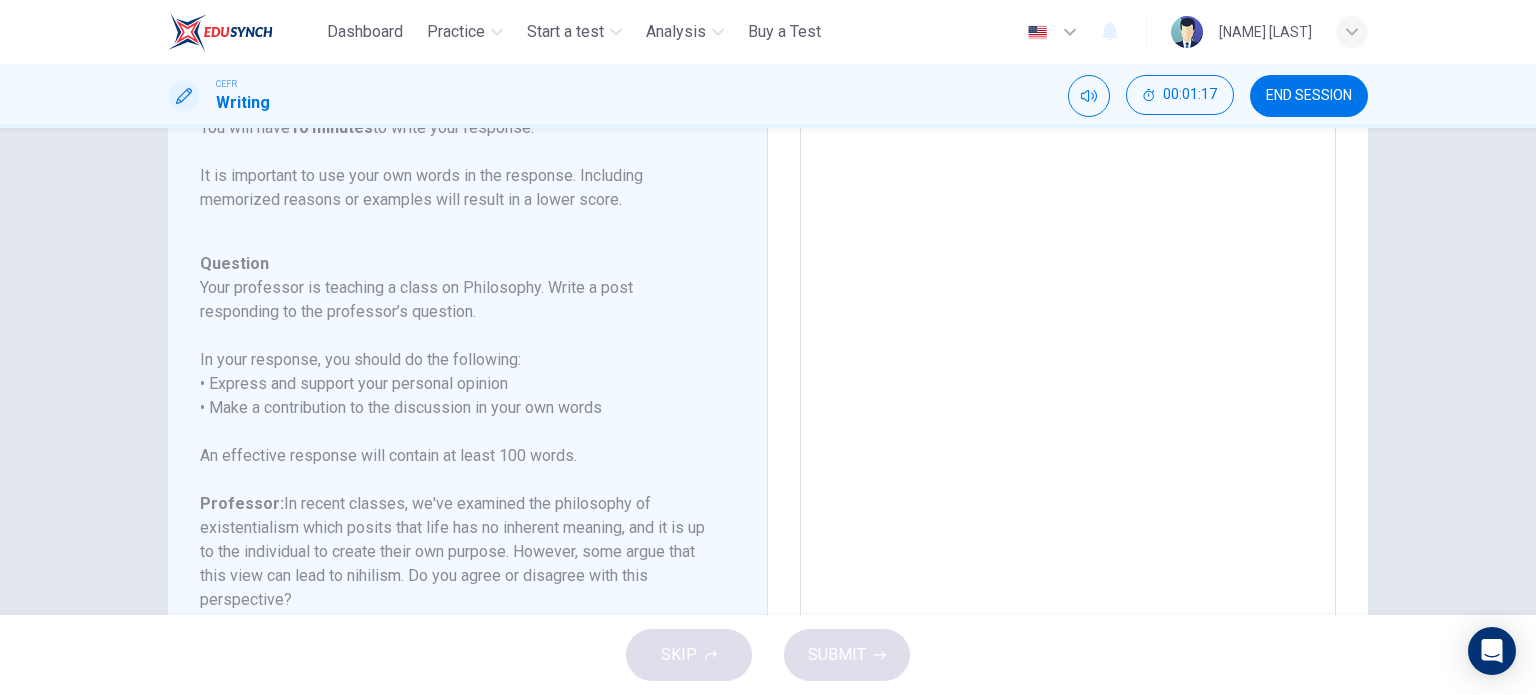 click at bounding box center [1068, 437] 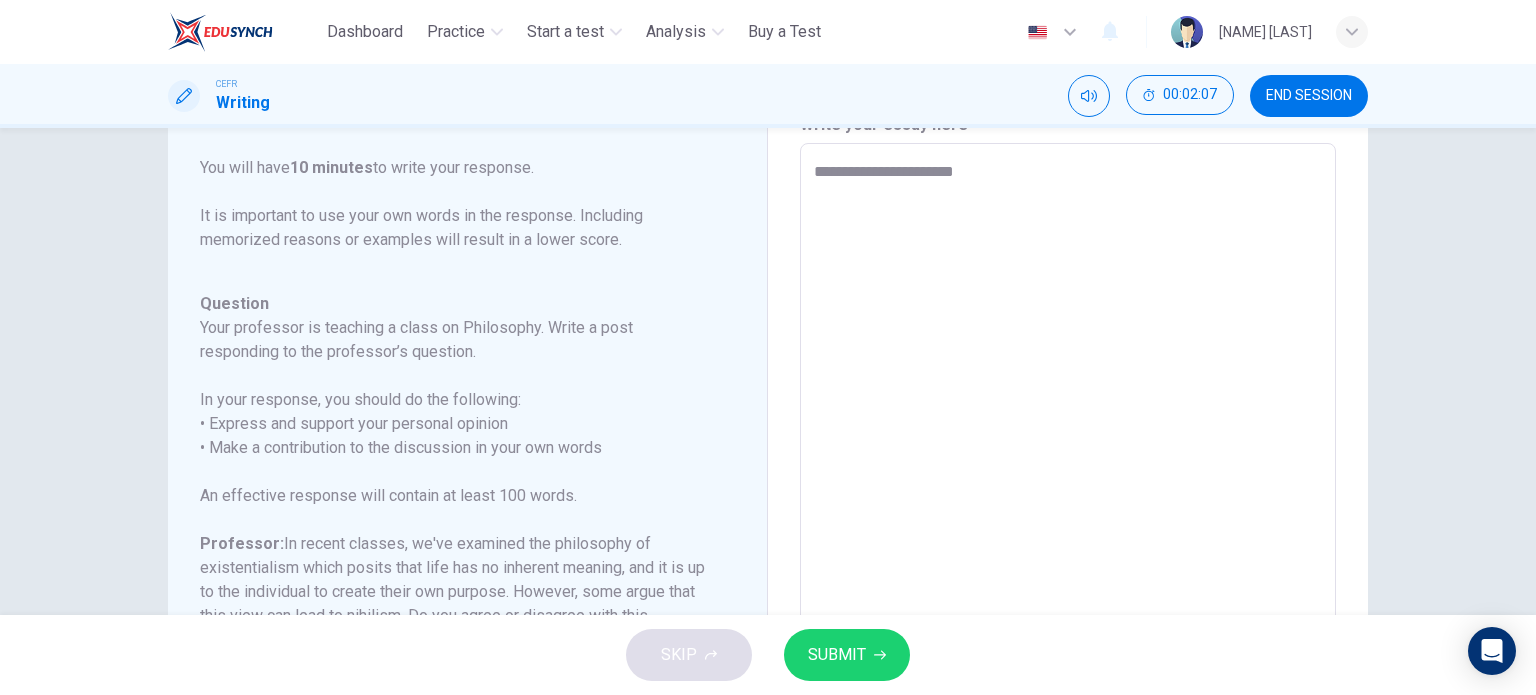 scroll, scrollTop: 100, scrollLeft: 0, axis: vertical 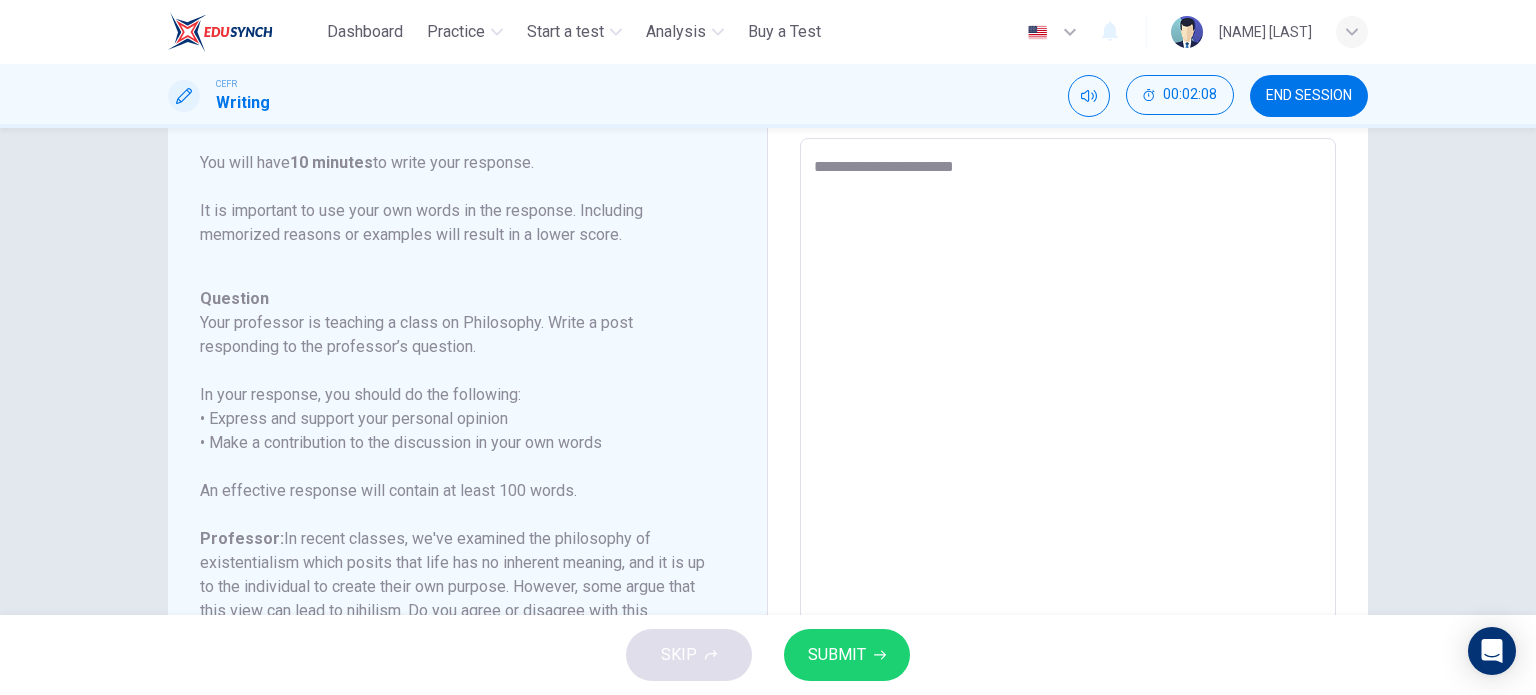 type on "**********" 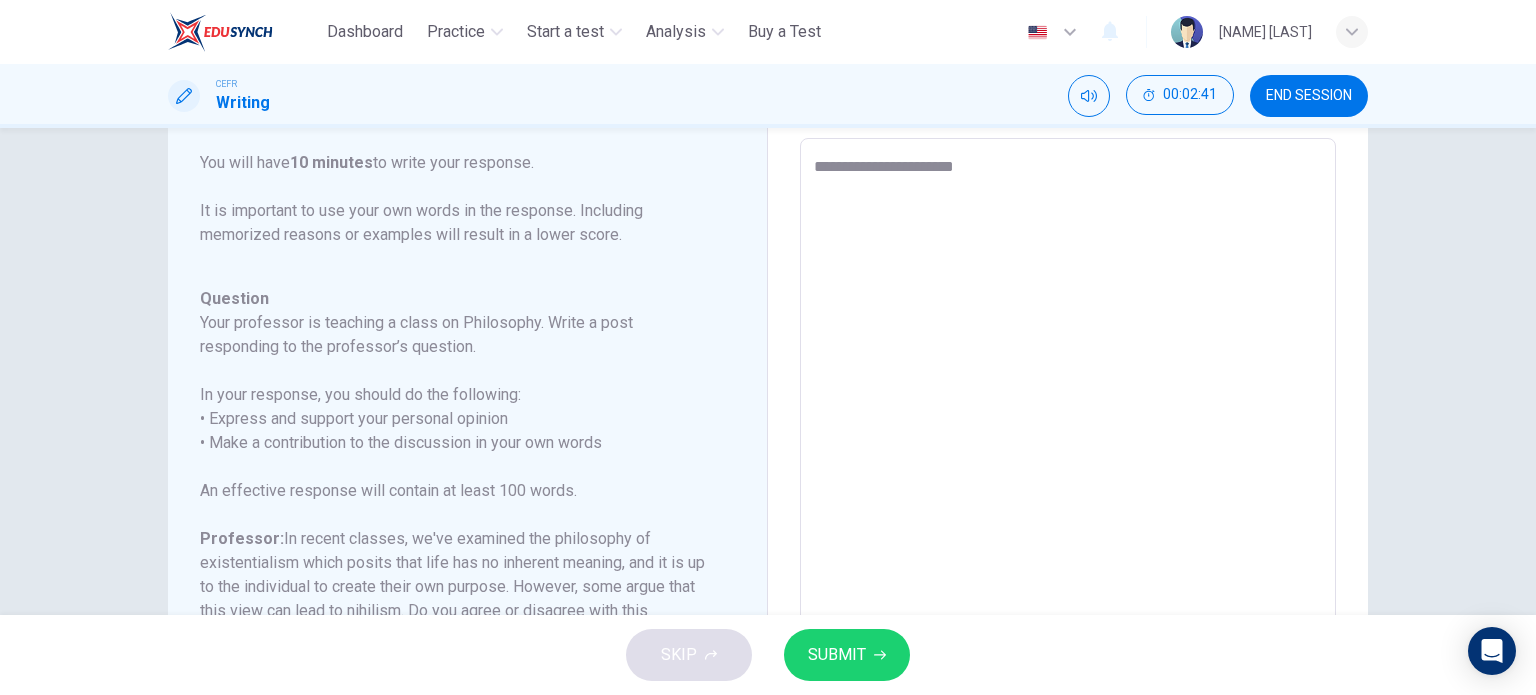 click on "END SESSION" at bounding box center [1309, 96] 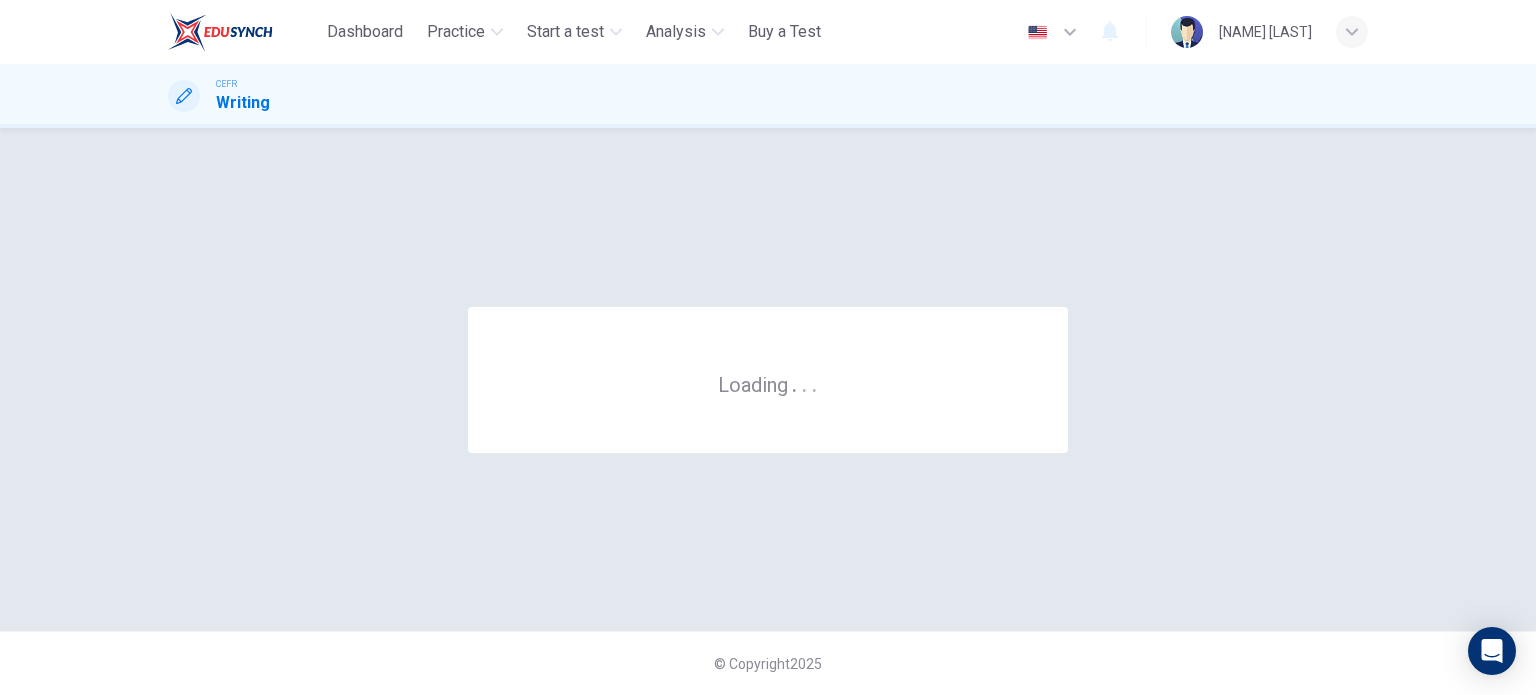 scroll, scrollTop: 0, scrollLeft: 0, axis: both 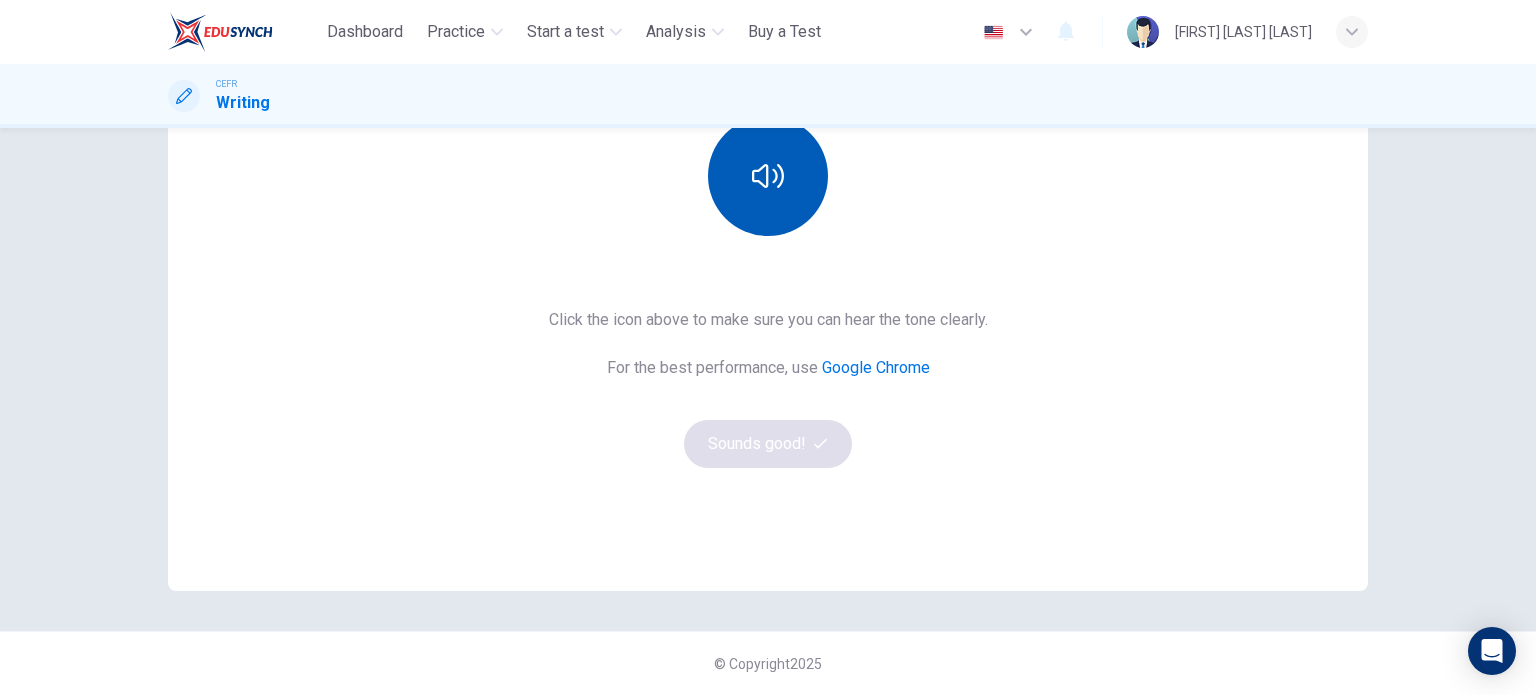 click at bounding box center (768, 176) 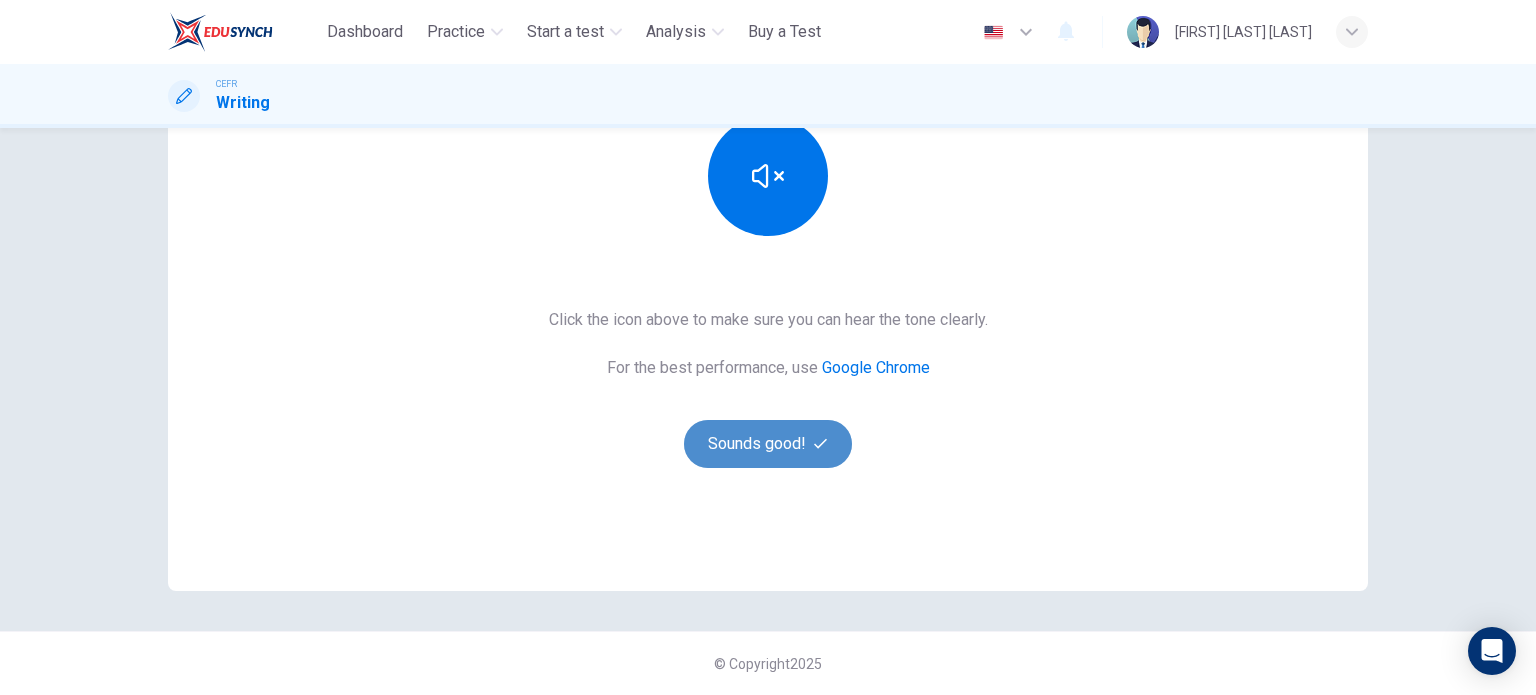 click on "Sounds good!" at bounding box center [768, 444] 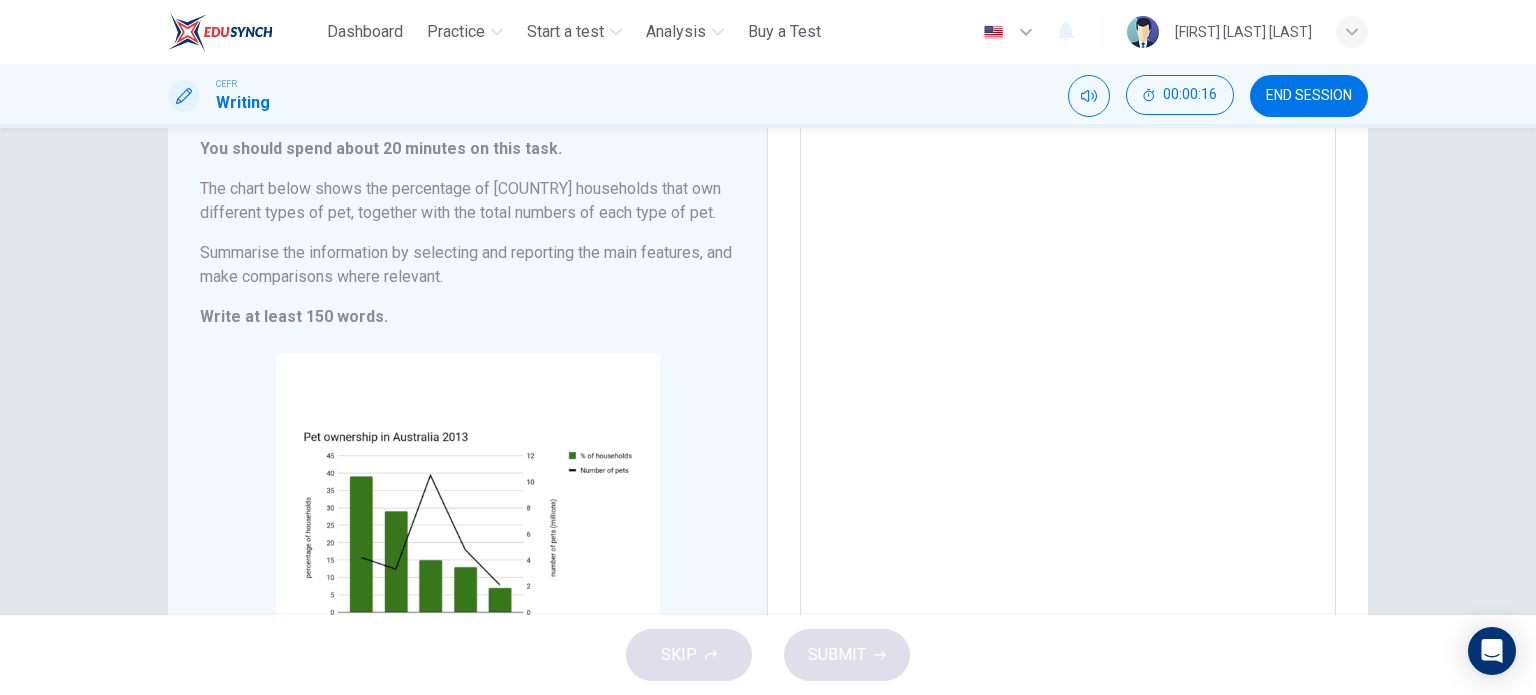 scroll, scrollTop: 125, scrollLeft: 0, axis: vertical 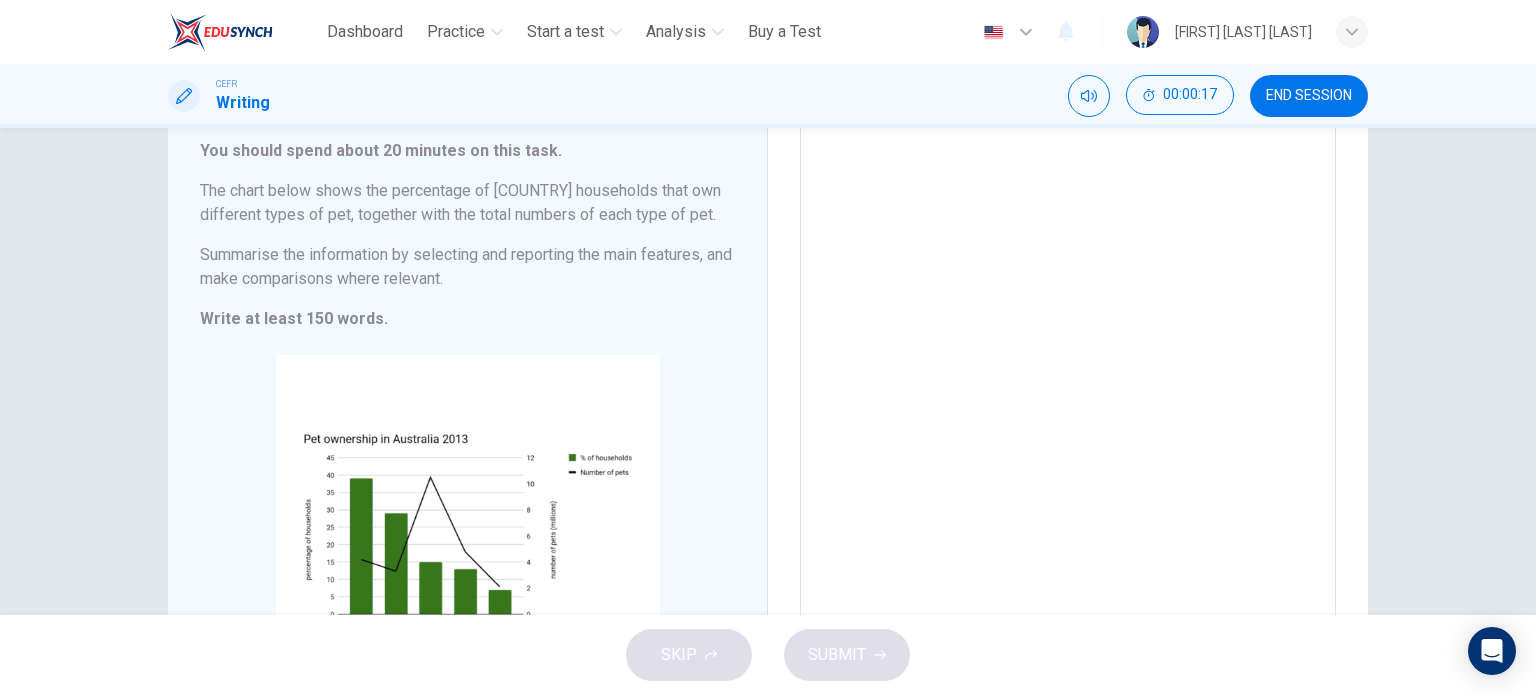 click at bounding box center (1068, 409) 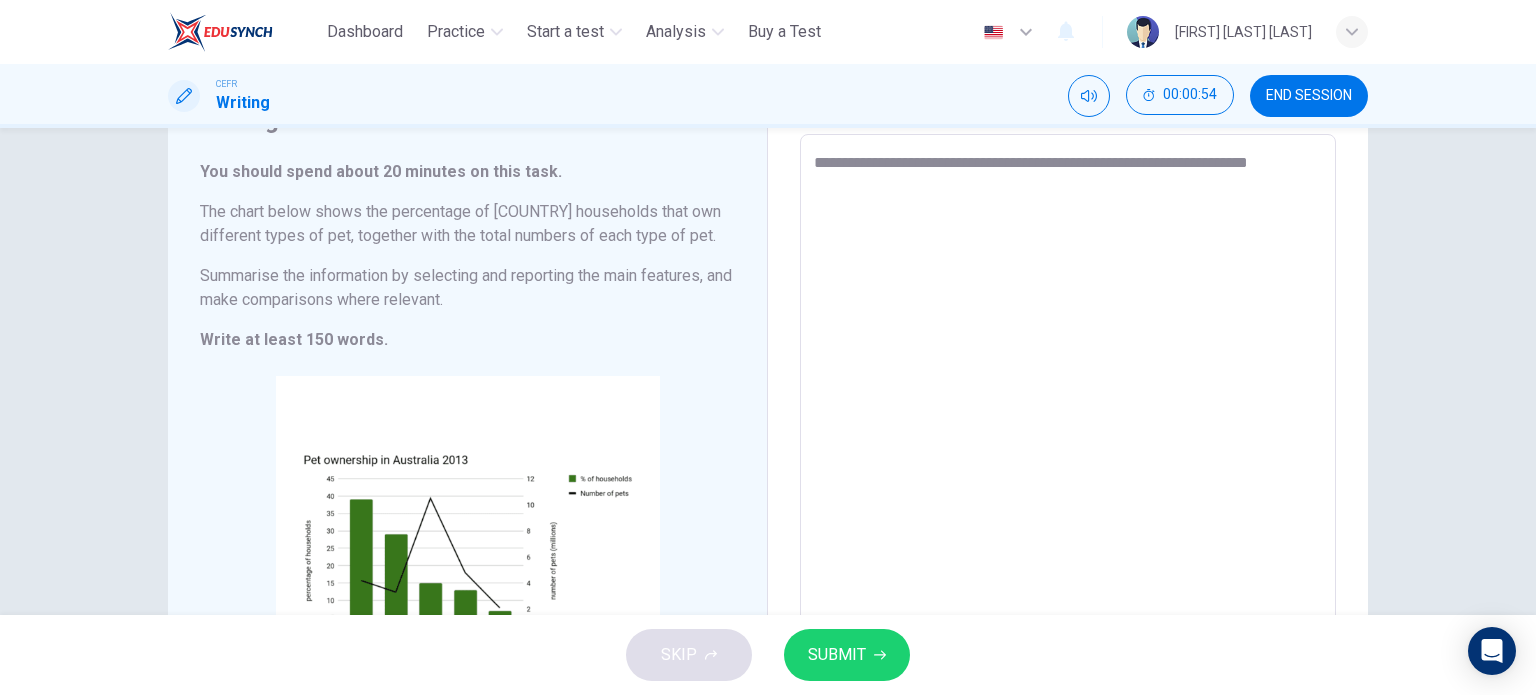 scroll, scrollTop: 104, scrollLeft: 0, axis: vertical 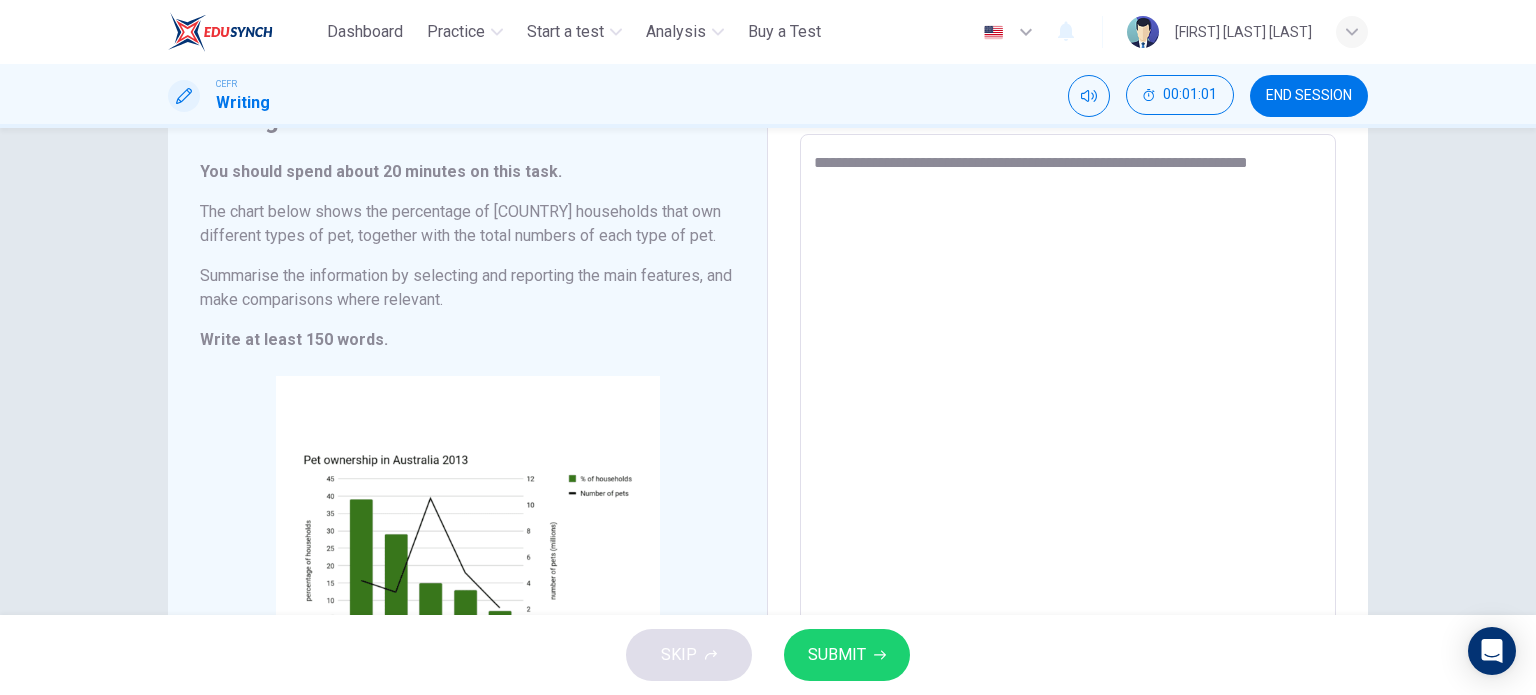 drag, startPoint x: 871, startPoint y: 190, endPoint x: 812, endPoint y: 163, distance: 64.884514 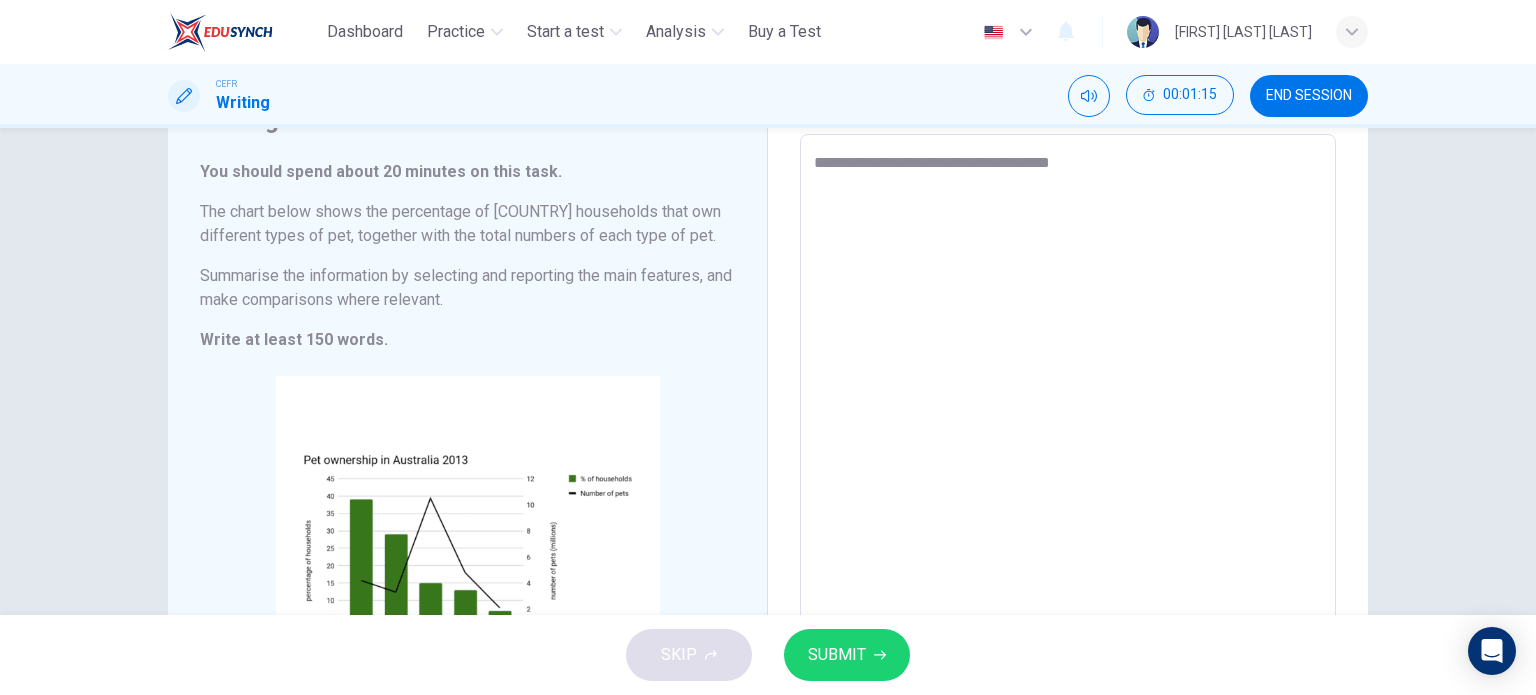 type on "**********" 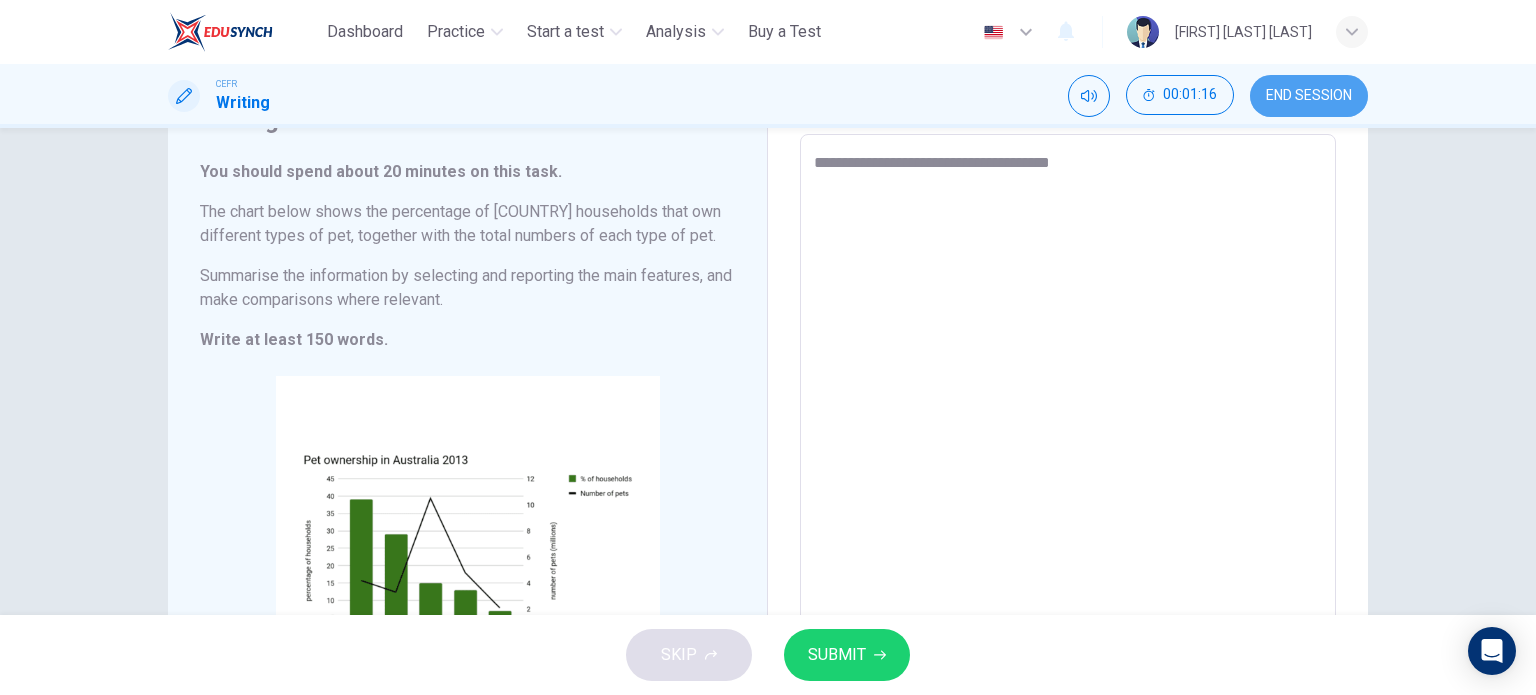 click on "END SESSION" at bounding box center (1309, 96) 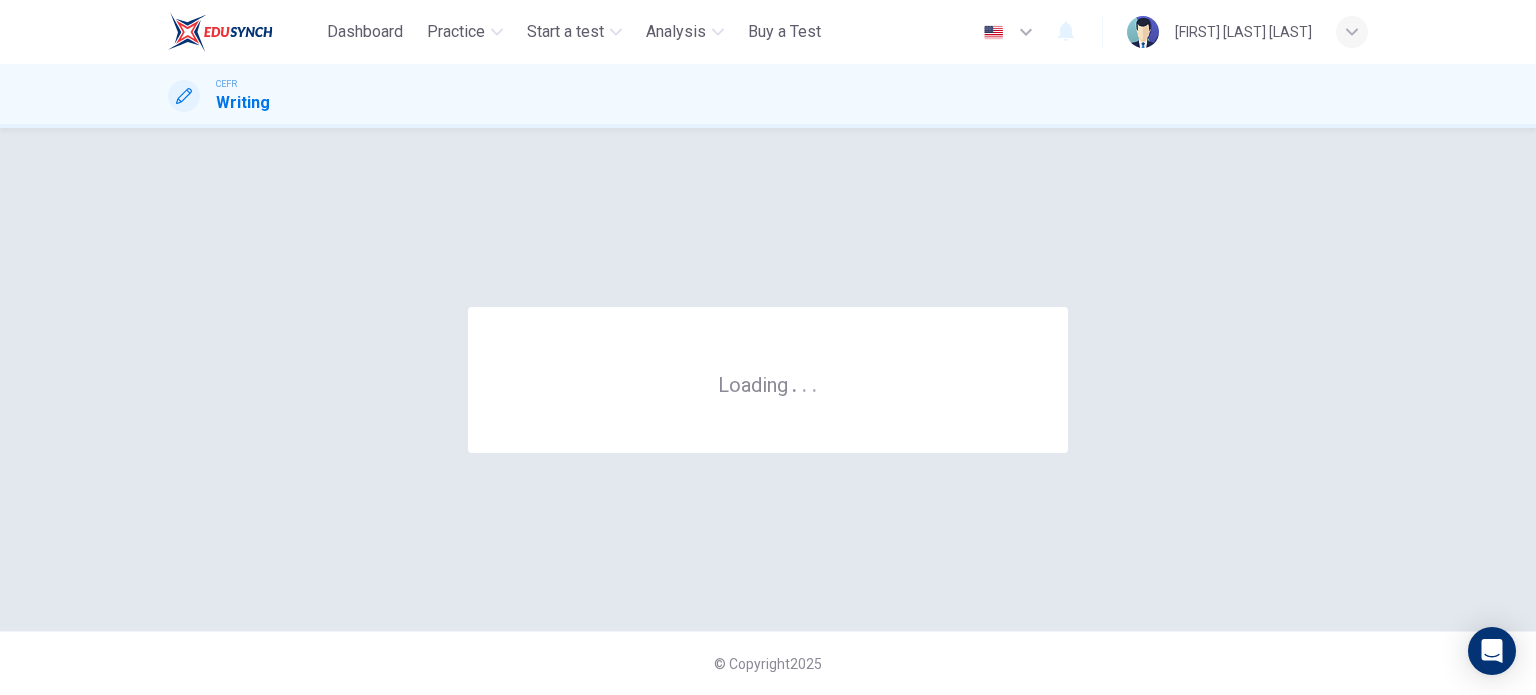 scroll, scrollTop: 0, scrollLeft: 0, axis: both 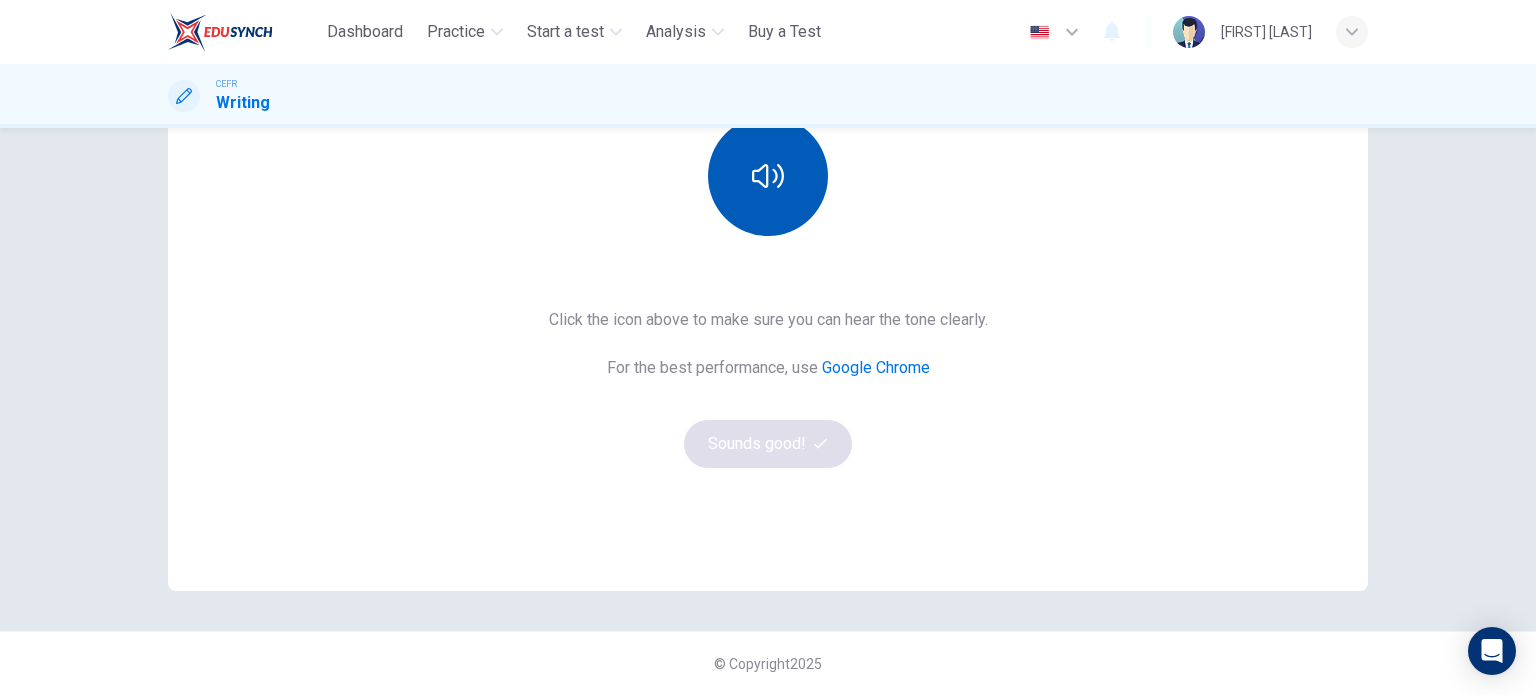 click at bounding box center (768, 176) 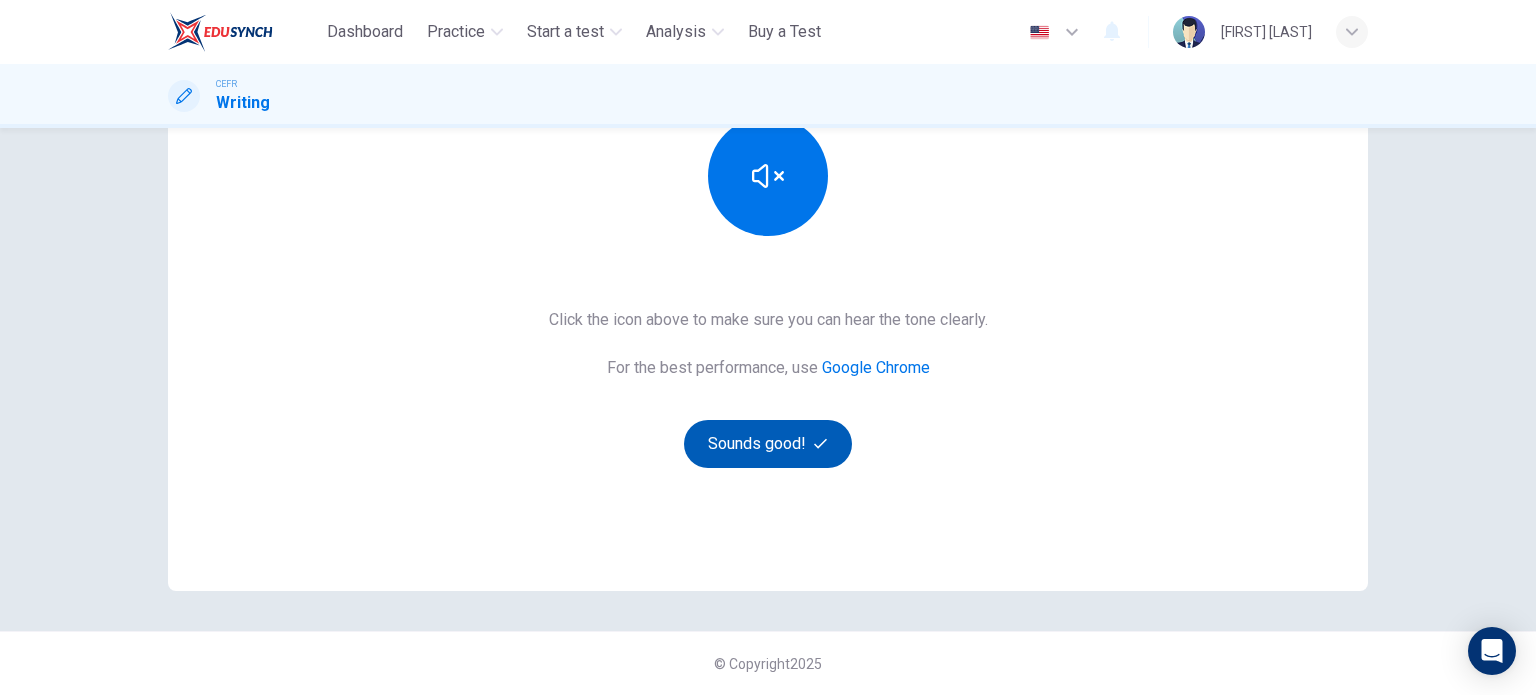 click on "Sounds good!" at bounding box center (768, 444) 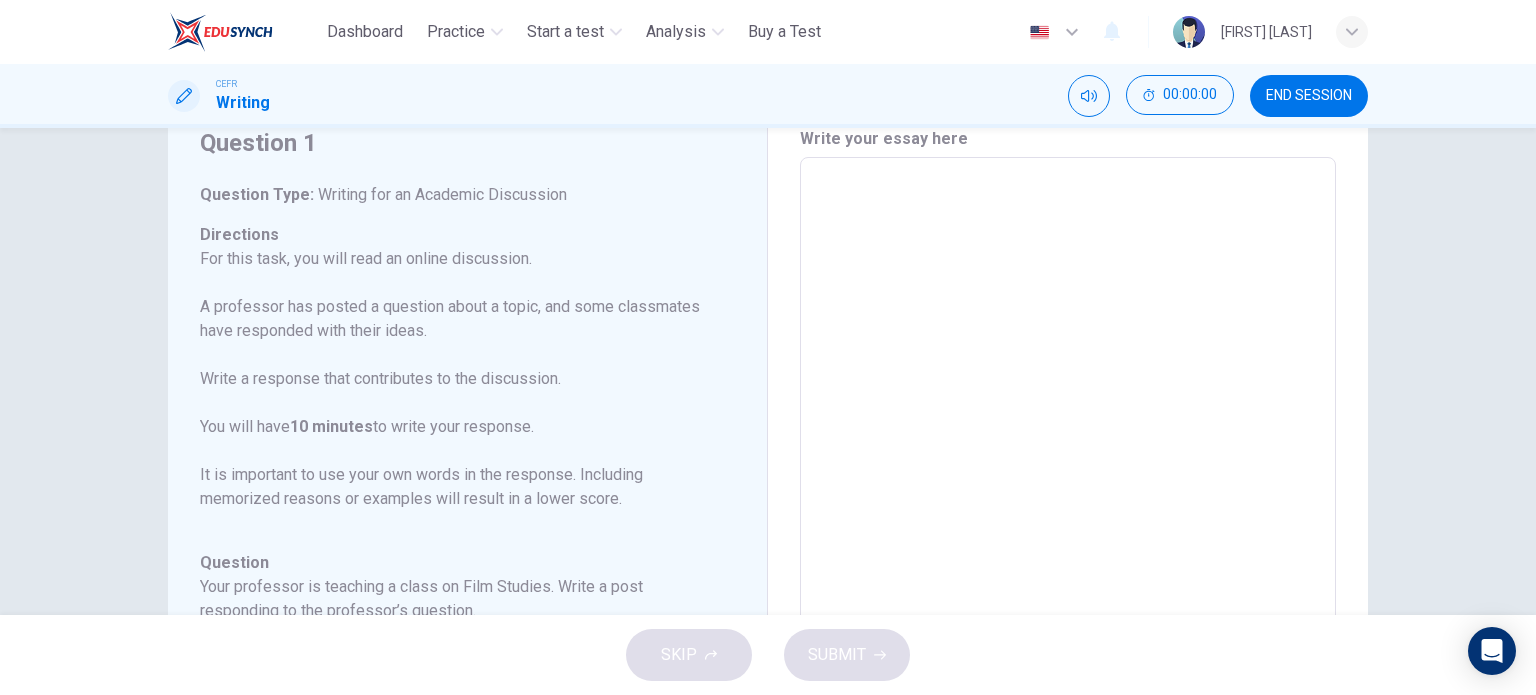 scroll, scrollTop: 72, scrollLeft: 0, axis: vertical 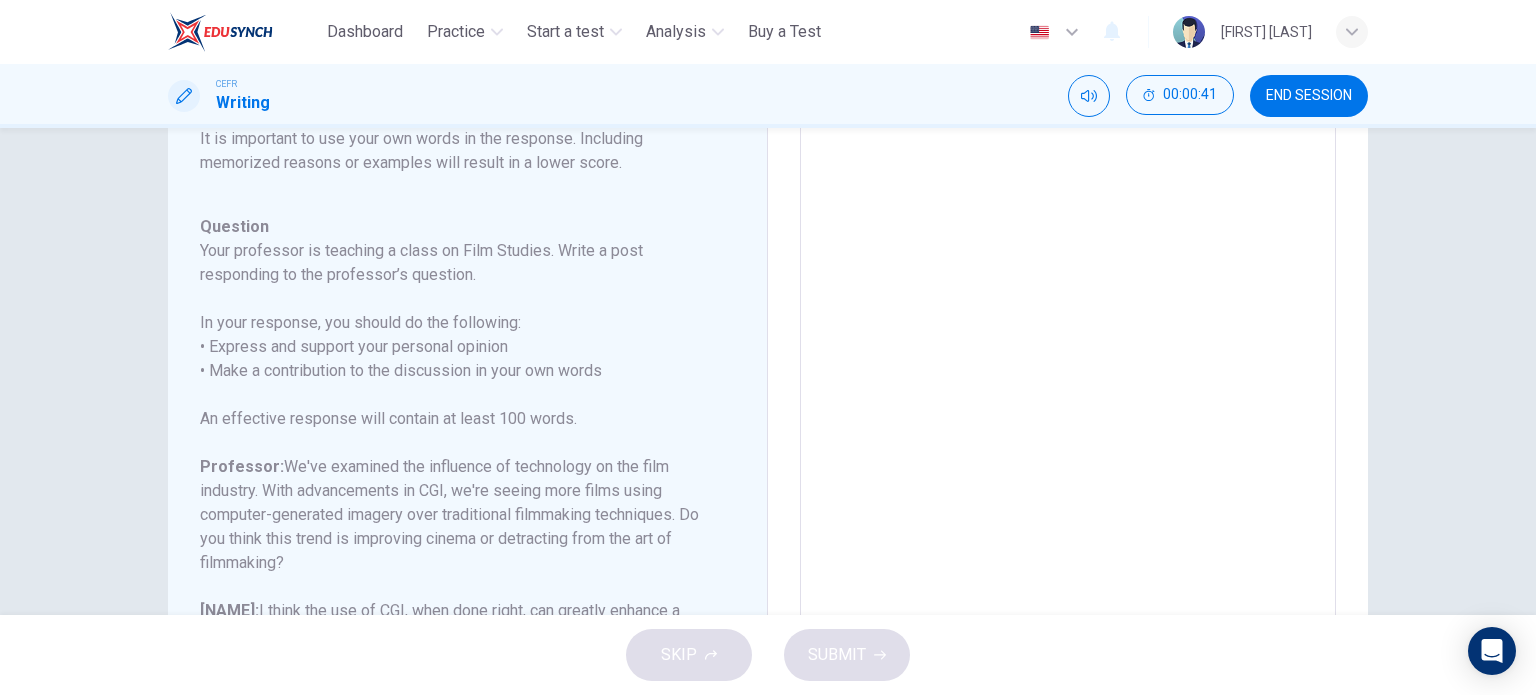 click at bounding box center [1068, 400] 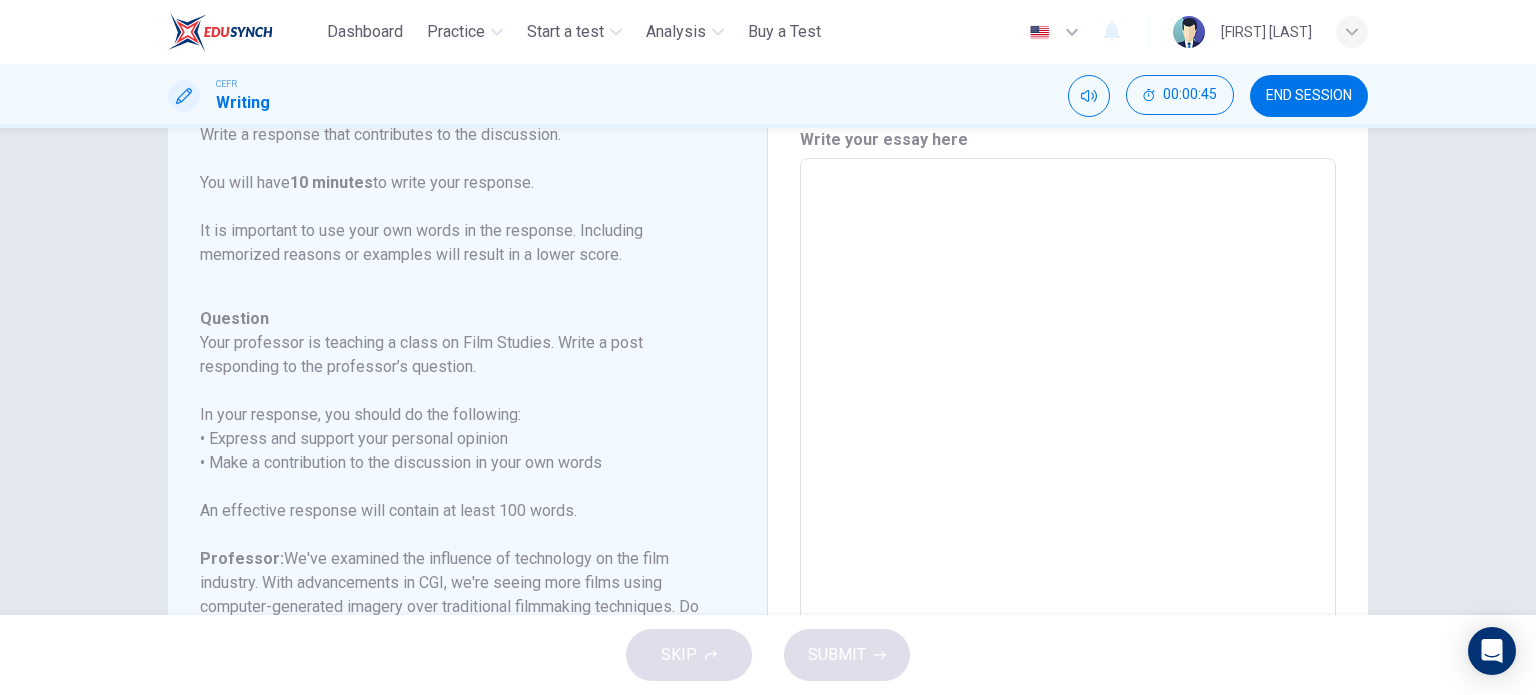 scroll, scrollTop: 100, scrollLeft: 0, axis: vertical 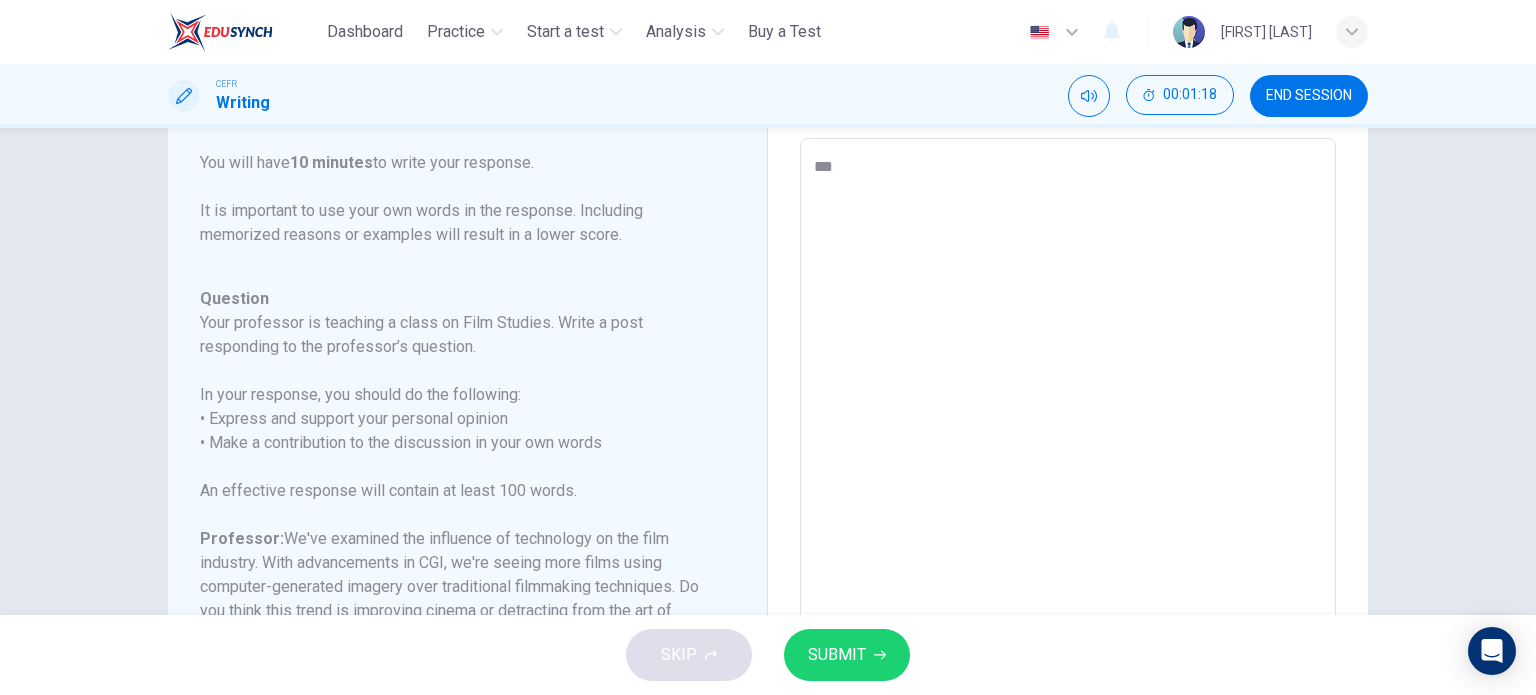 type on "**" 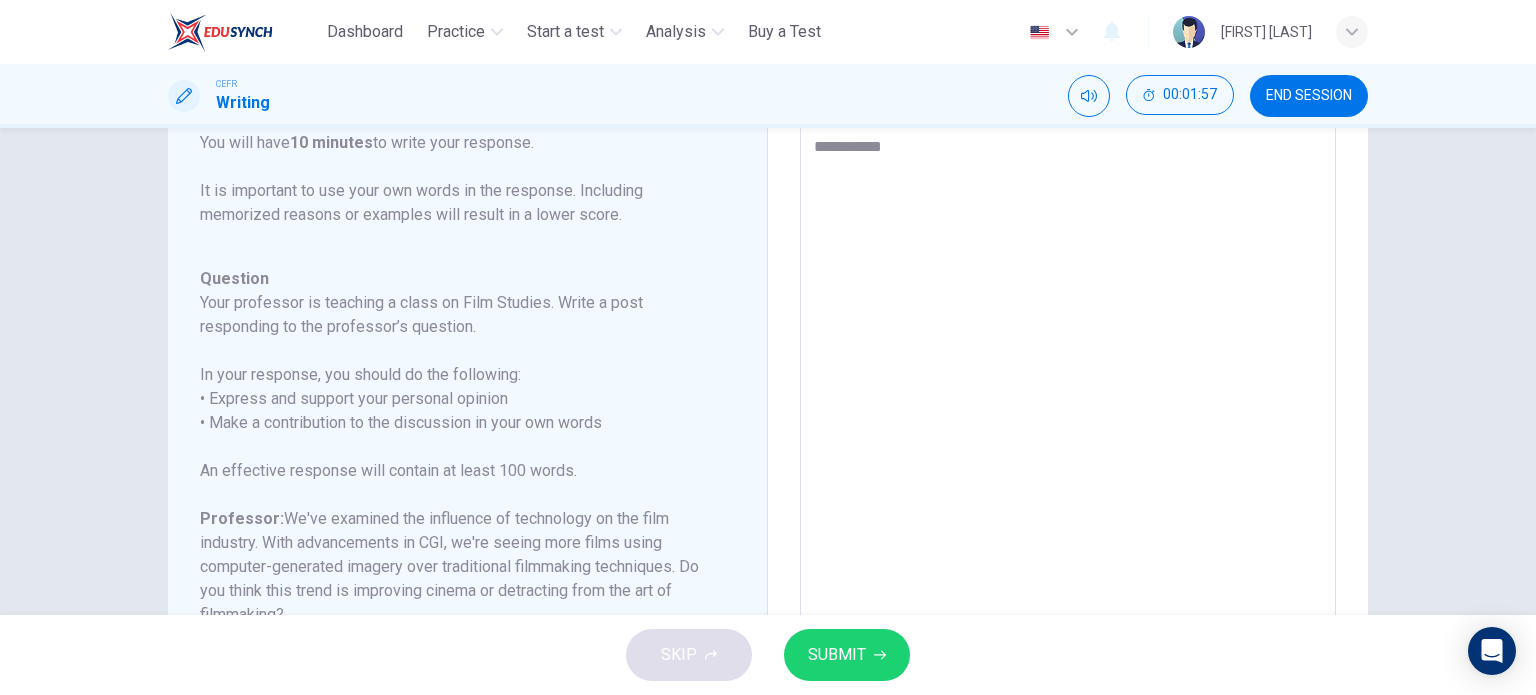 scroll, scrollTop: 118, scrollLeft: 0, axis: vertical 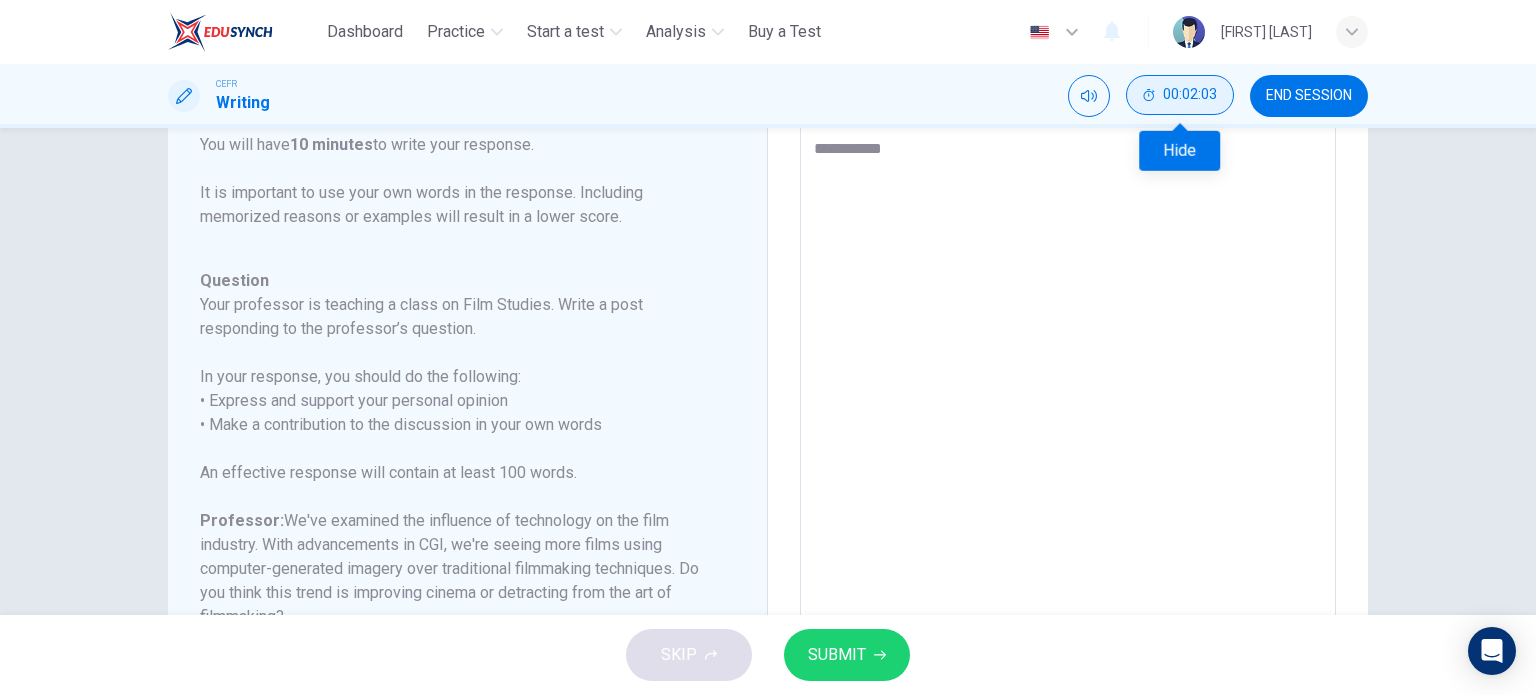 click on "00:02:03" at bounding box center (1180, 95) 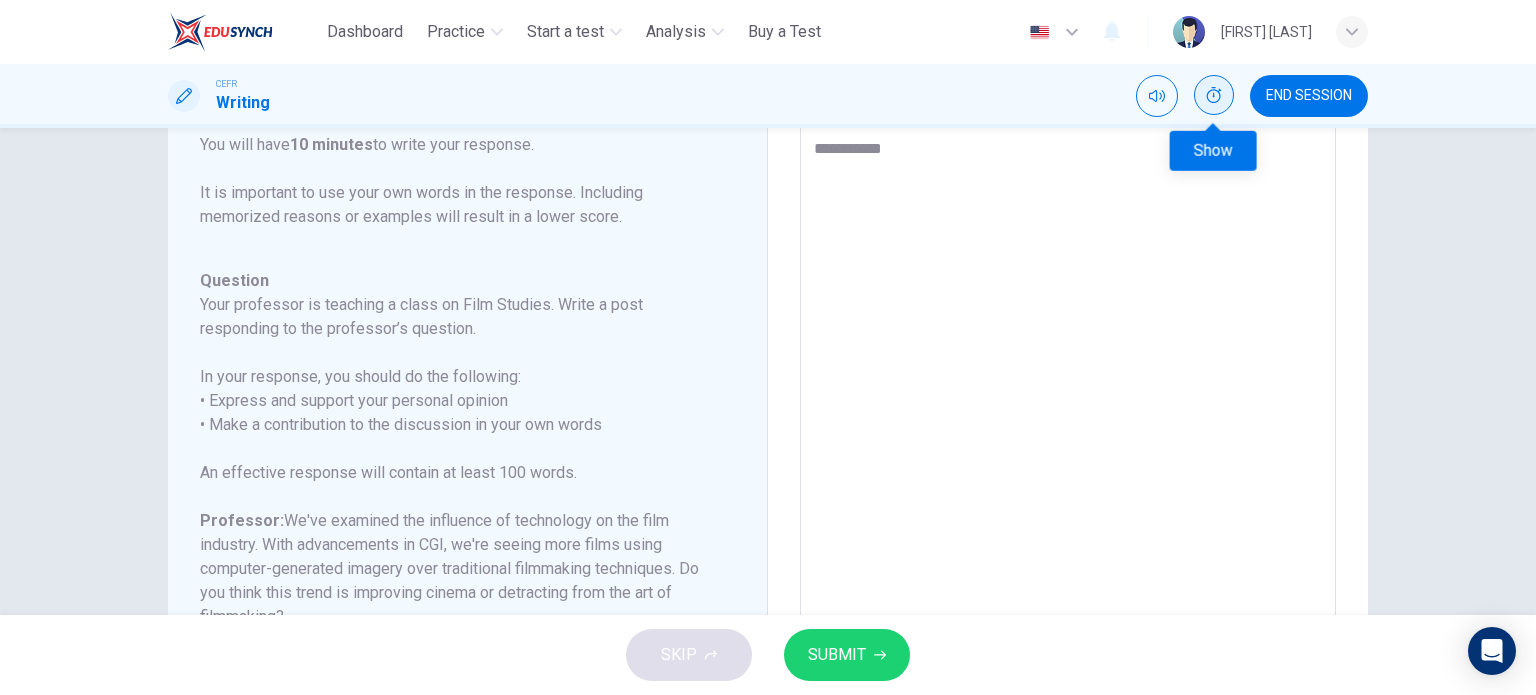 click at bounding box center (1214, 95) 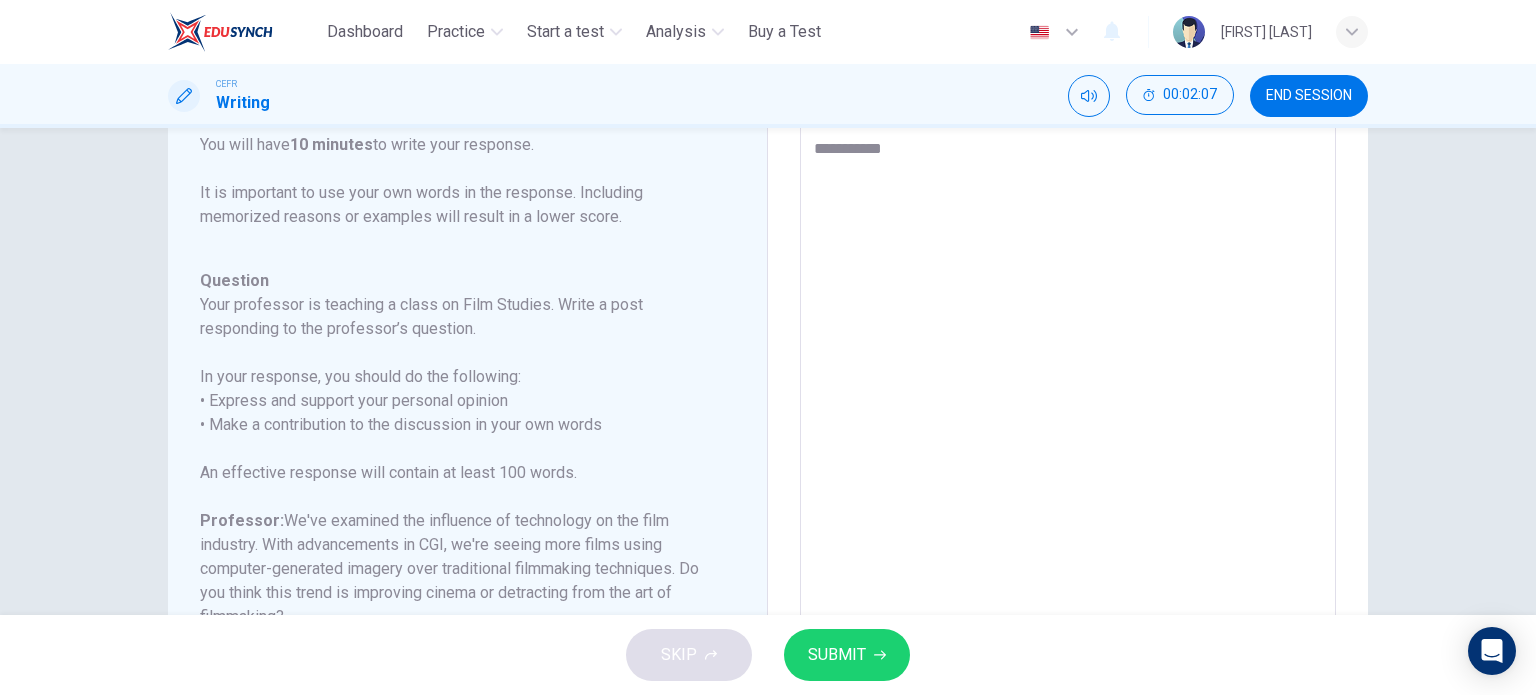 click on "[NUMBER] [NUMBER]" at bounding box center (1068, 454) 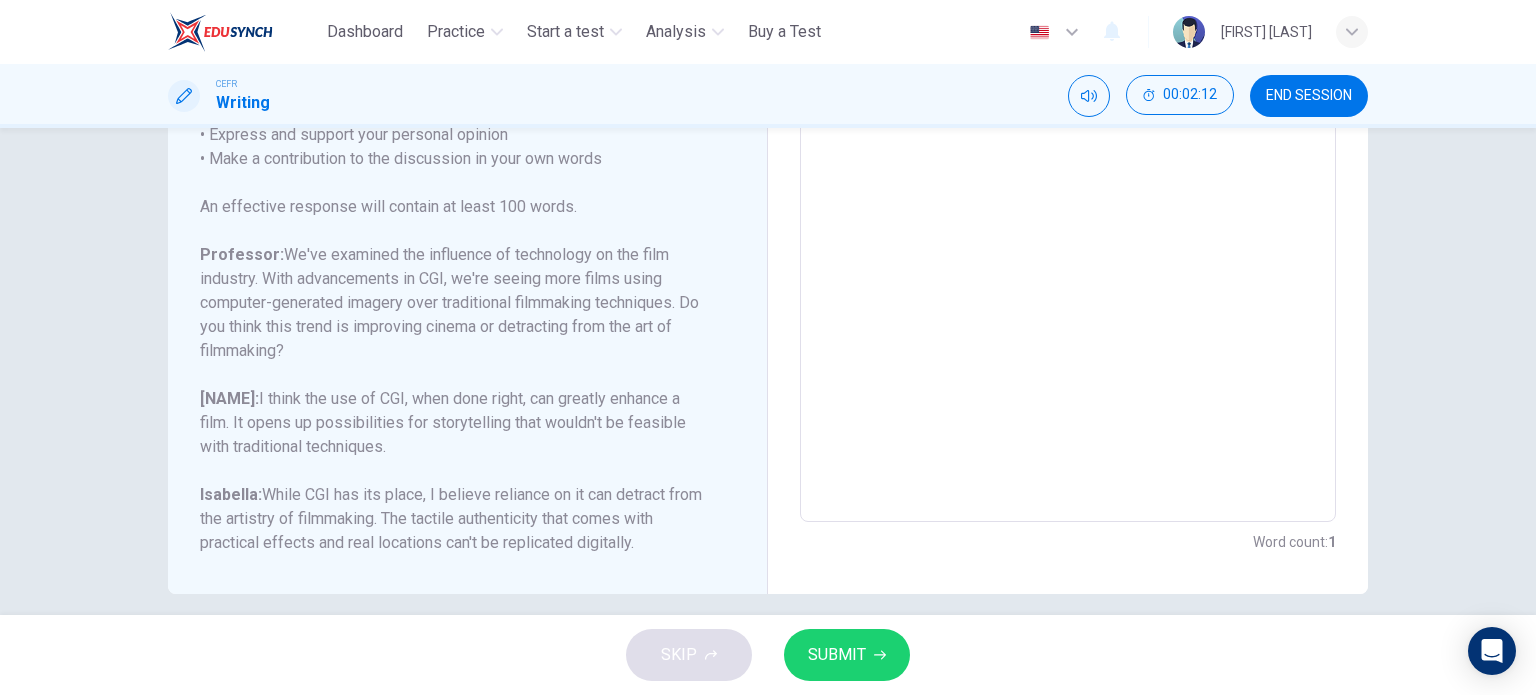 scroll, scrollTop: 403, scrollLeft: 0, axis: vertical 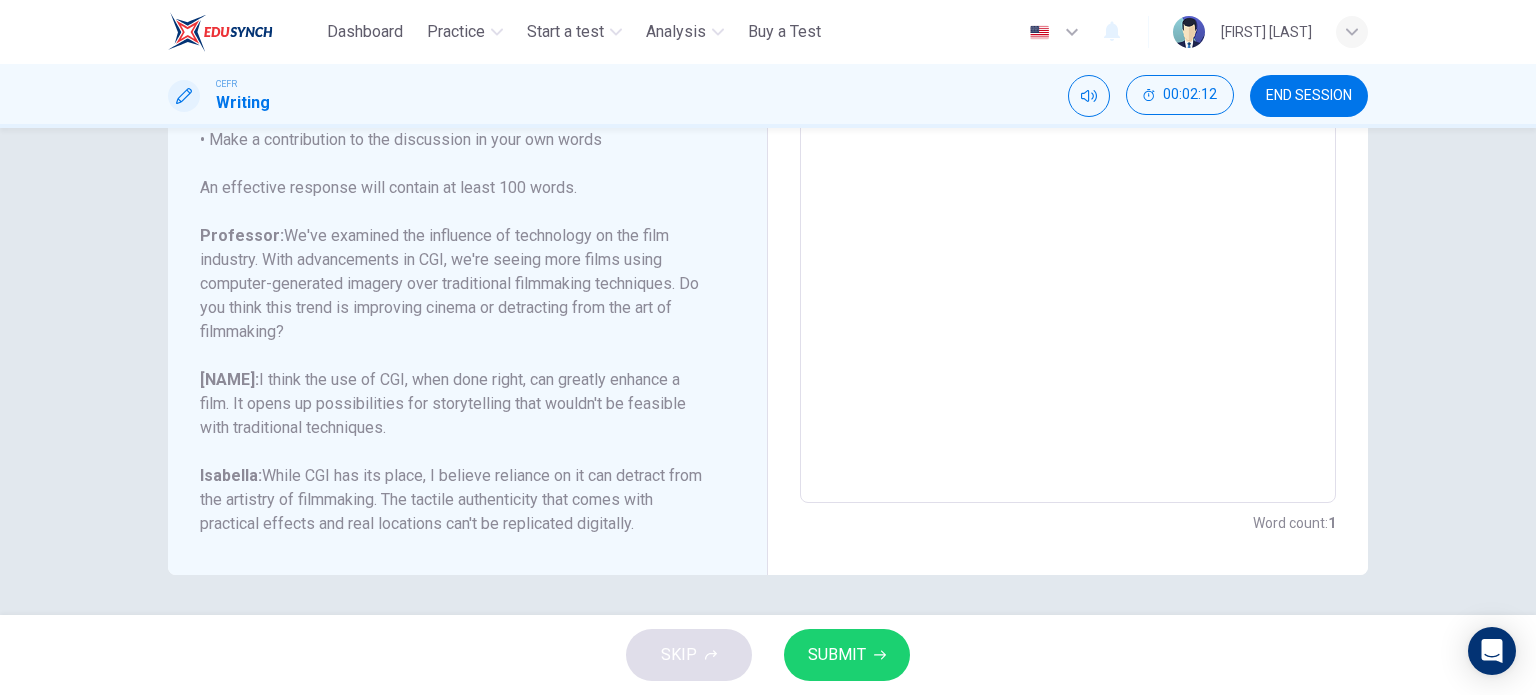drag, startPoint x: 199, startPoint y: 284, endPoint x: 418, endPoint y: 458, distance: 279.70877 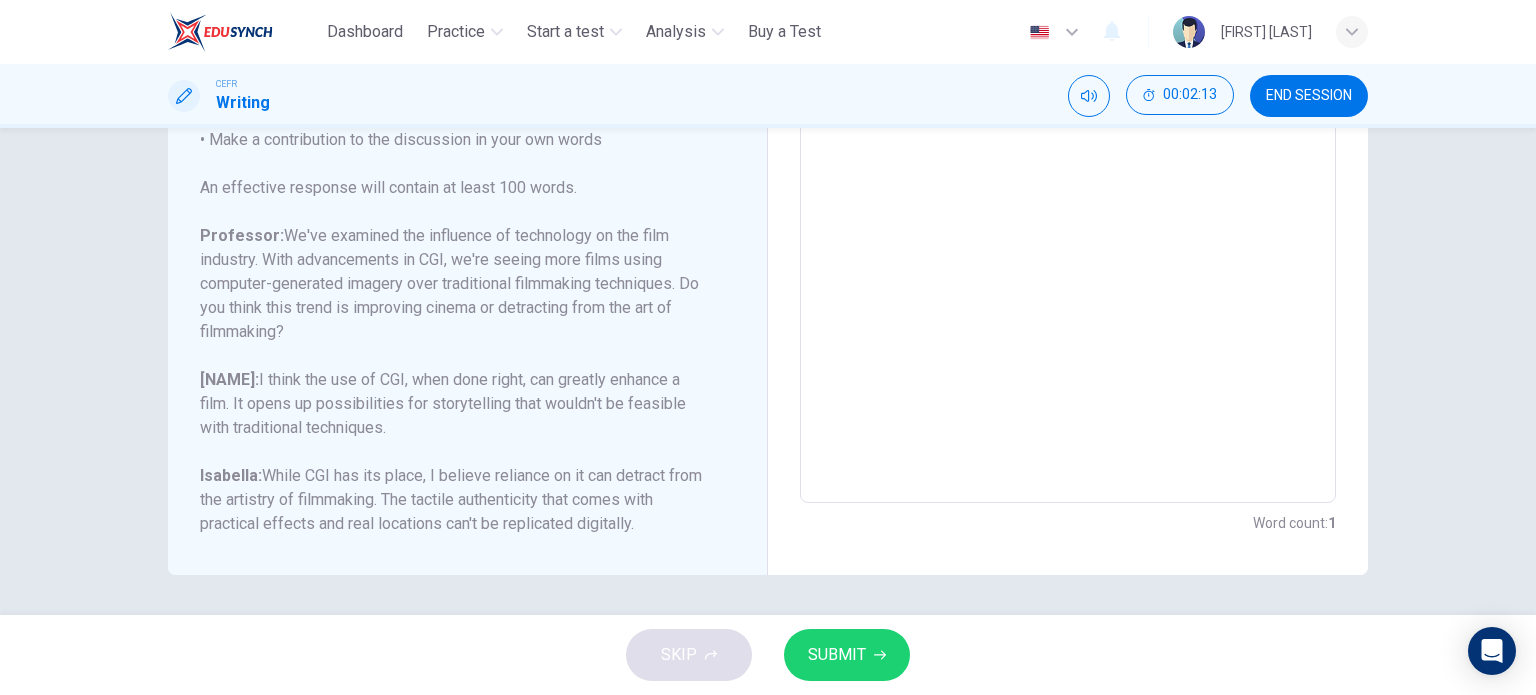 drag, startPoint x: 590, startPoint y: 520, endPoint x: 380, endPoint y: 417, distance: 233.89955 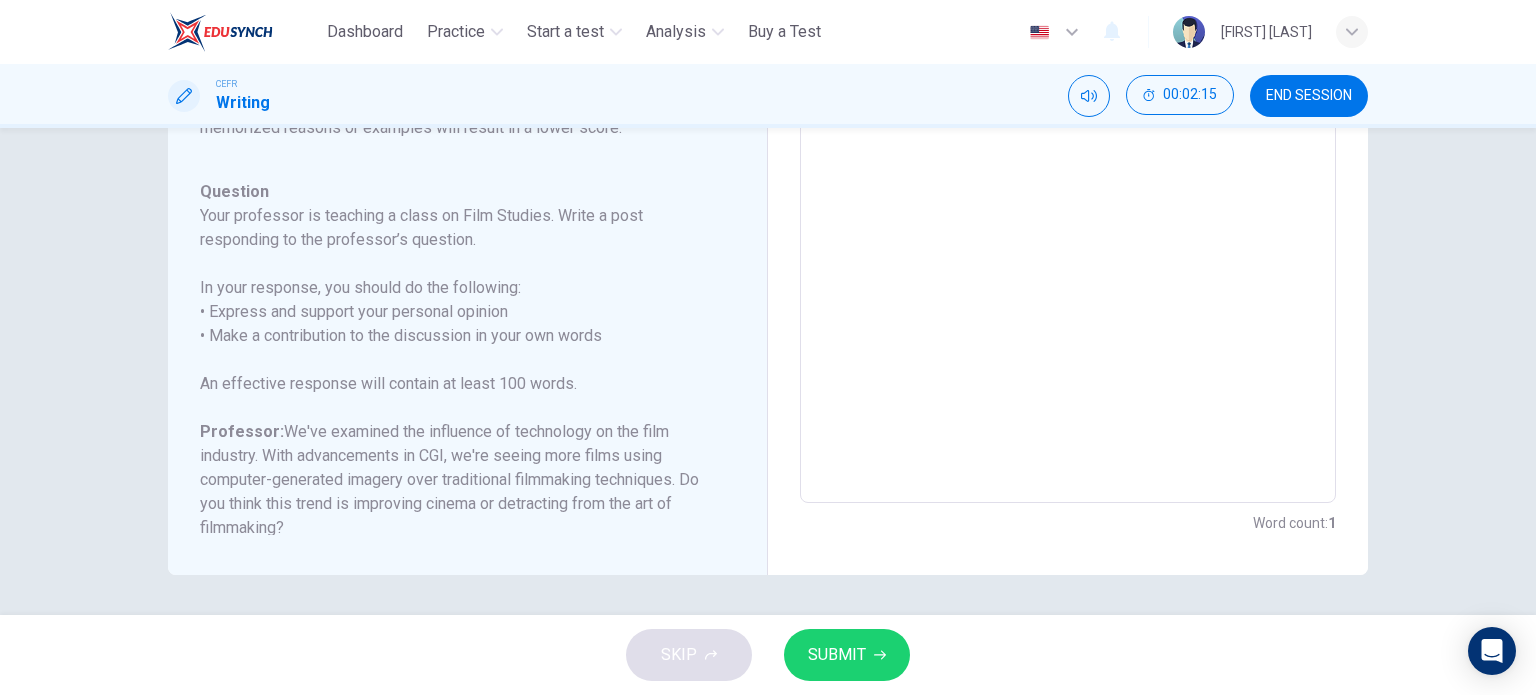 scroll, scrollTop: 45, scrollLeft: 0, axis: vertical 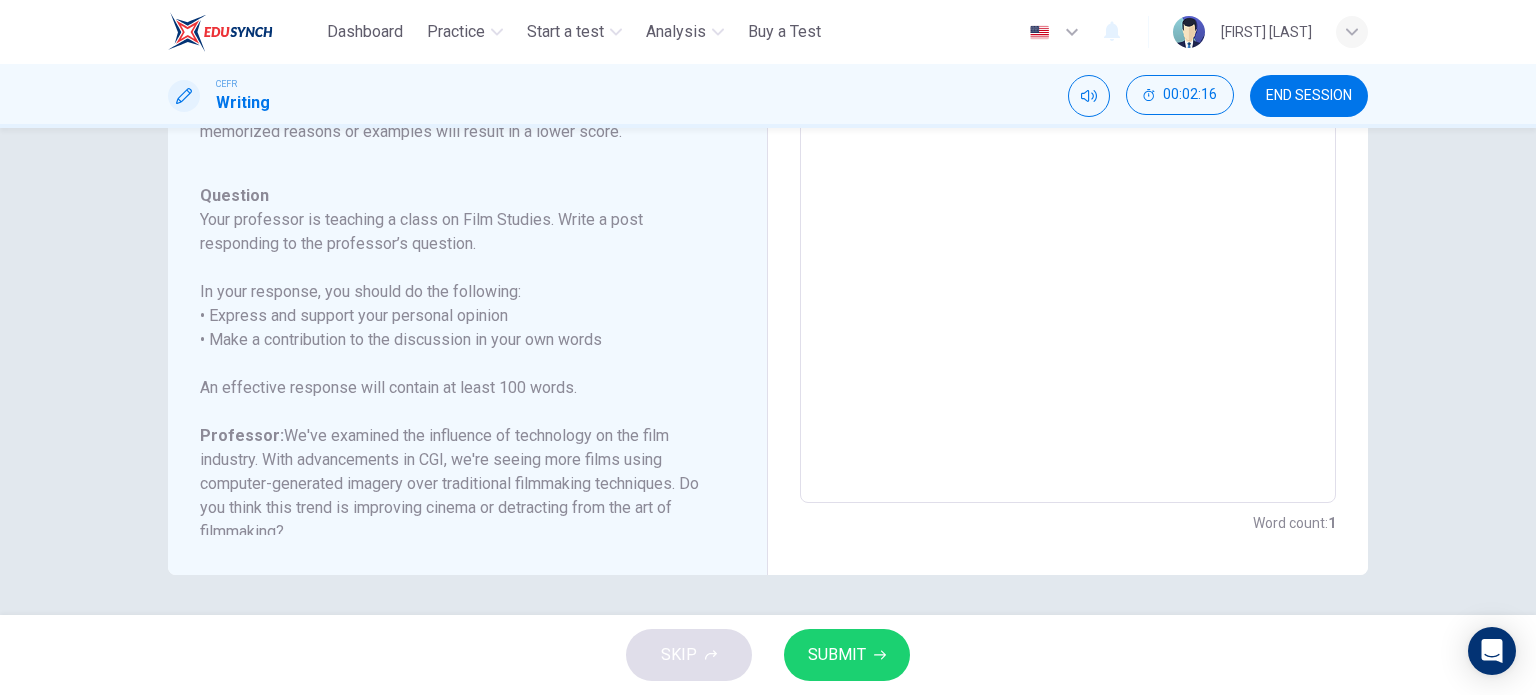 click on "**********" at bounding box center (1068, 169) 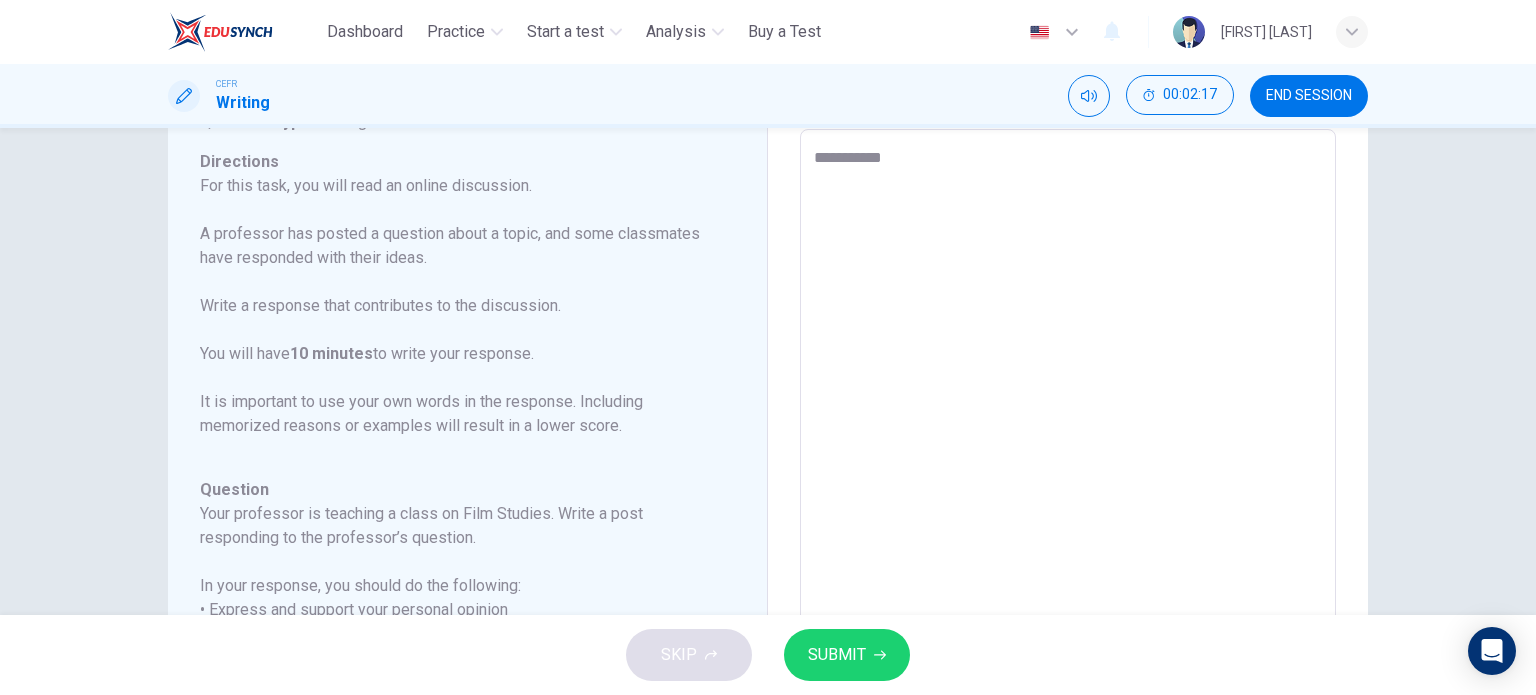 scroll, scrollTop: 103, scrollLeft: 0, axis: vertical 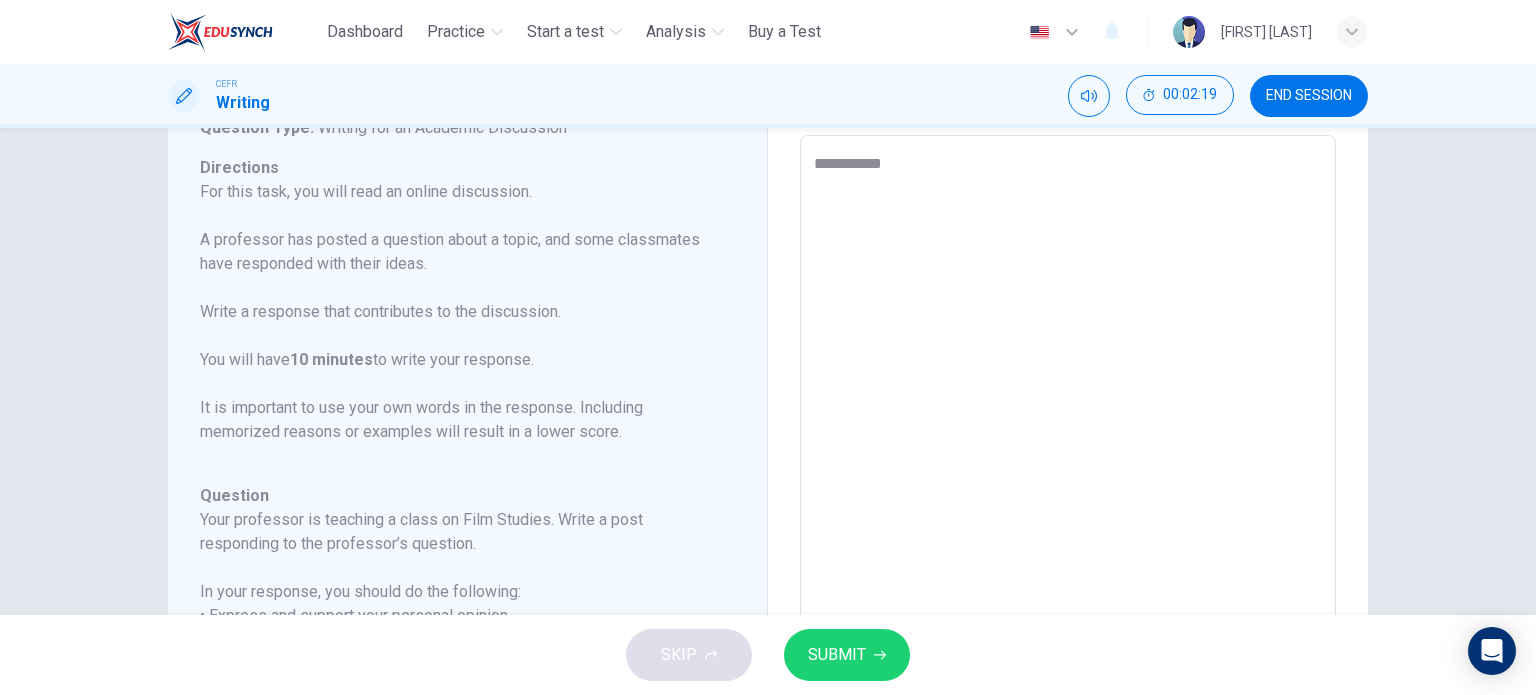 drag, startPoint x: 971, startPoint y: 191, endPoint x: 804, endPoint y: 195, distance: 167.0479 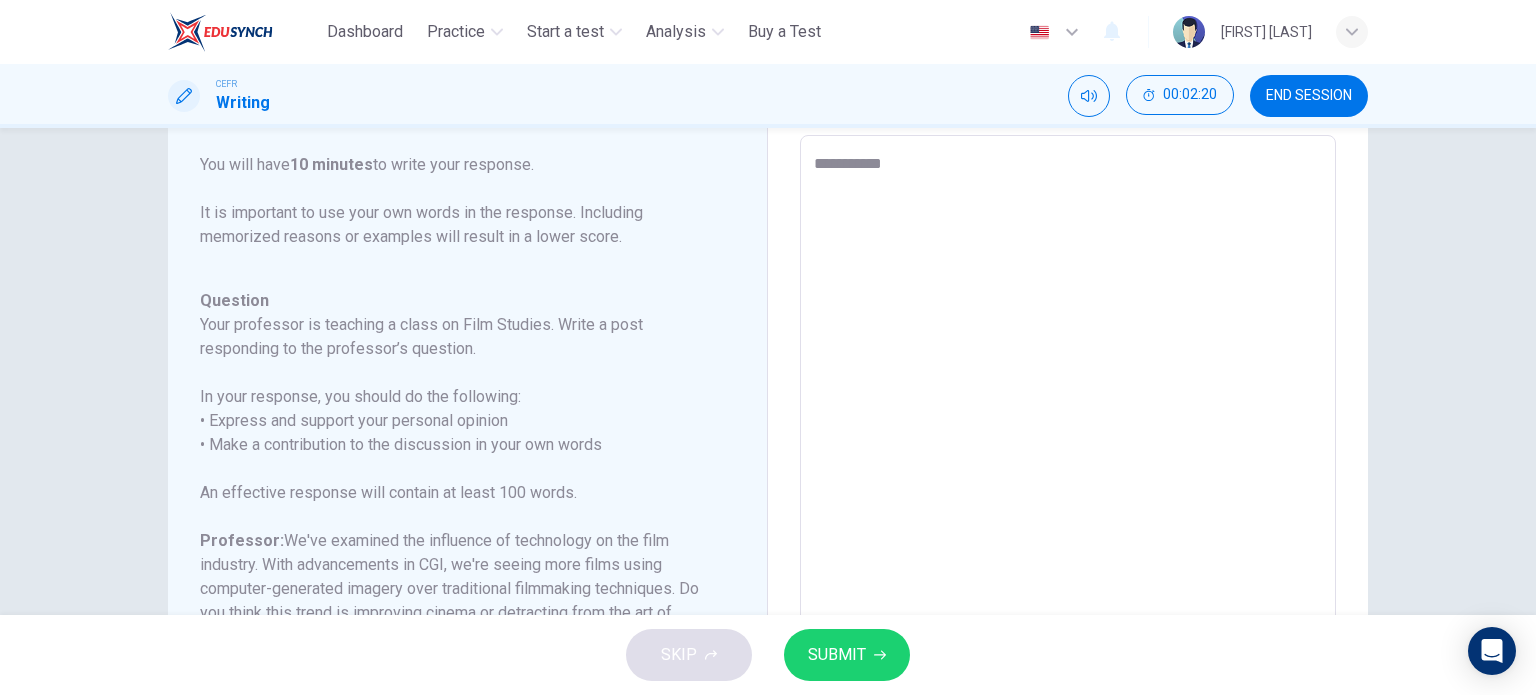 scroll, scrollTop: 245, scrollLeft: 0, axis: vertical 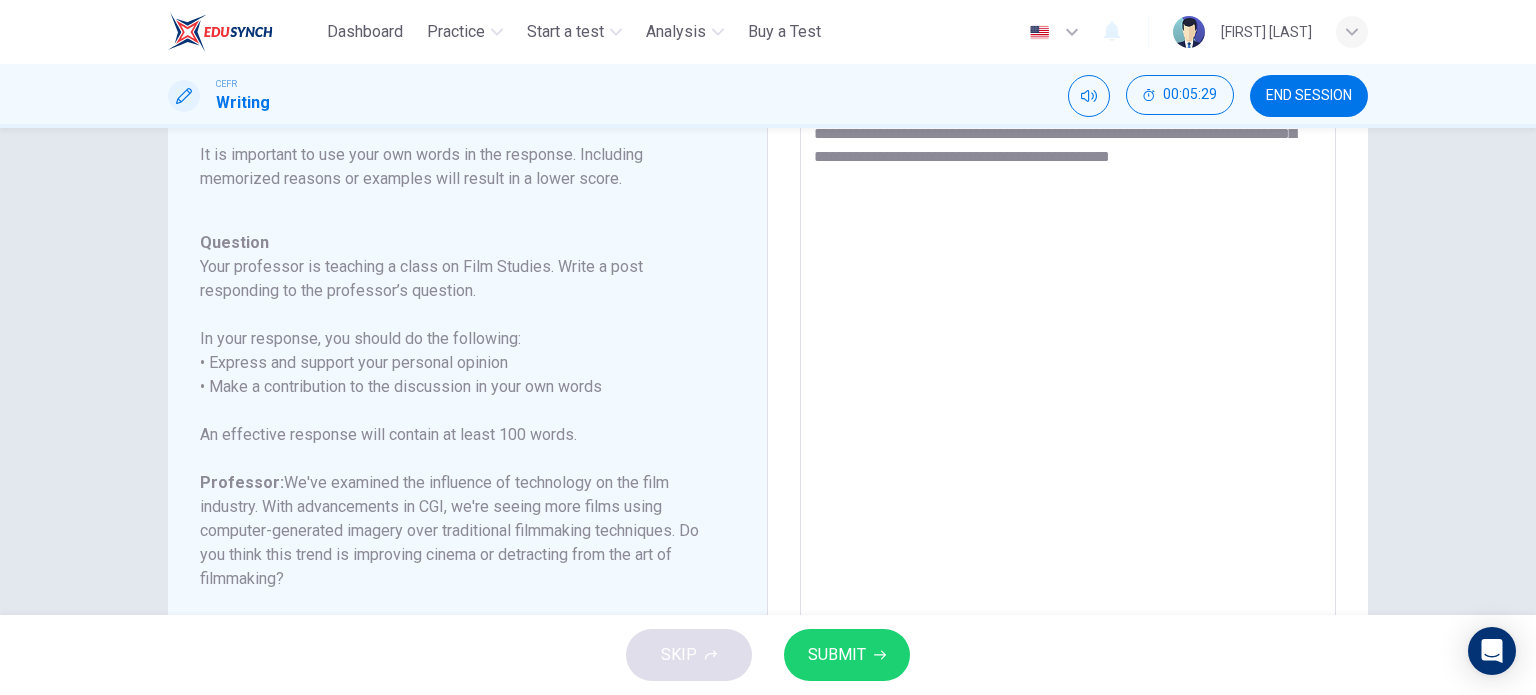 drag, startPoint x: 1013, startPoint y: 159, endPoint x: 921, endPoint y: 162, distance: 92.0489 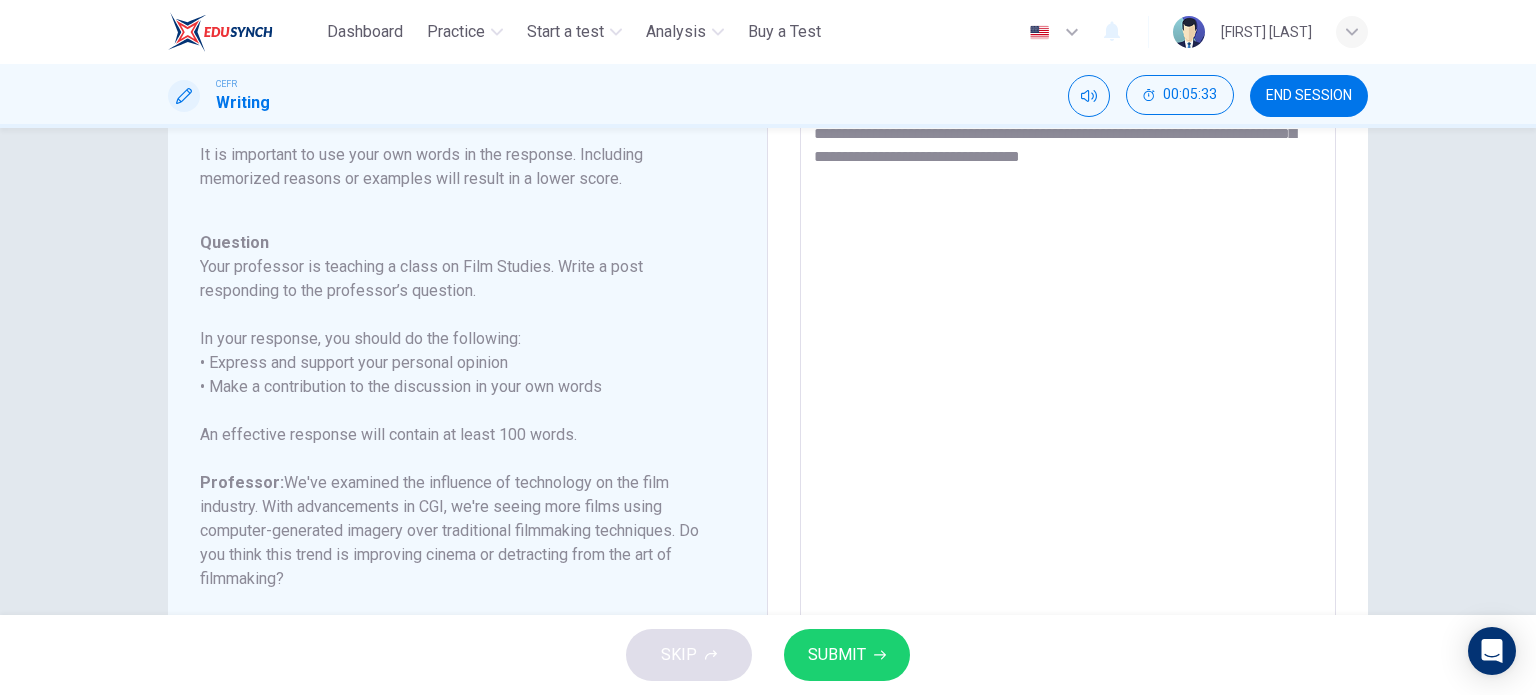click on "**********" at bounding box center [1068, 416] 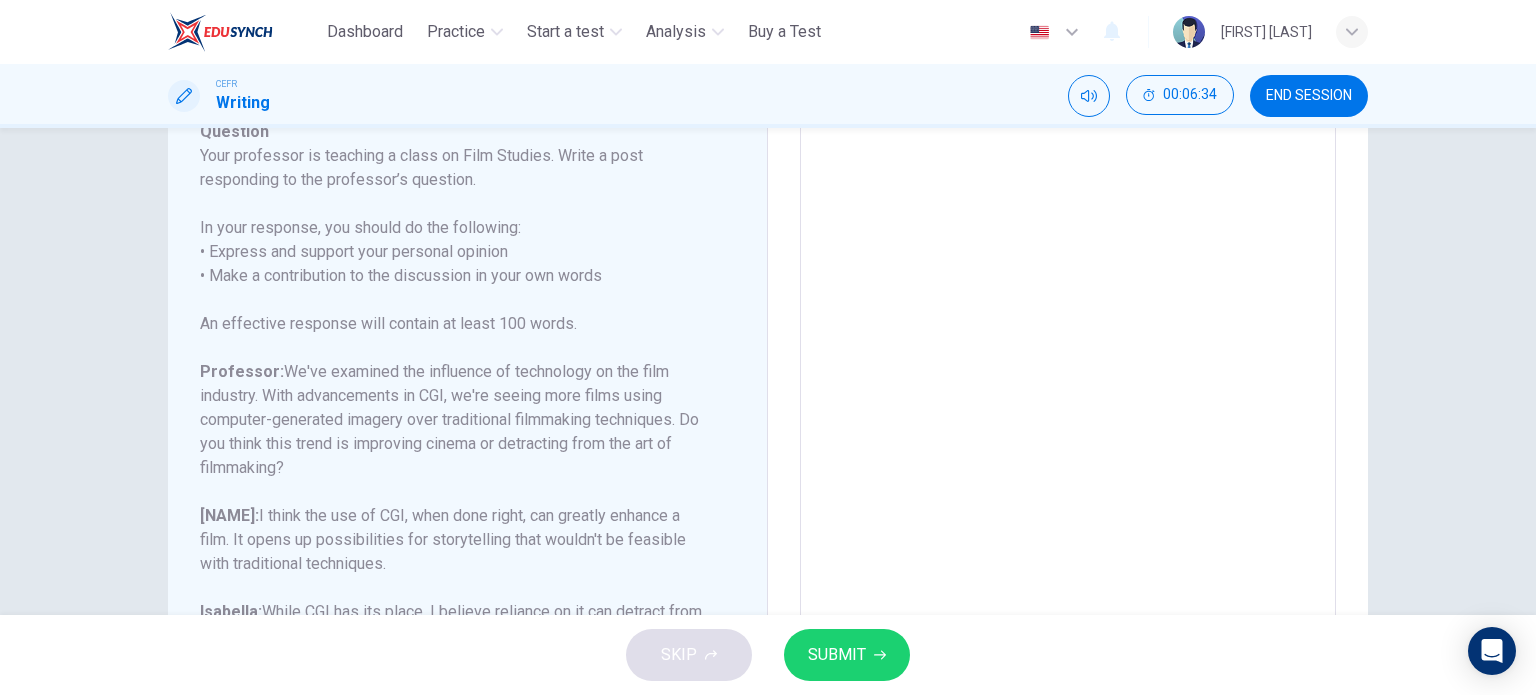scroll, scrollTop: 124, scrollLeft: 0, axis: vertical 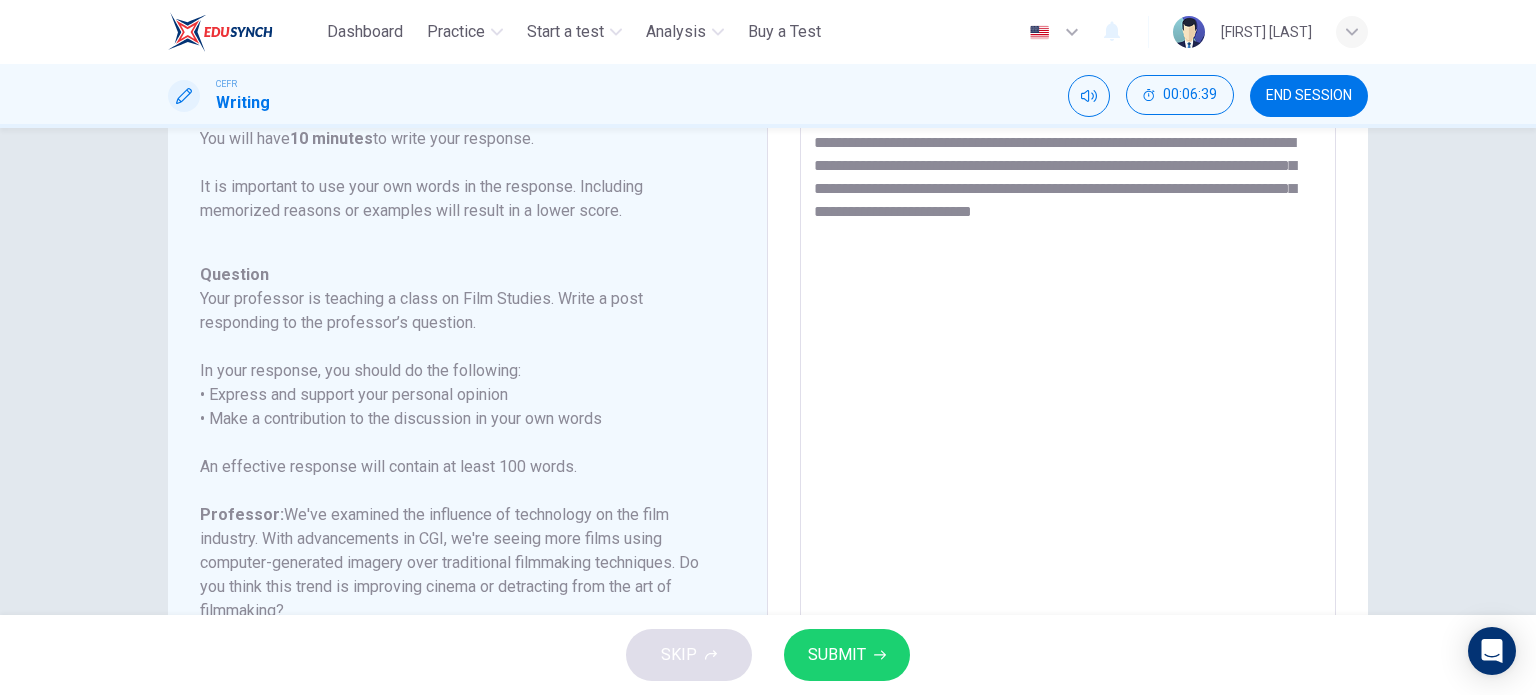 drag, startPoint x: 1242, startPoint y: 223, endPoint x: 1020, endPoint y: 207, distance: 222.57584 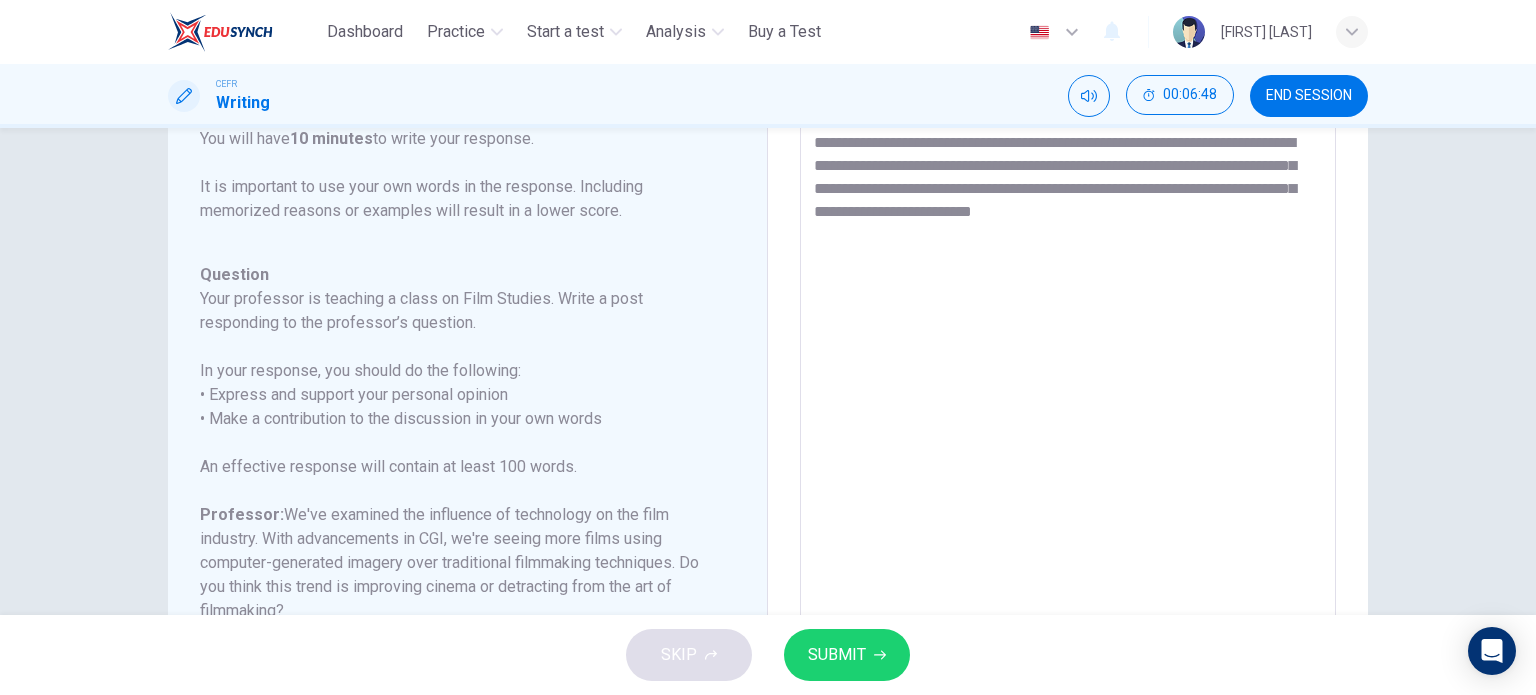 click on "**********" at bounding box center (1068, 448) 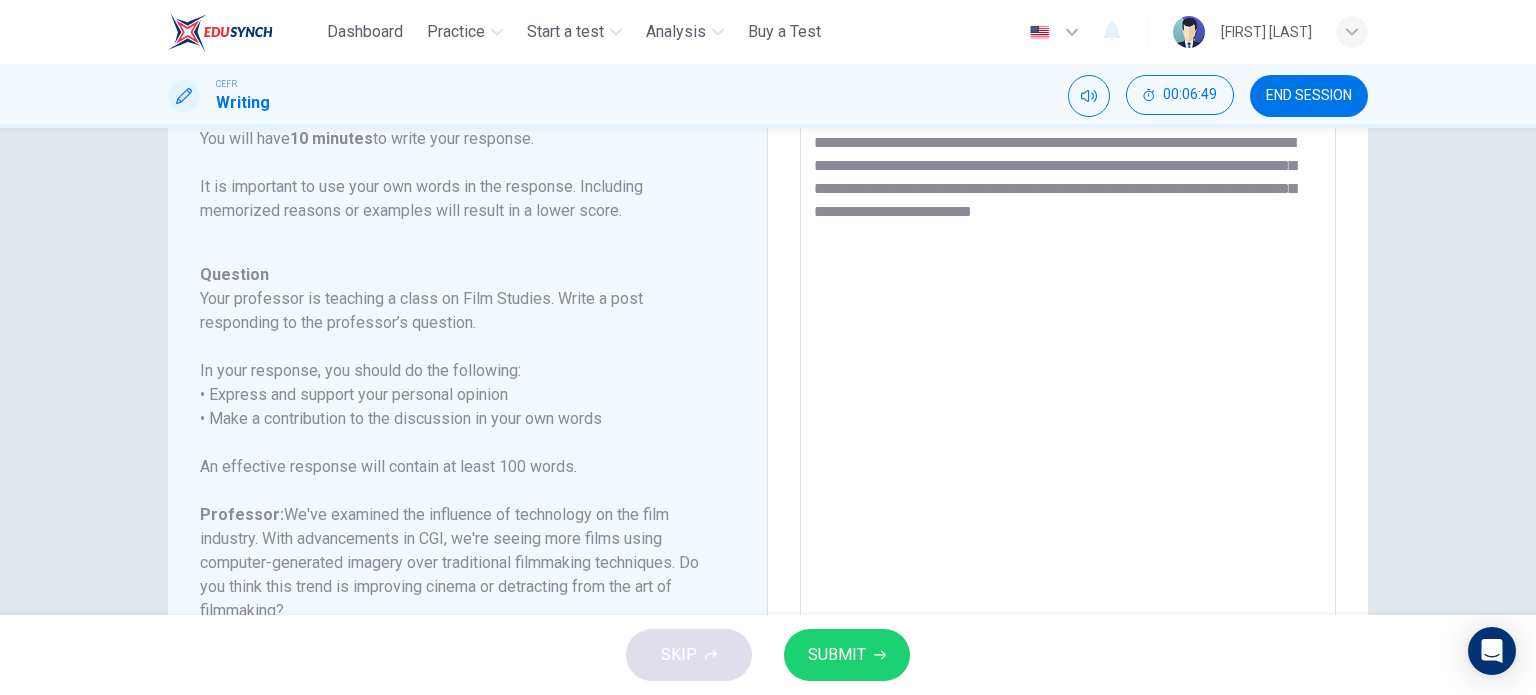 drag, startPoint x: 1268, startPoint y: 225, endPoint x: 823, endPoint y: 207, distance: 445.3639 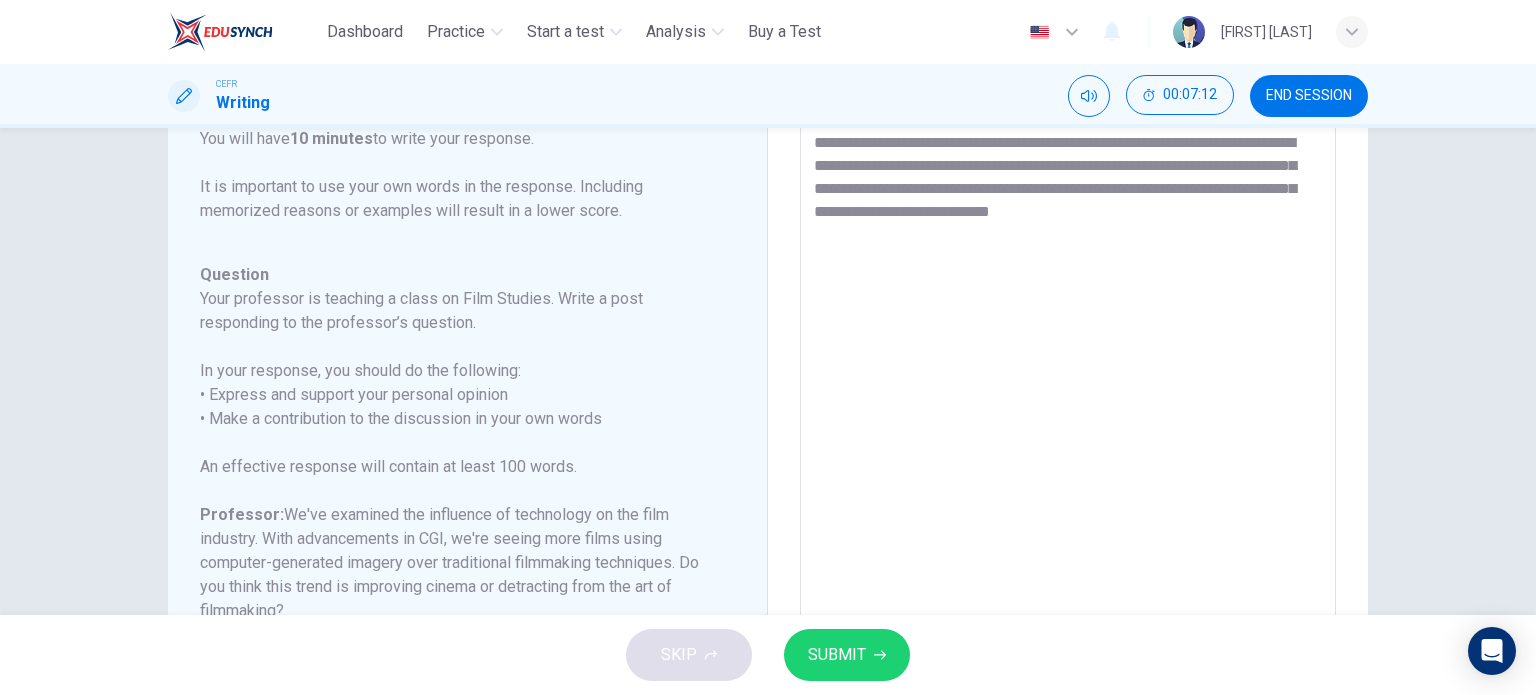 scroll, scrollTop: 403, scrollLeft: 0, axis: vertical 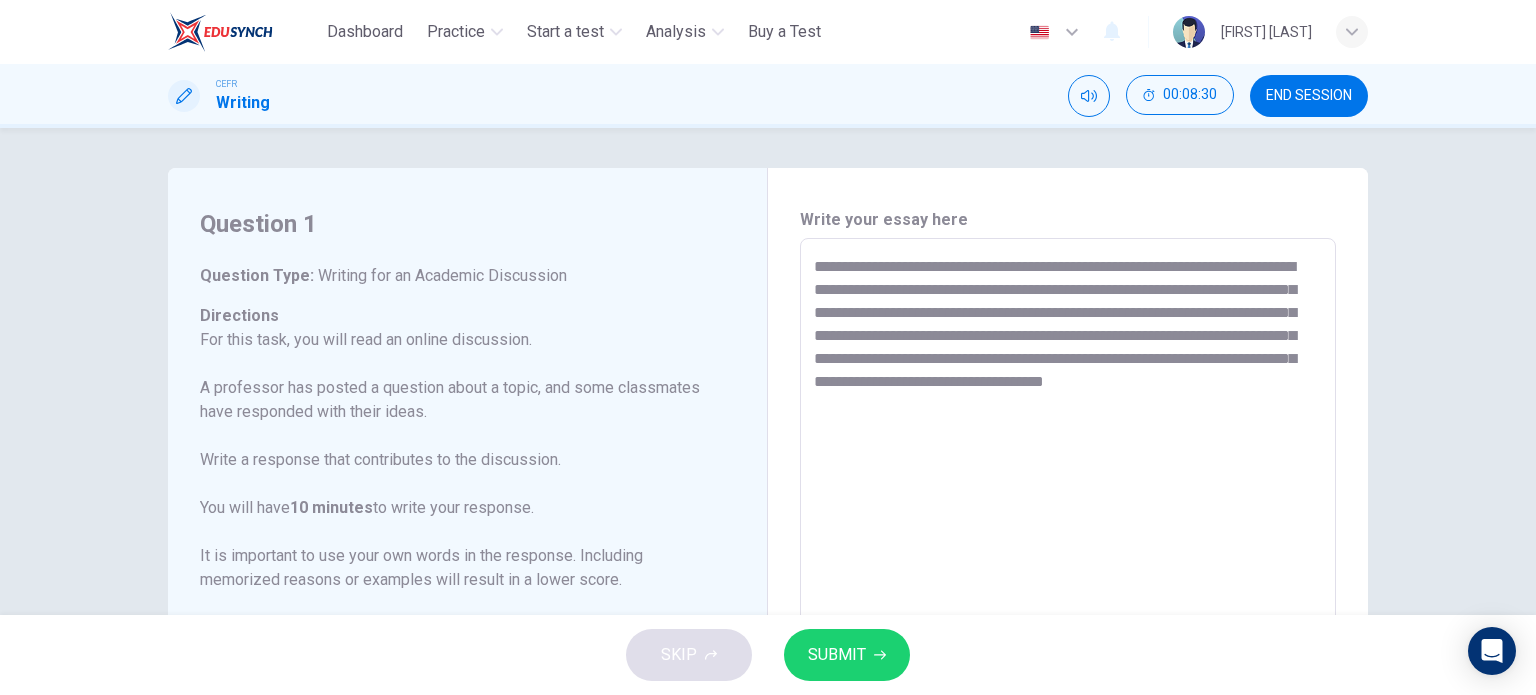 drag, startPoint x: 1074, startPoint y: 377, endPoint x: 1052, endPoint y: 375, distance: 22.090721 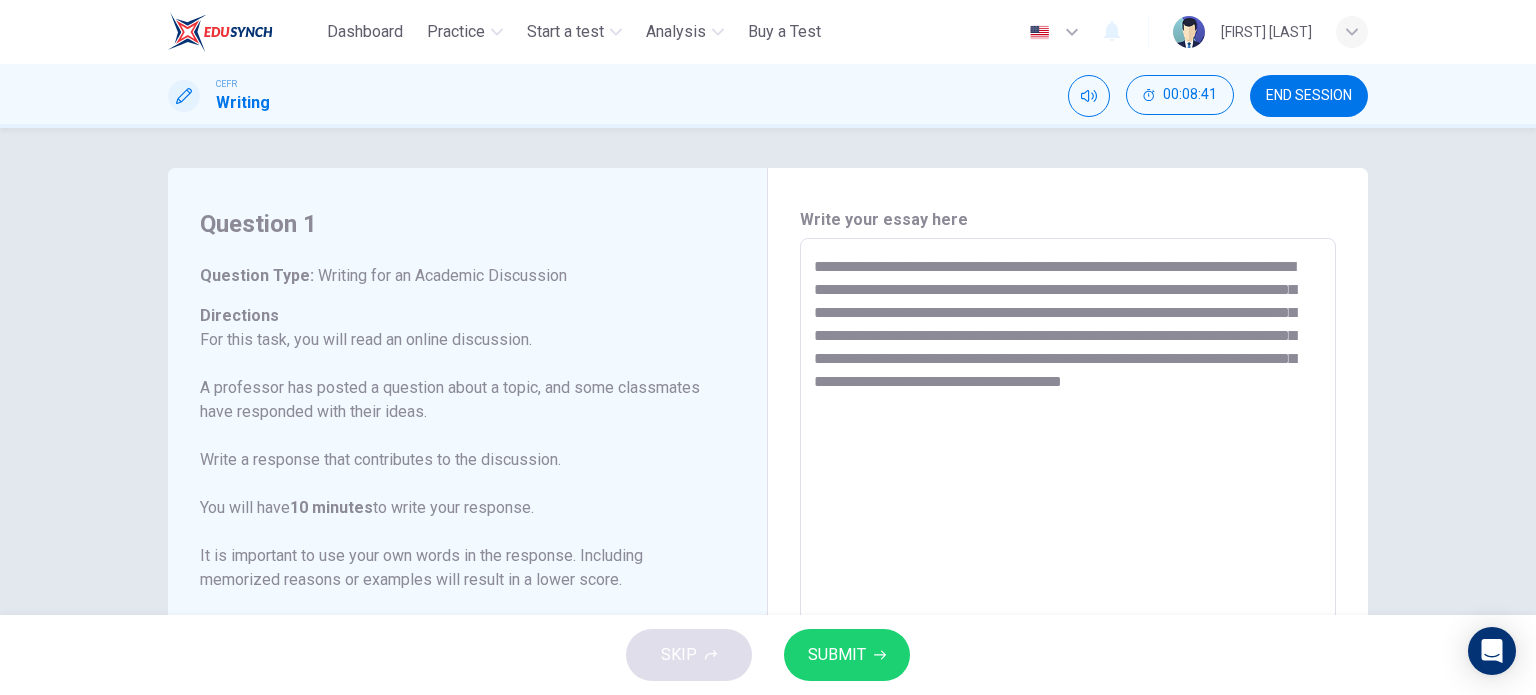 click on "**********" at bounding box center [1068, 572] 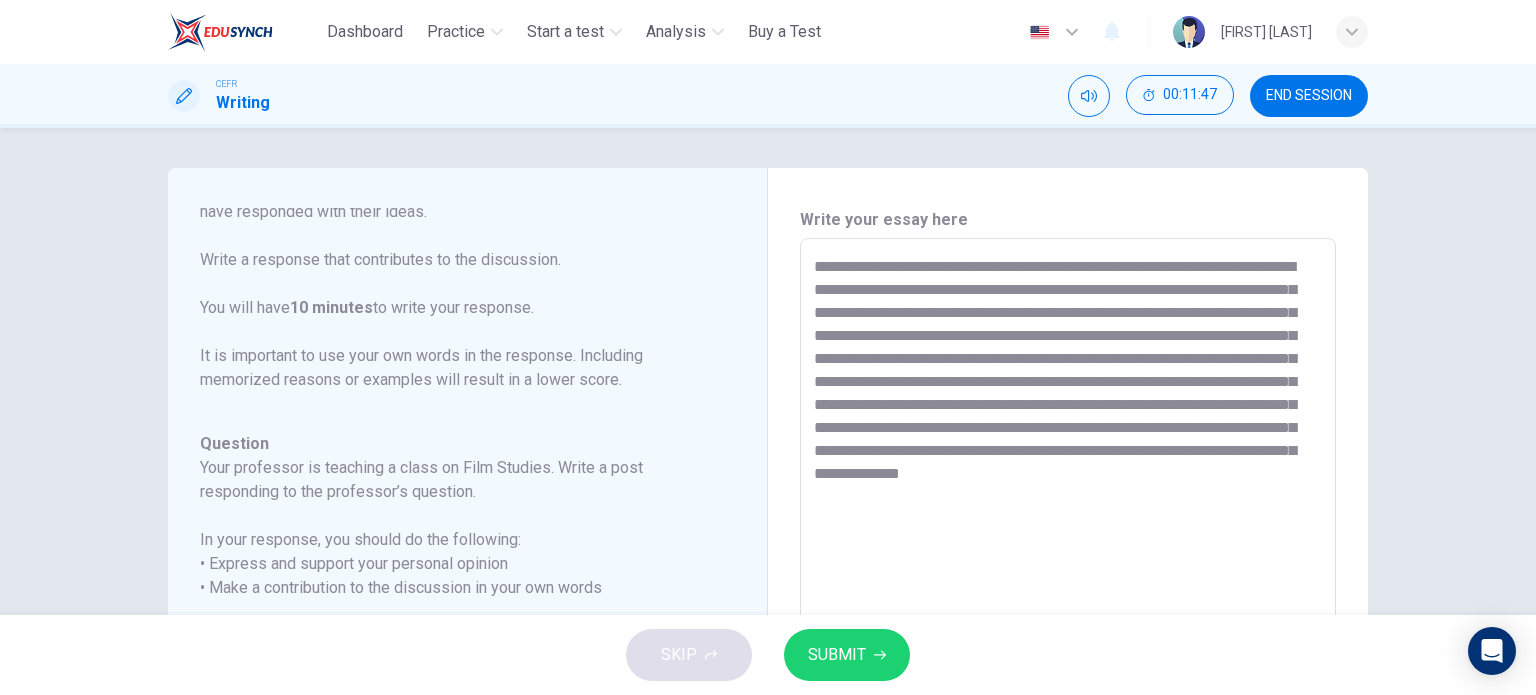 scroll, scrollTop: 245, scrollLeft: 0, axis: vertical 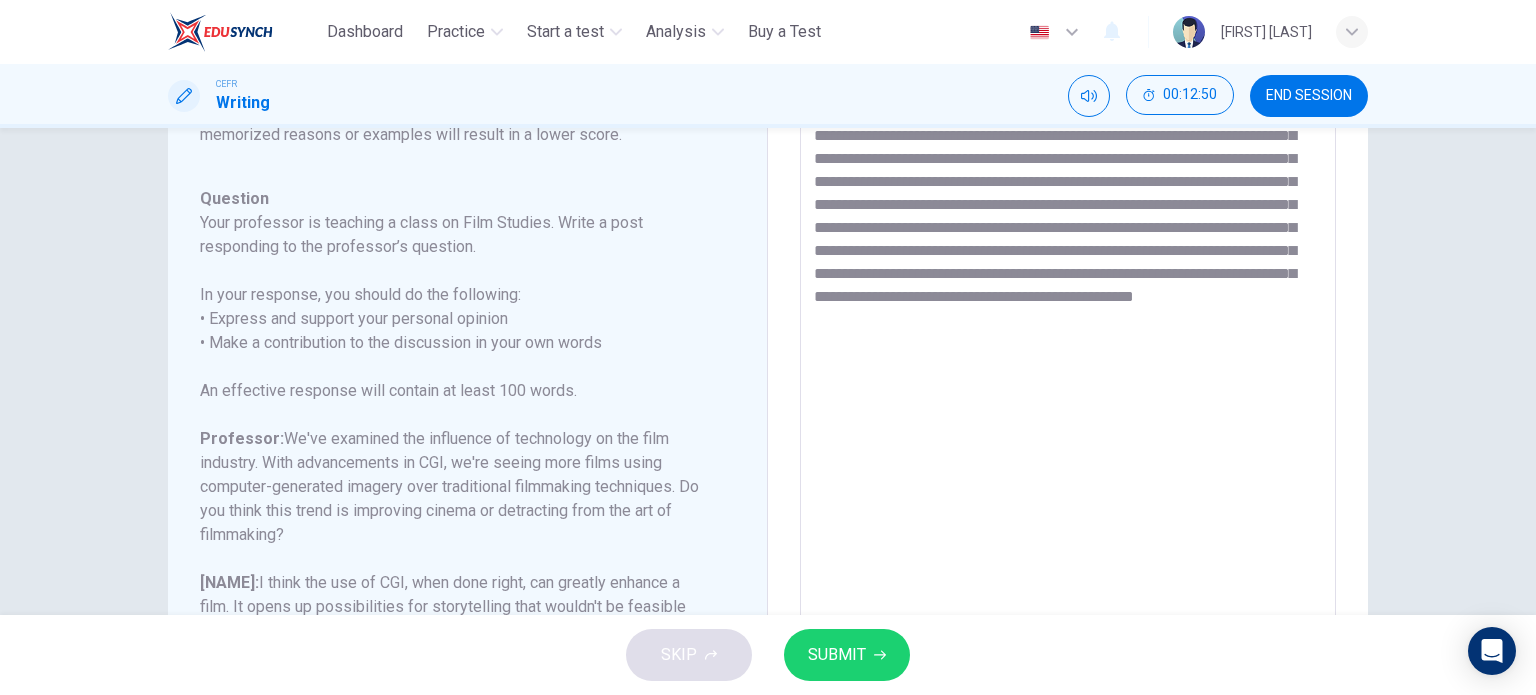 drag, startPoint x: 1268, startPoint y: 231, endPoint x: 845, endPoint y: 255, distance: 423.6803 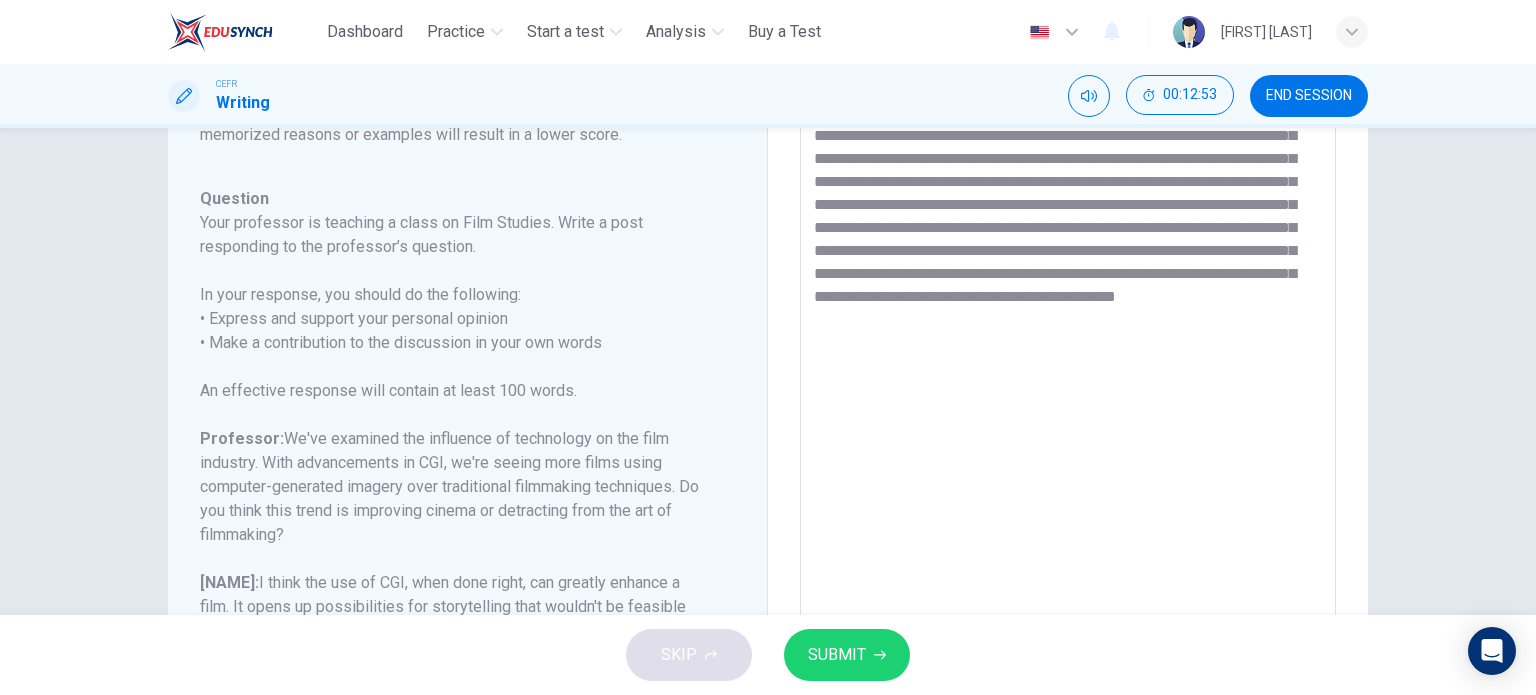 click on "**********" at bounding box center [1068, 372] 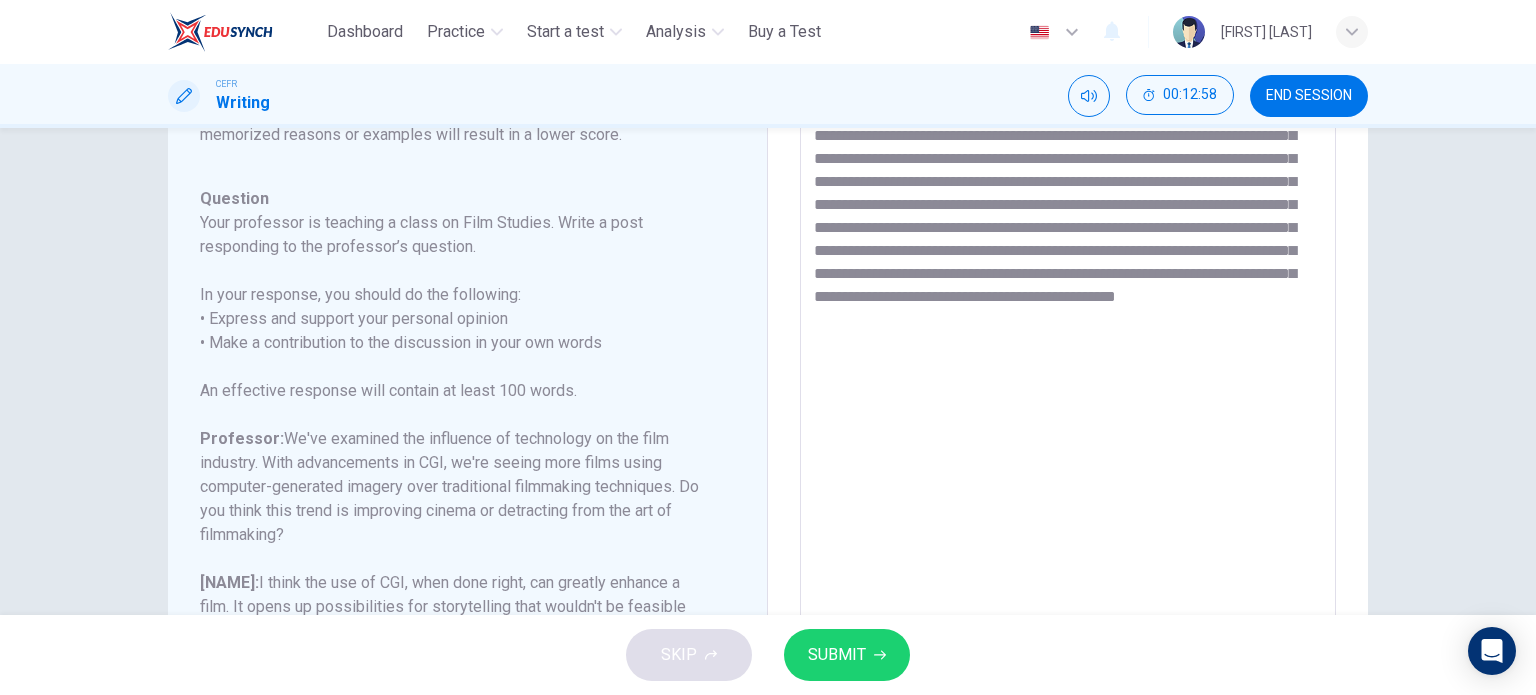 drag, startPoint x: 1153, startPoint y: 347, endPoint x: 1134, endPoint y: 351, distance: 19.416489 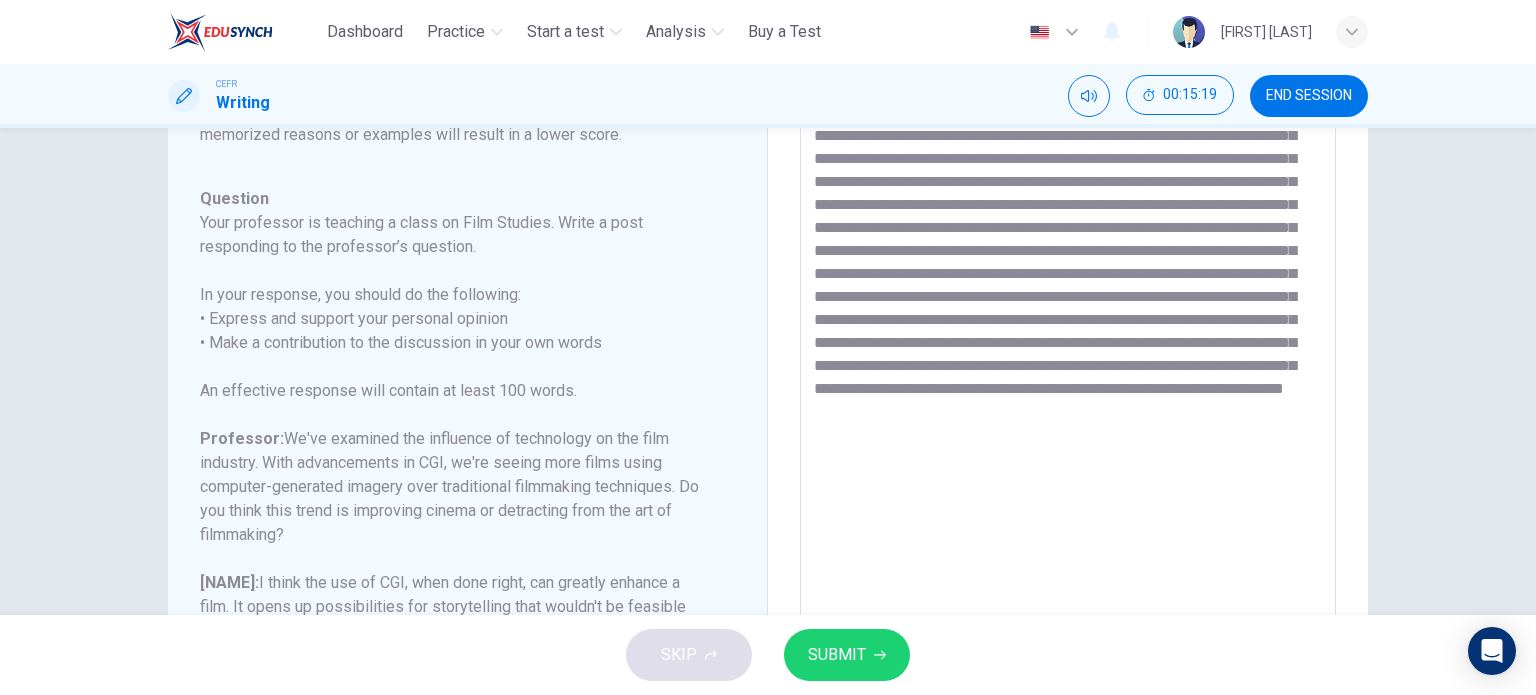 type on "**********" 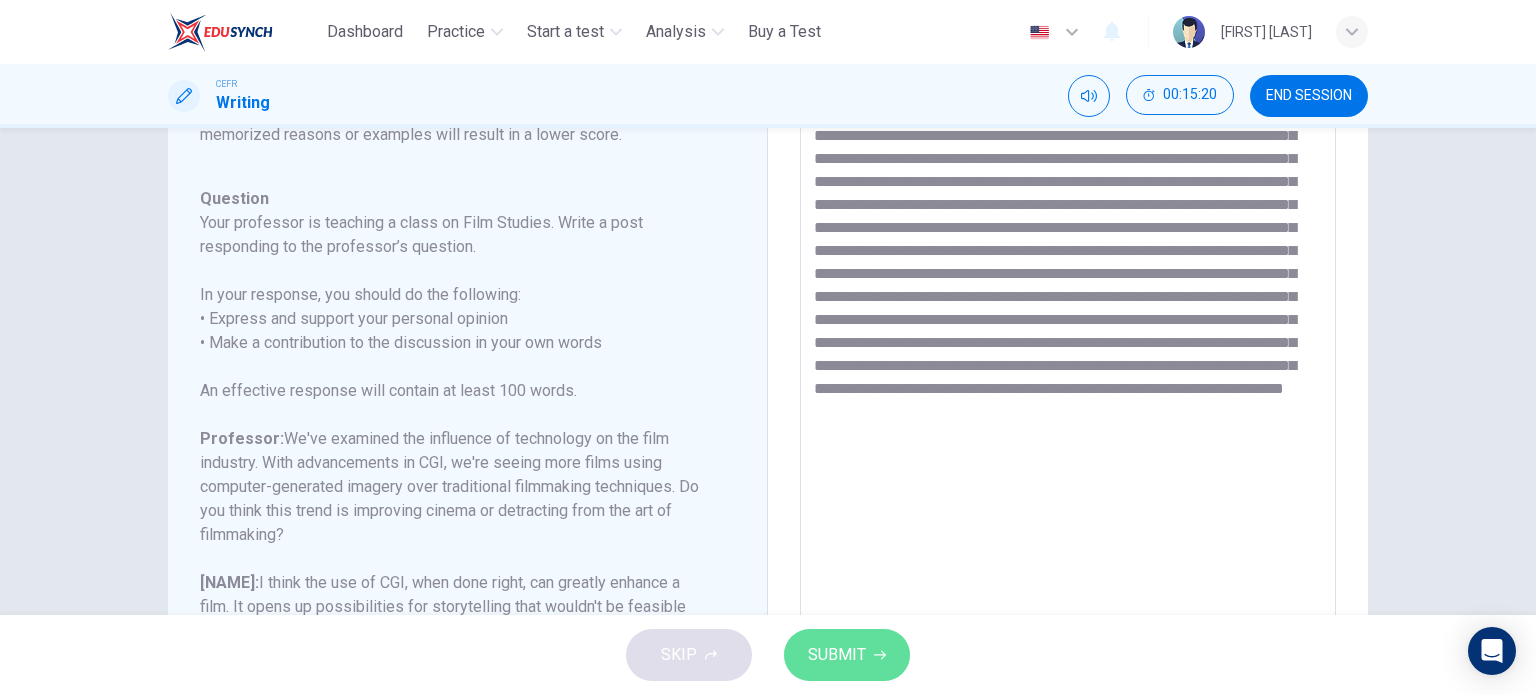 click on "SUBMIT" at bounding box center [847, 655] 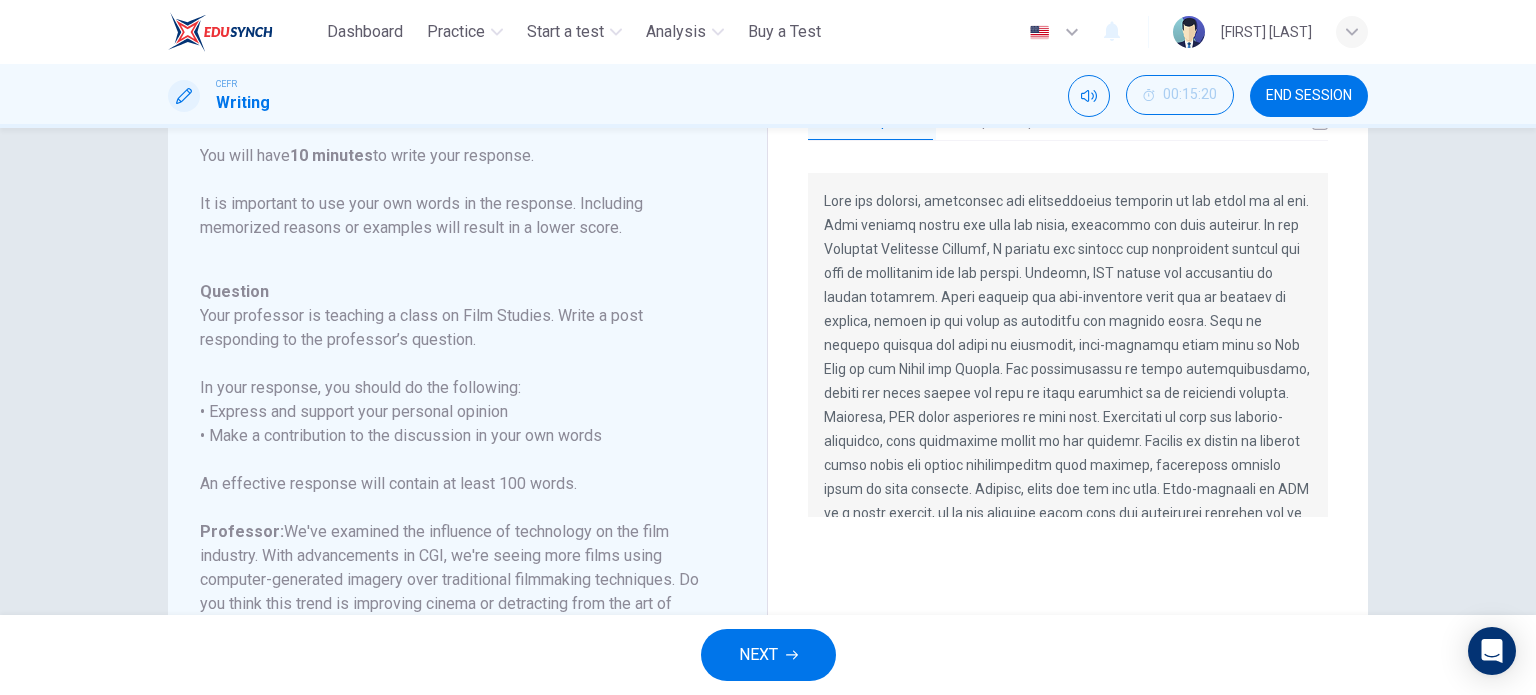 scroll, scrollTop: 103, scrollLeft: 0, axis: vertical 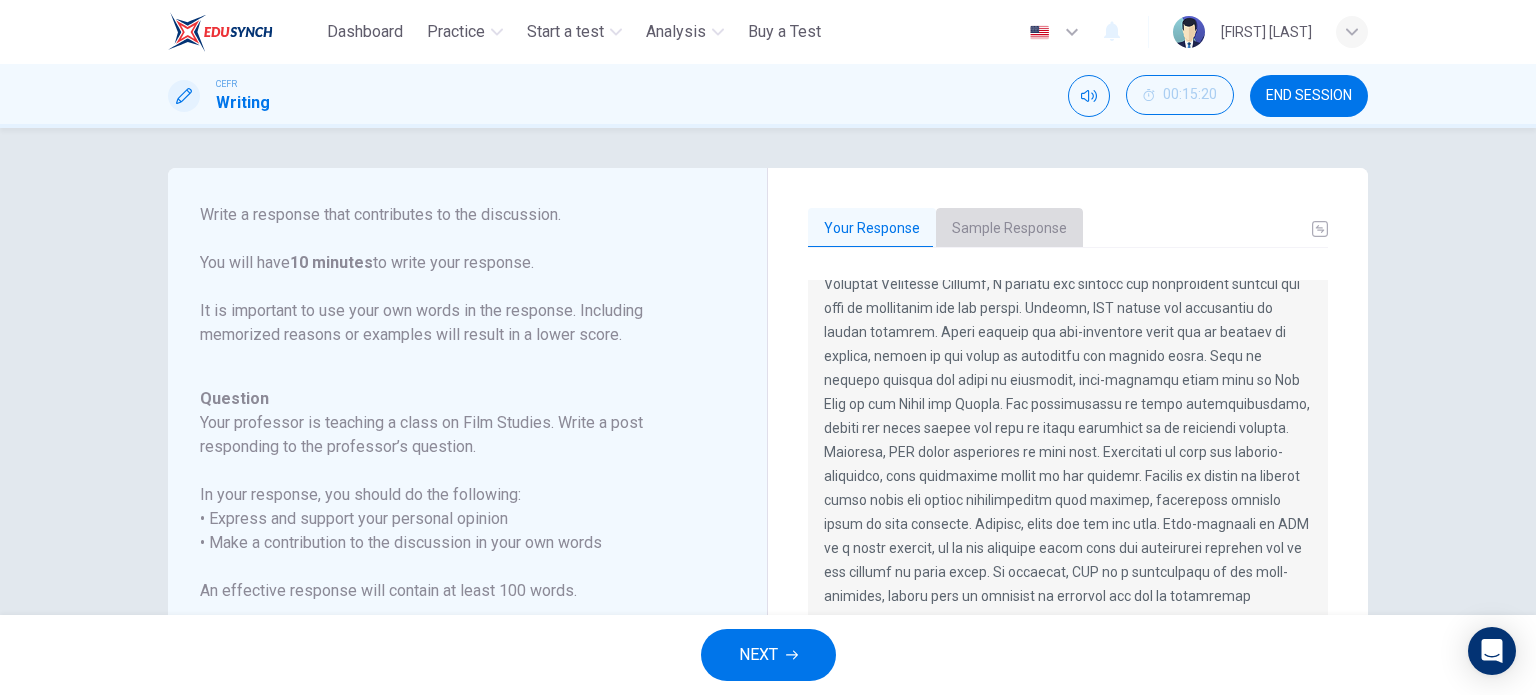 click on "Sample Response" at bounding box center [1009, 229] 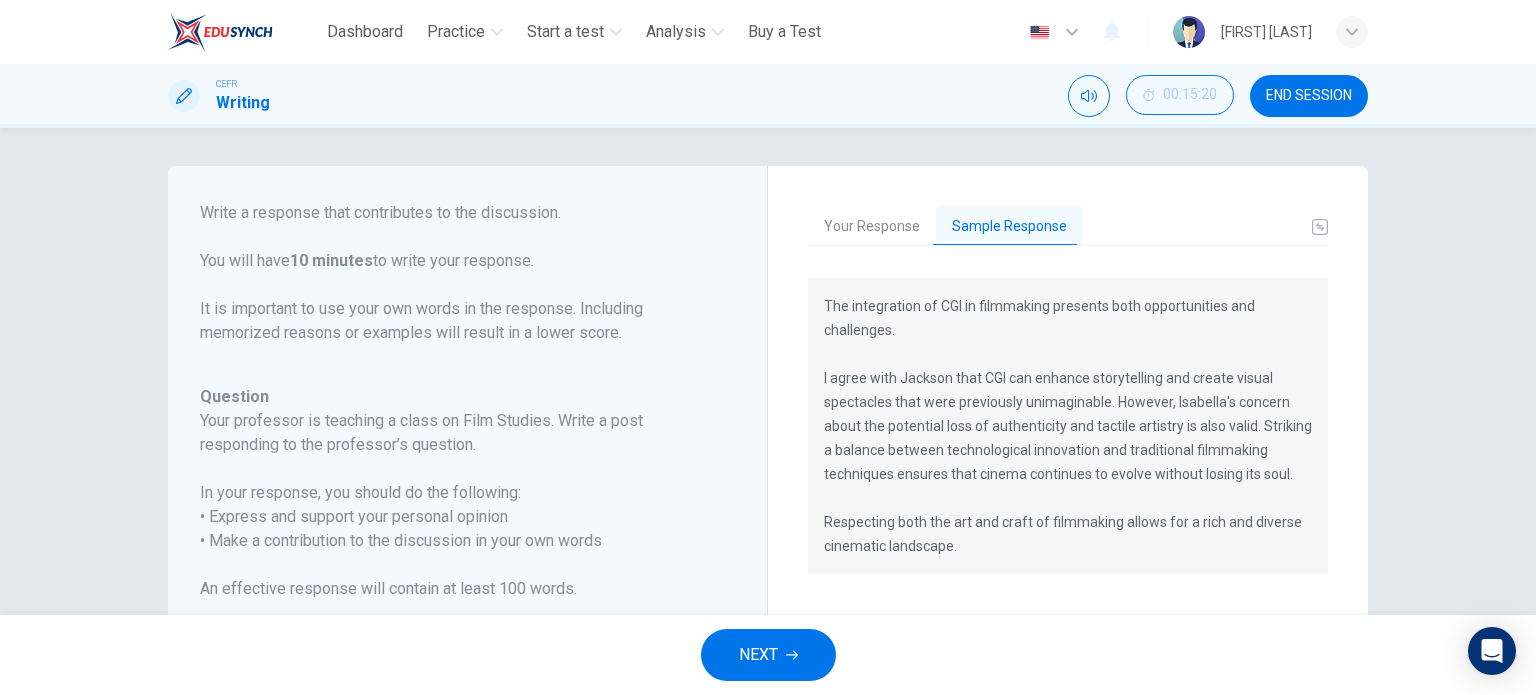 scroll, scrollTop: 0, scrollLeft: 0, axis: both 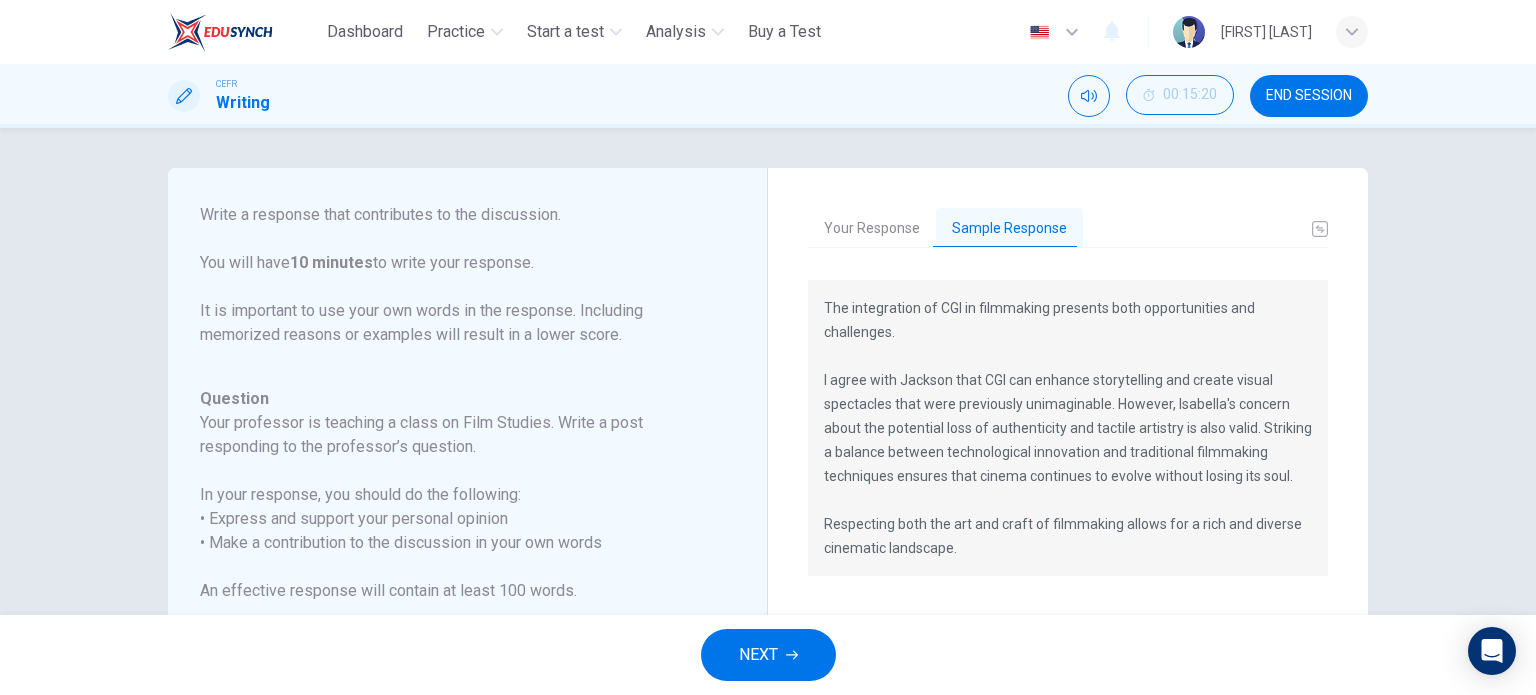 click on "Your Response" at bounding box center (872, 229) 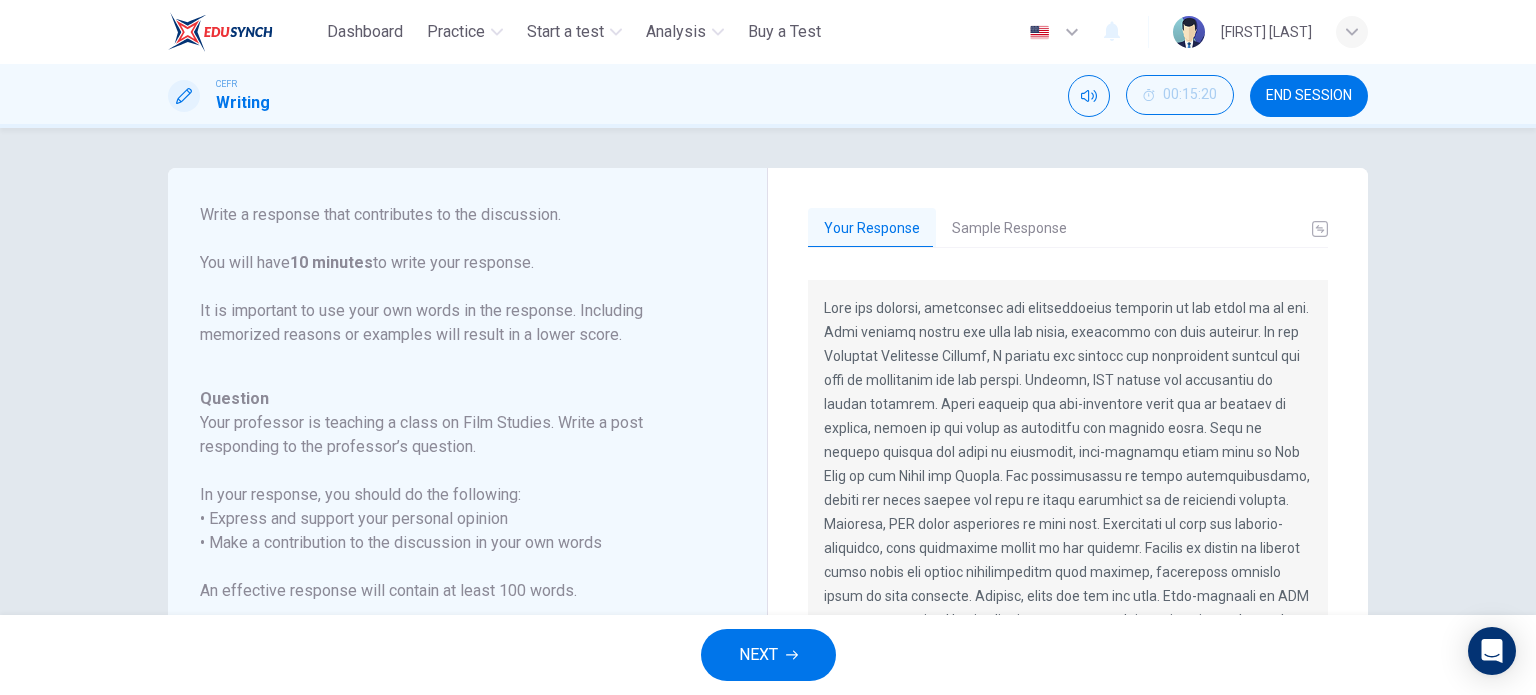 scroll, scrollTop: 0, scrollLeft: 0, axis: both 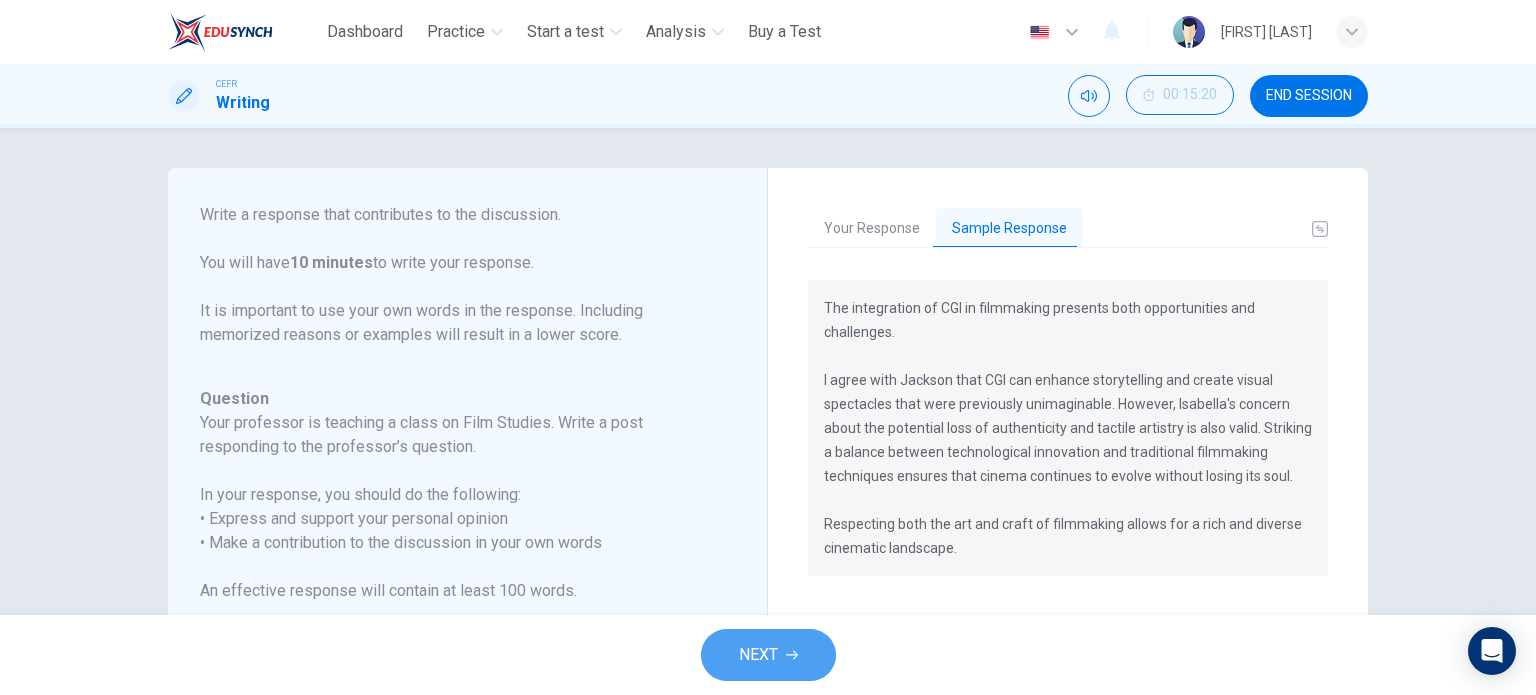 click on "NEXT" at bounding box center (768, 655) 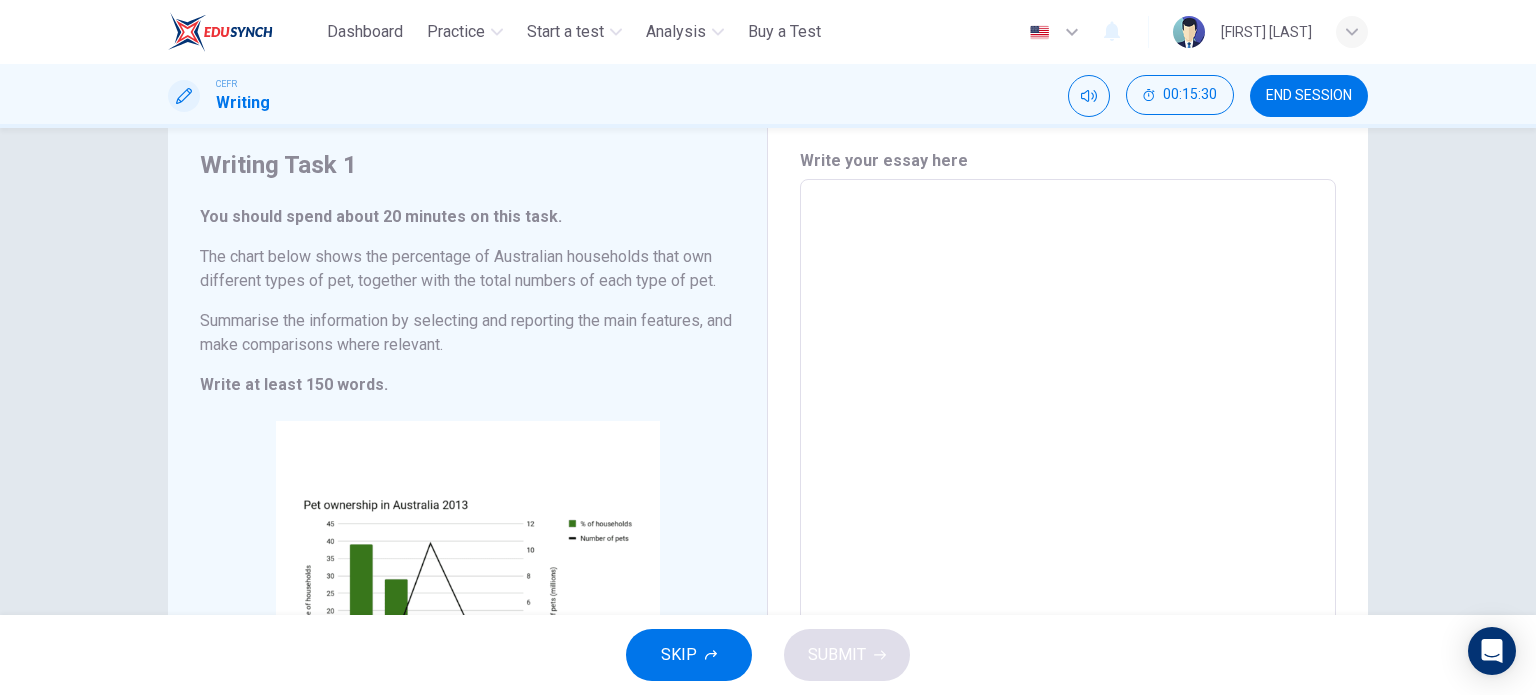 scroll, scrollTop: 200, scrollLeft: 0, axis: vertical 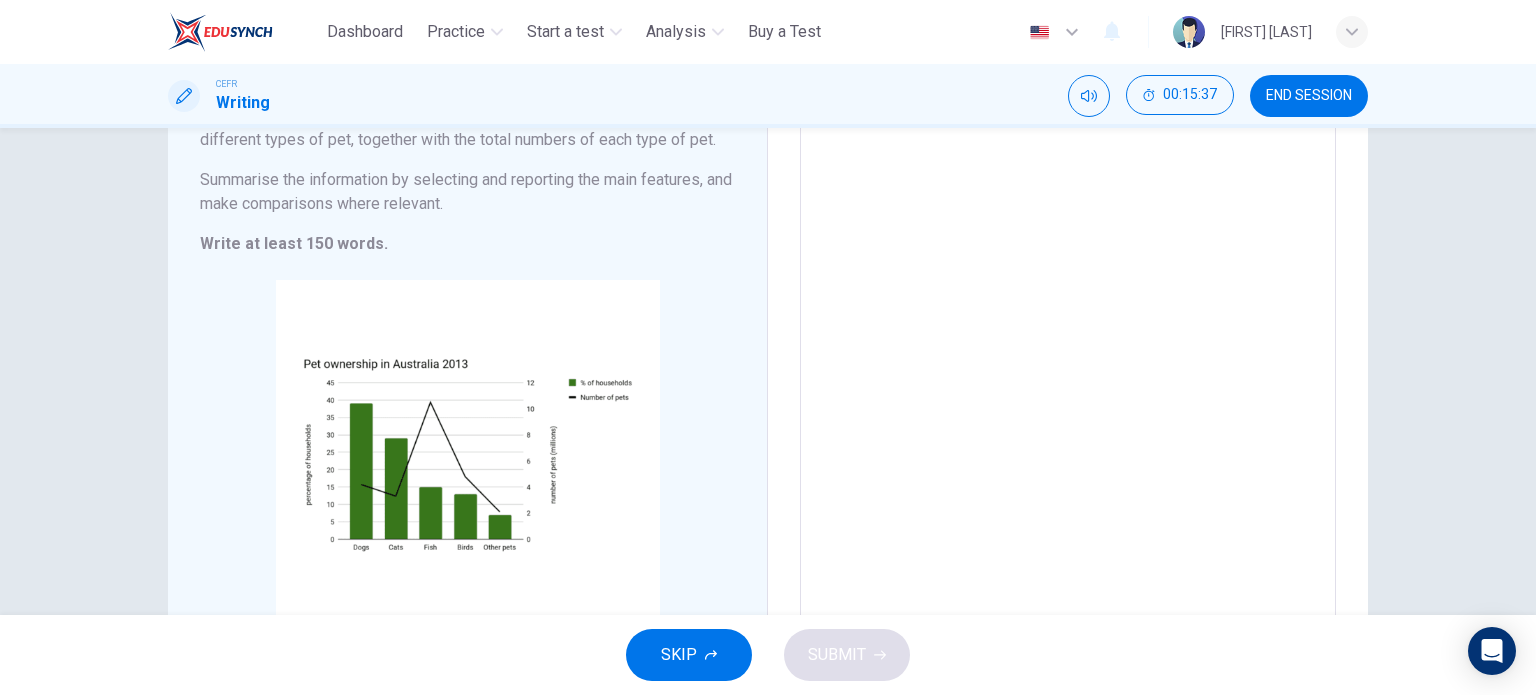 click at bounding box center (1068, 334) 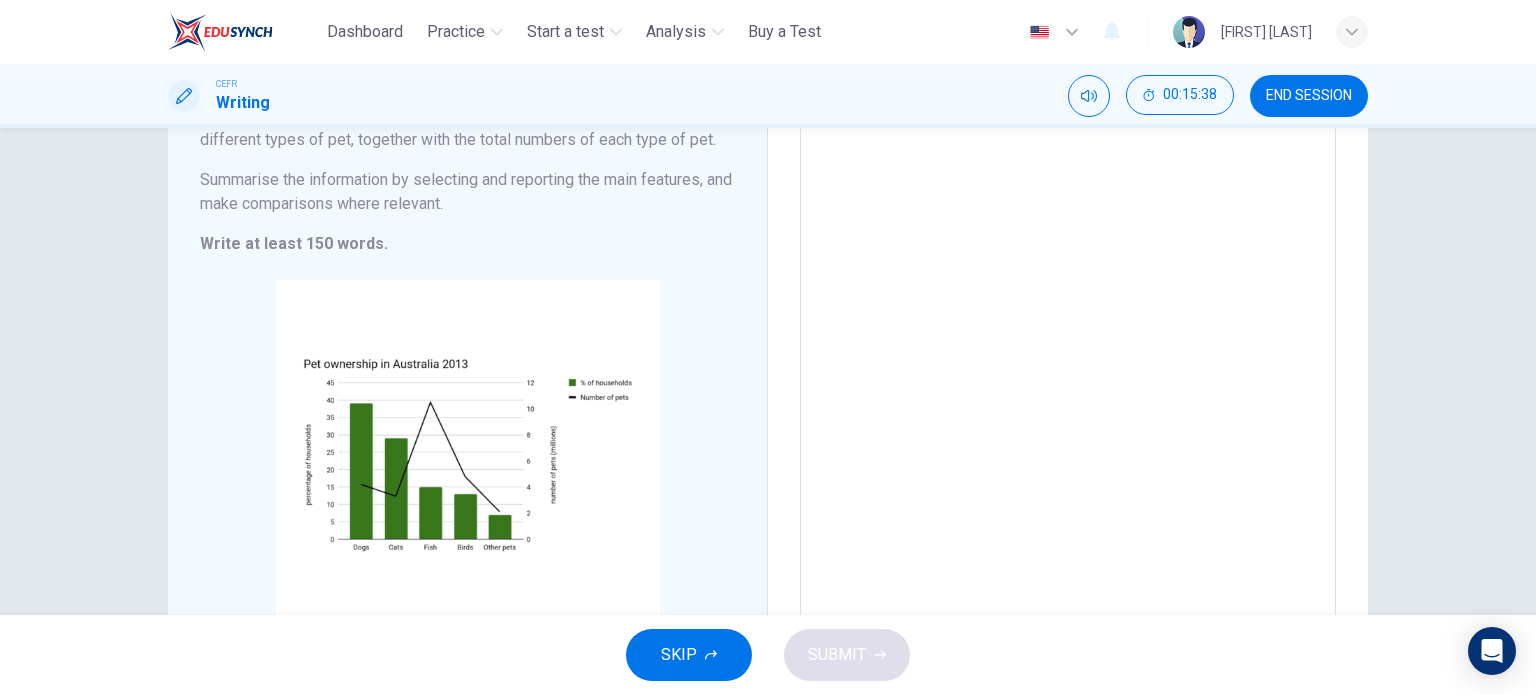 click at bounding box center (1068, 334) 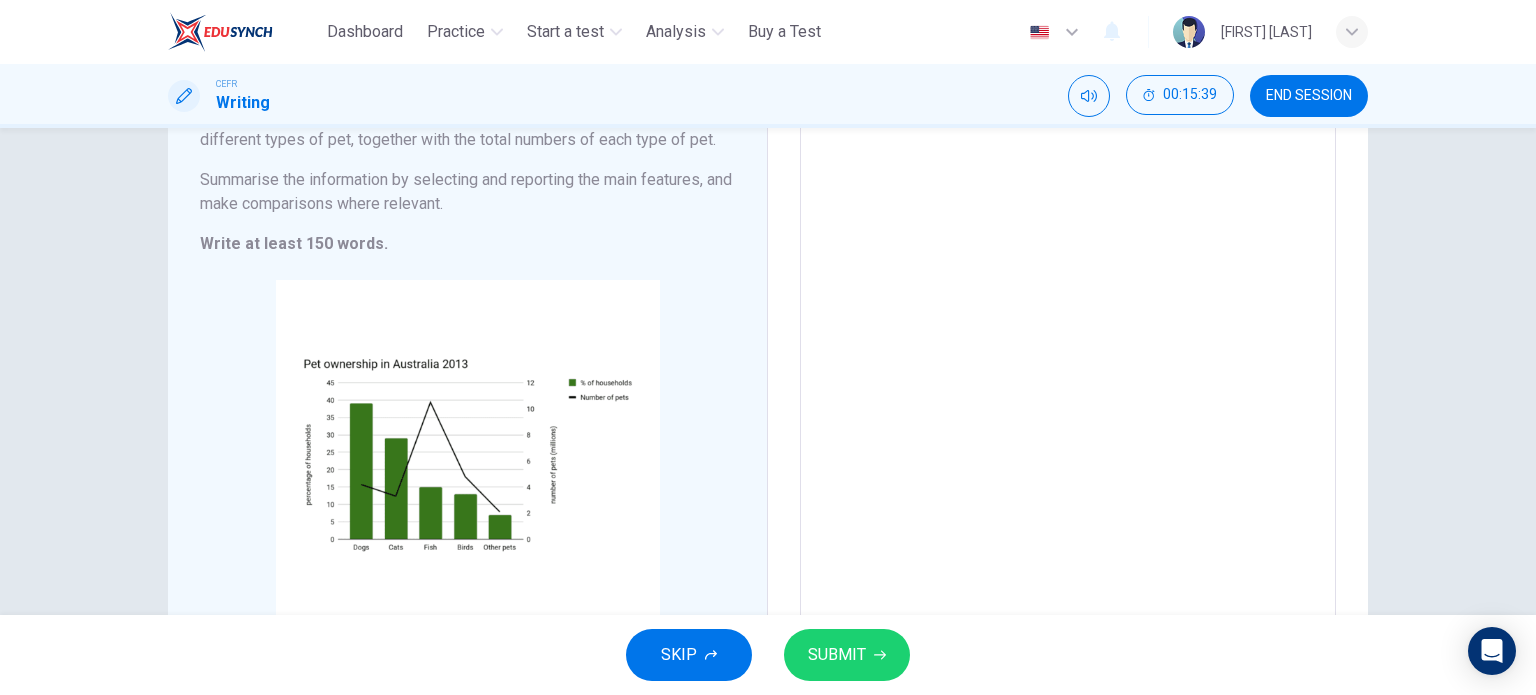 scroll, scrollTop: 128, scrollLeft: 0, axis: vertical 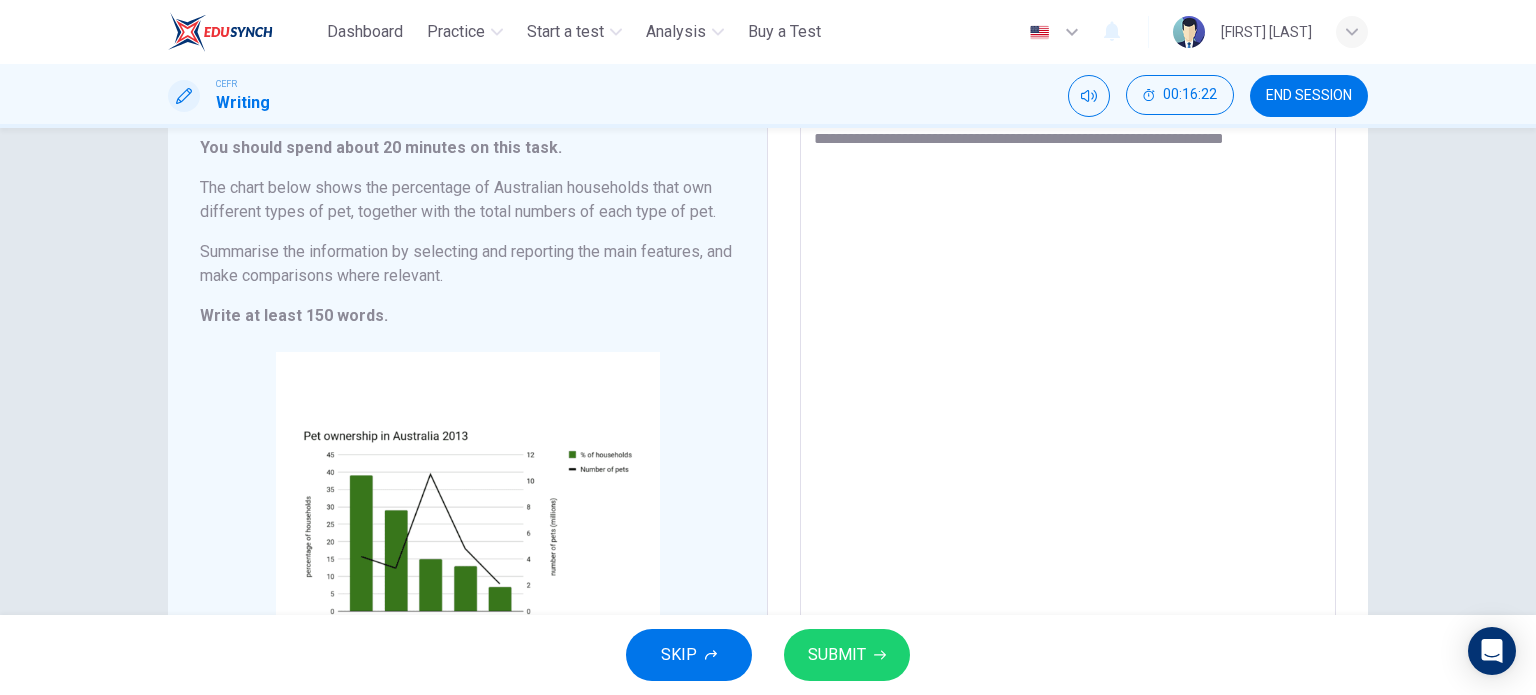 click on "**********" at bounding box center [1068, 406] 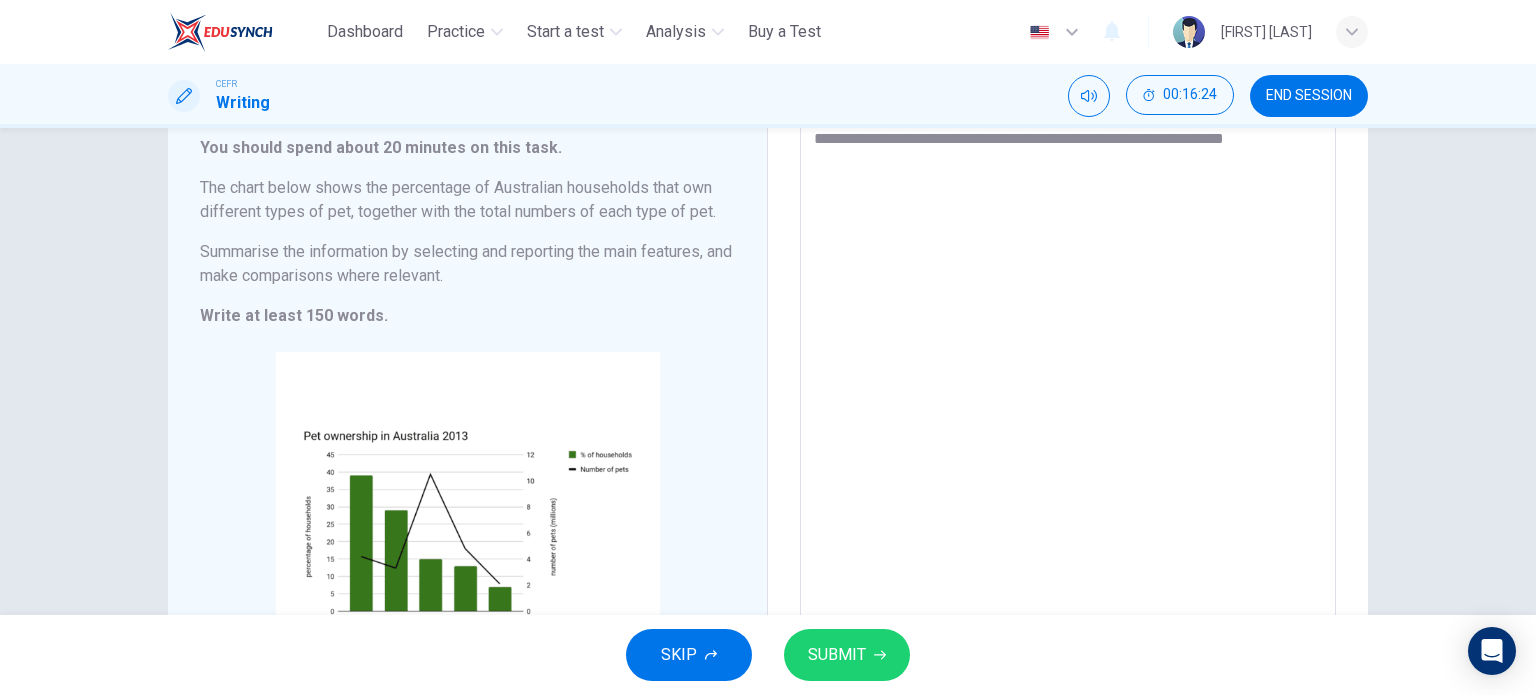 click on "**********" at bounding box center [1068, 406] 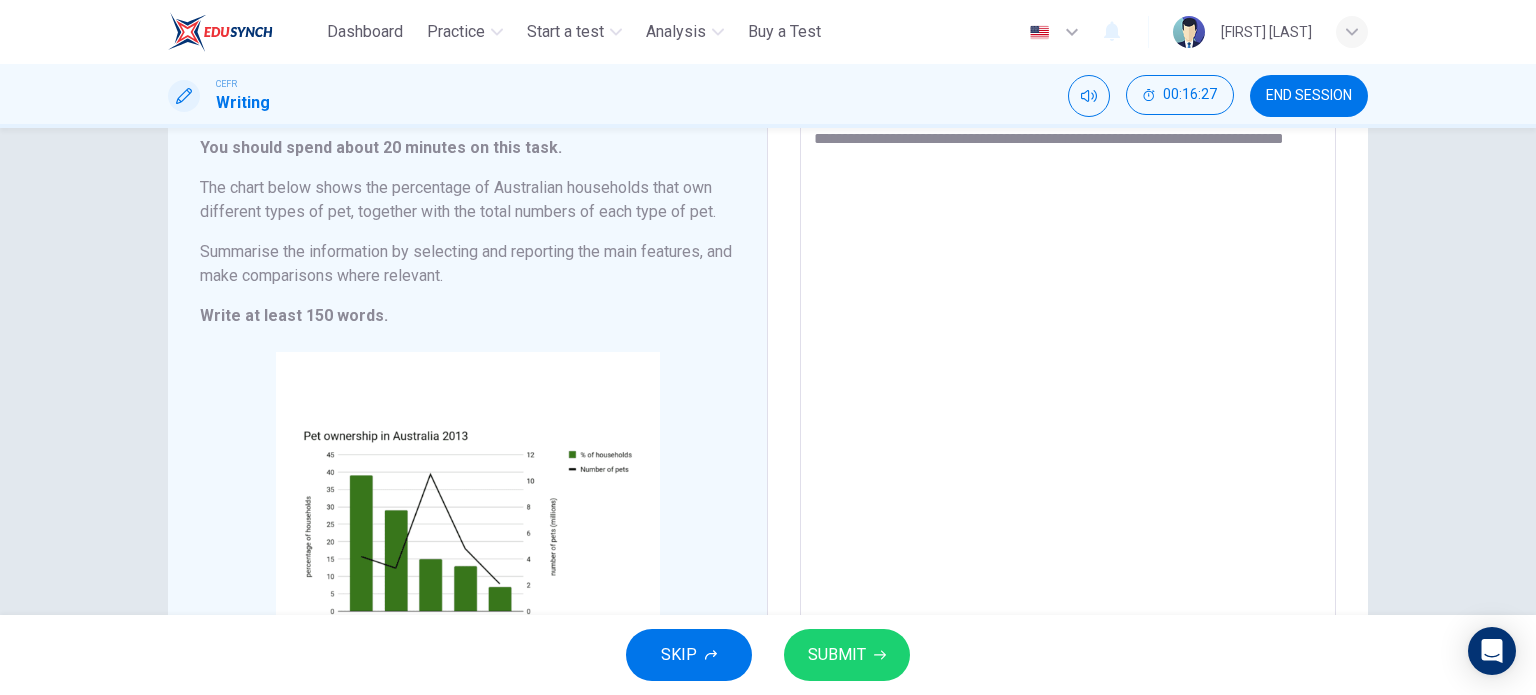 click on "**********" at bounding box center (1068, 406) 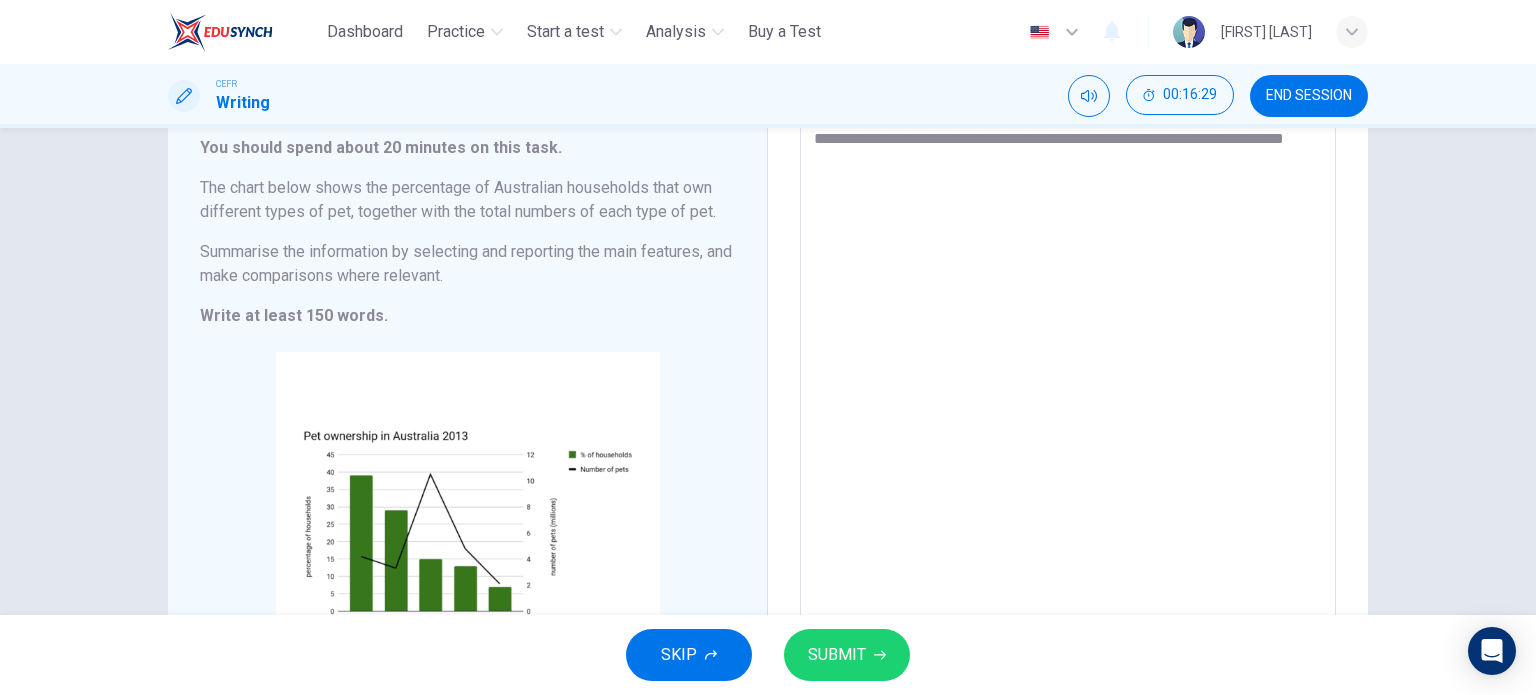 drag, startPoint x: 992, startPoint y: 166, endPoint x: 910, endPoint y: 166, distance: 82 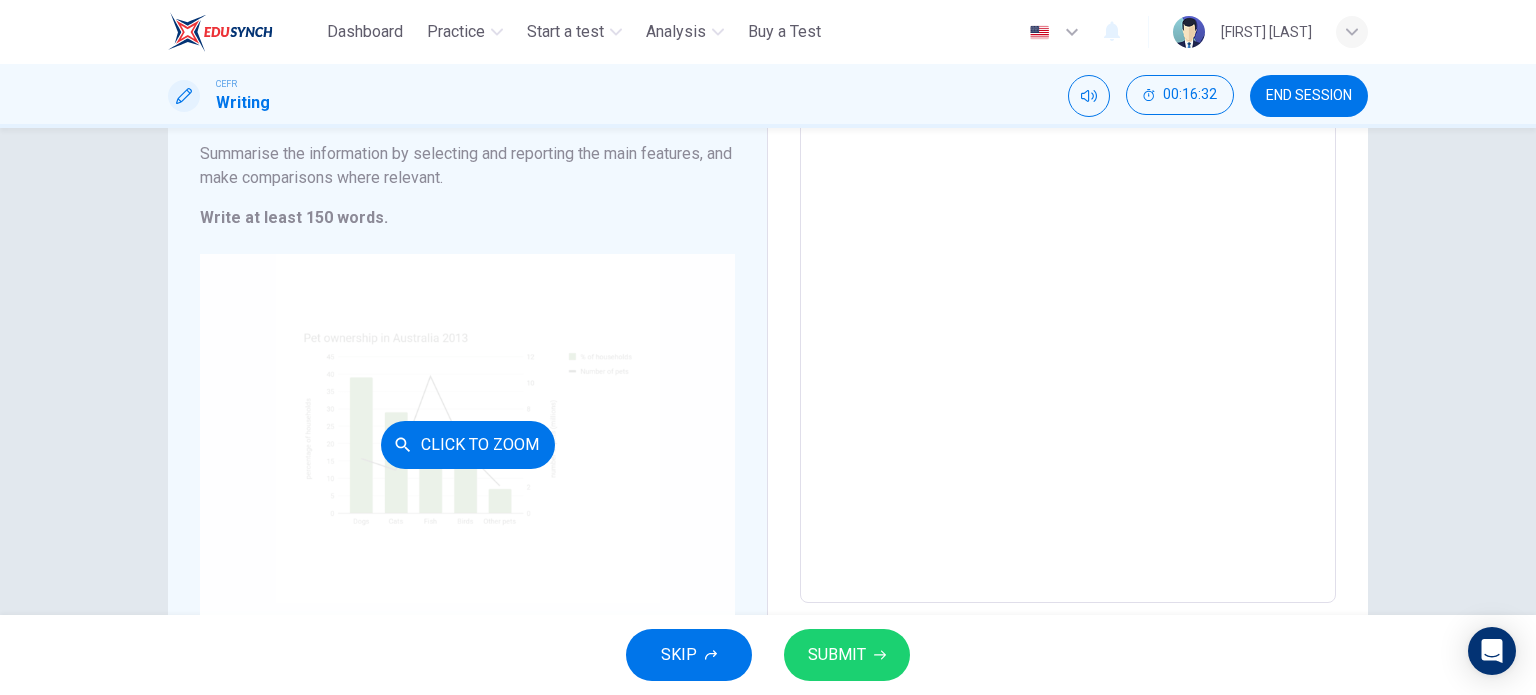 scroll, scrollTop: 228, scrollLeft: 0, axis: vertical 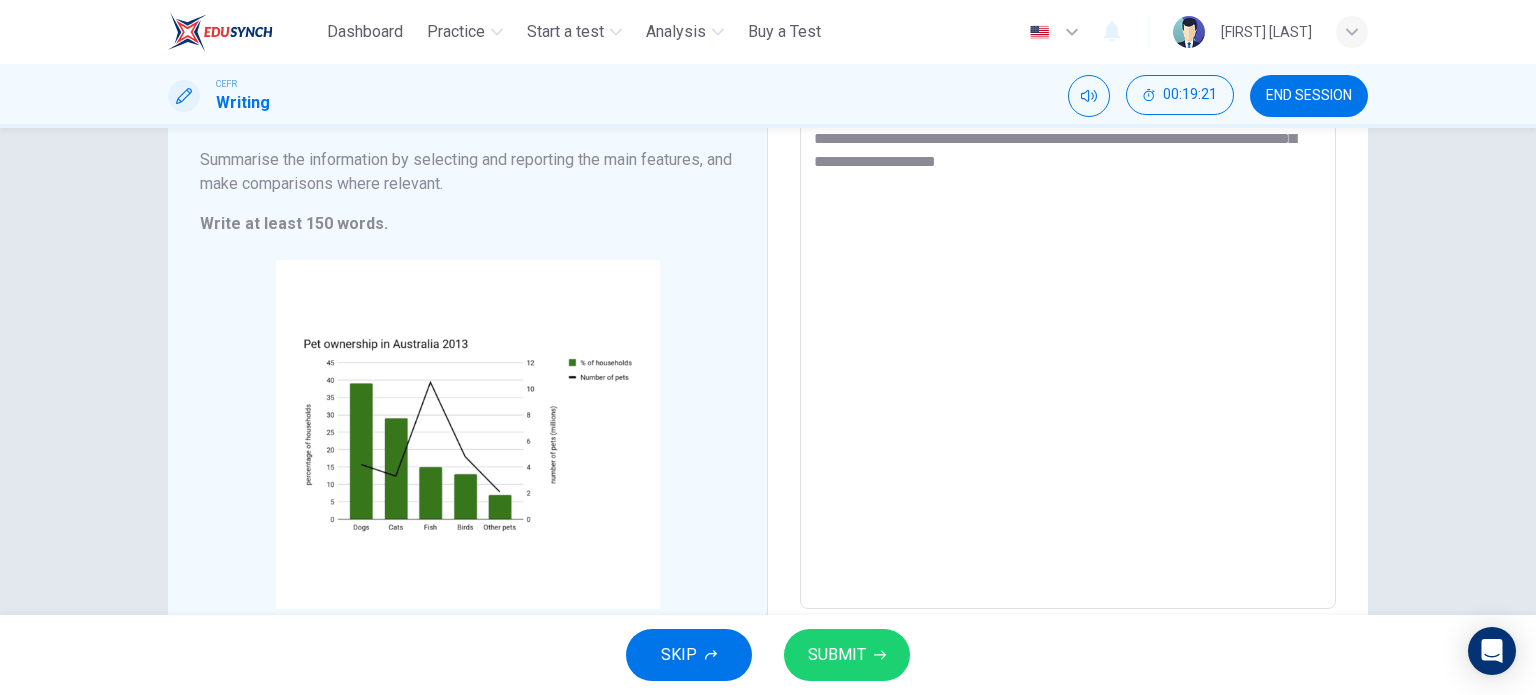 click on "**********" at bounding box center (1068, 314) 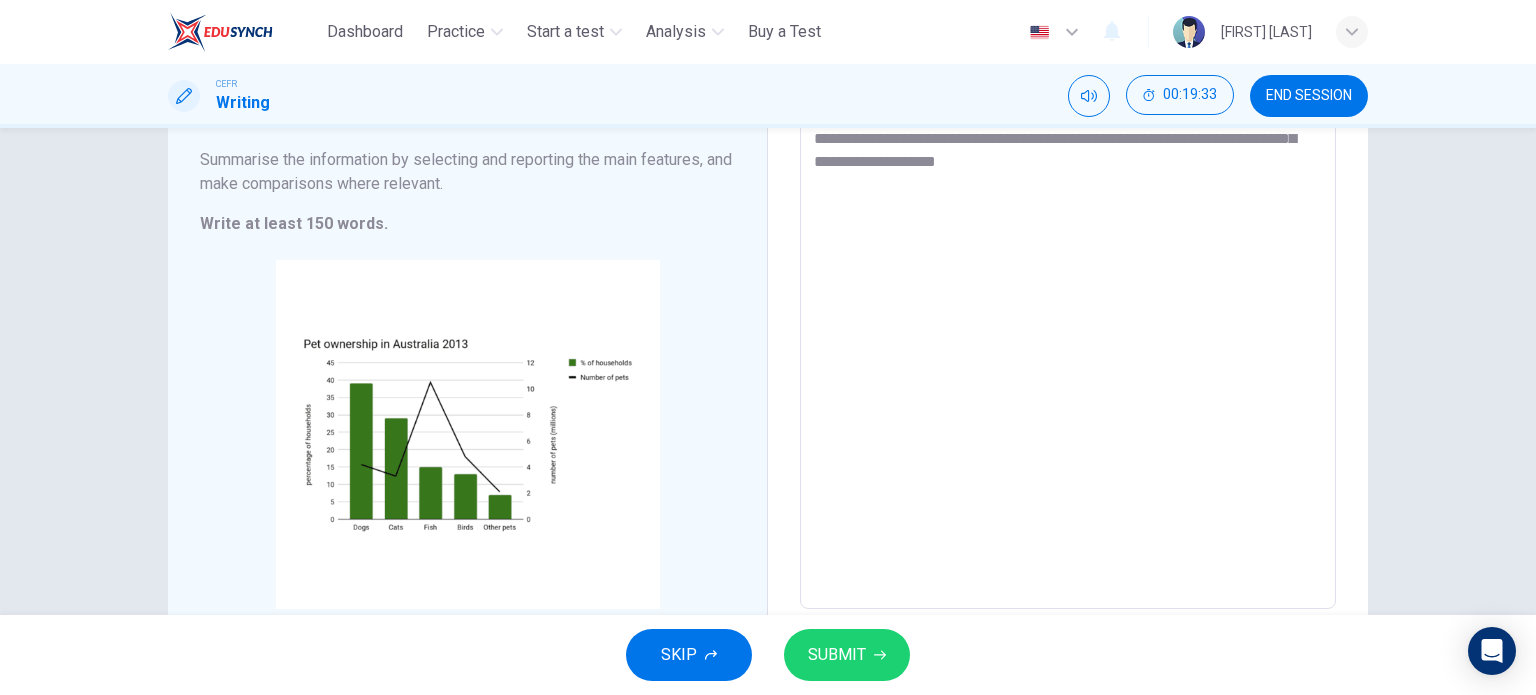 click on "**********" at bounding box center [1068, 314] 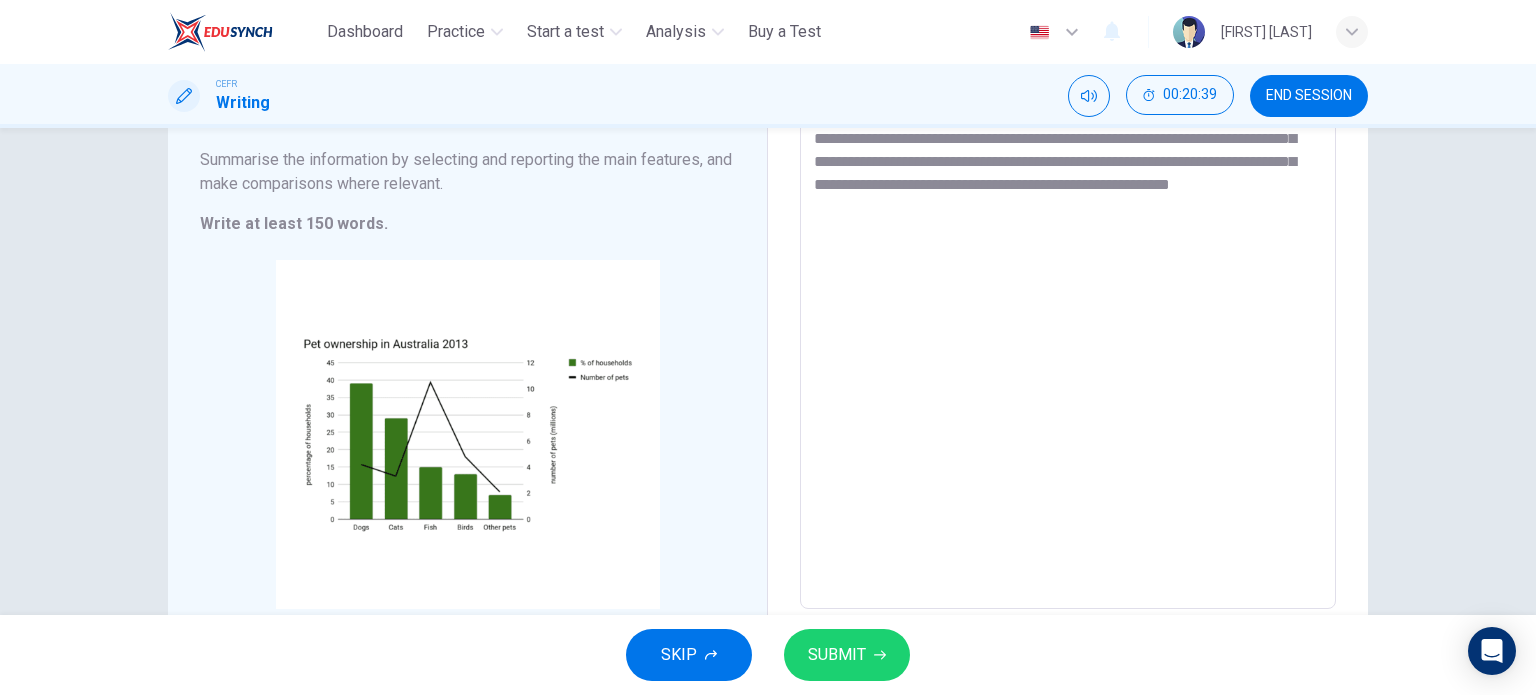 click on "**********" at bounding box center (1068, 314) 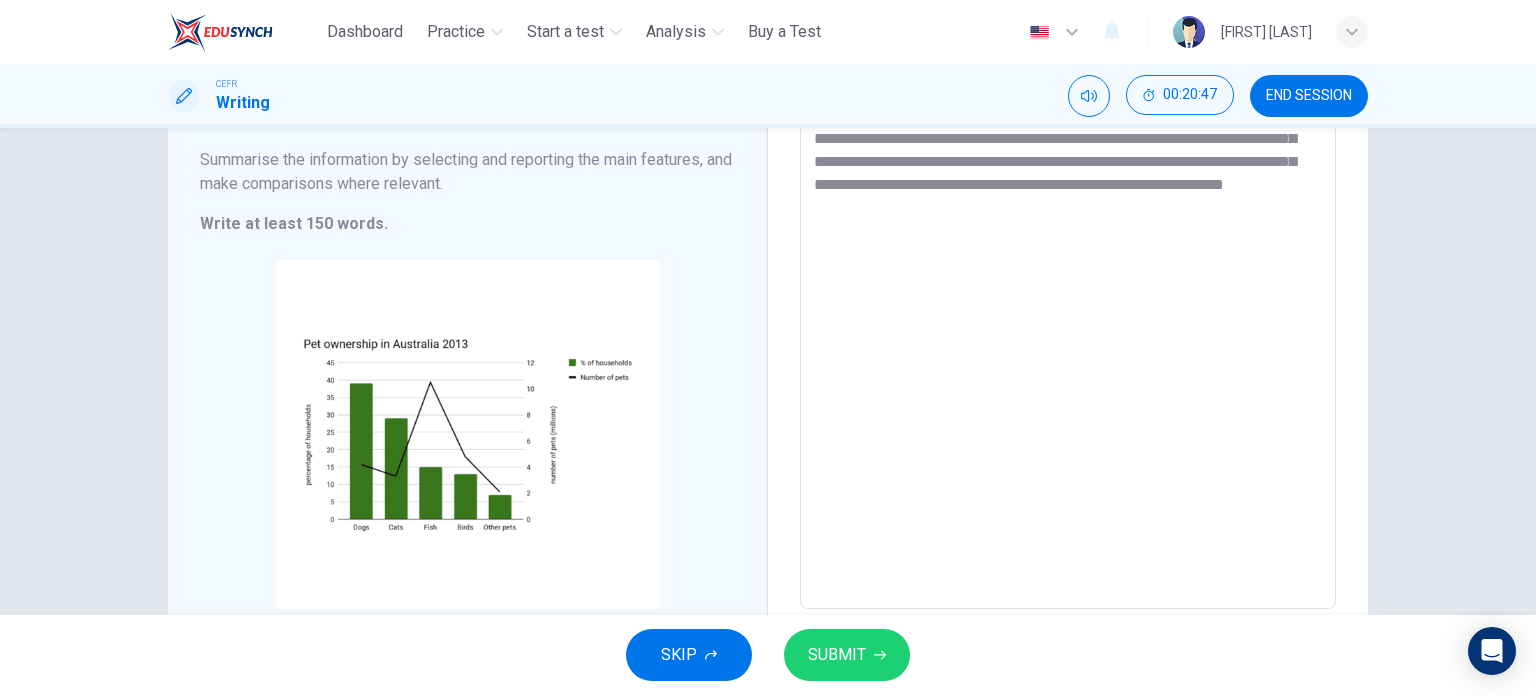 click on "**********" at bounding box center (1068, 313) 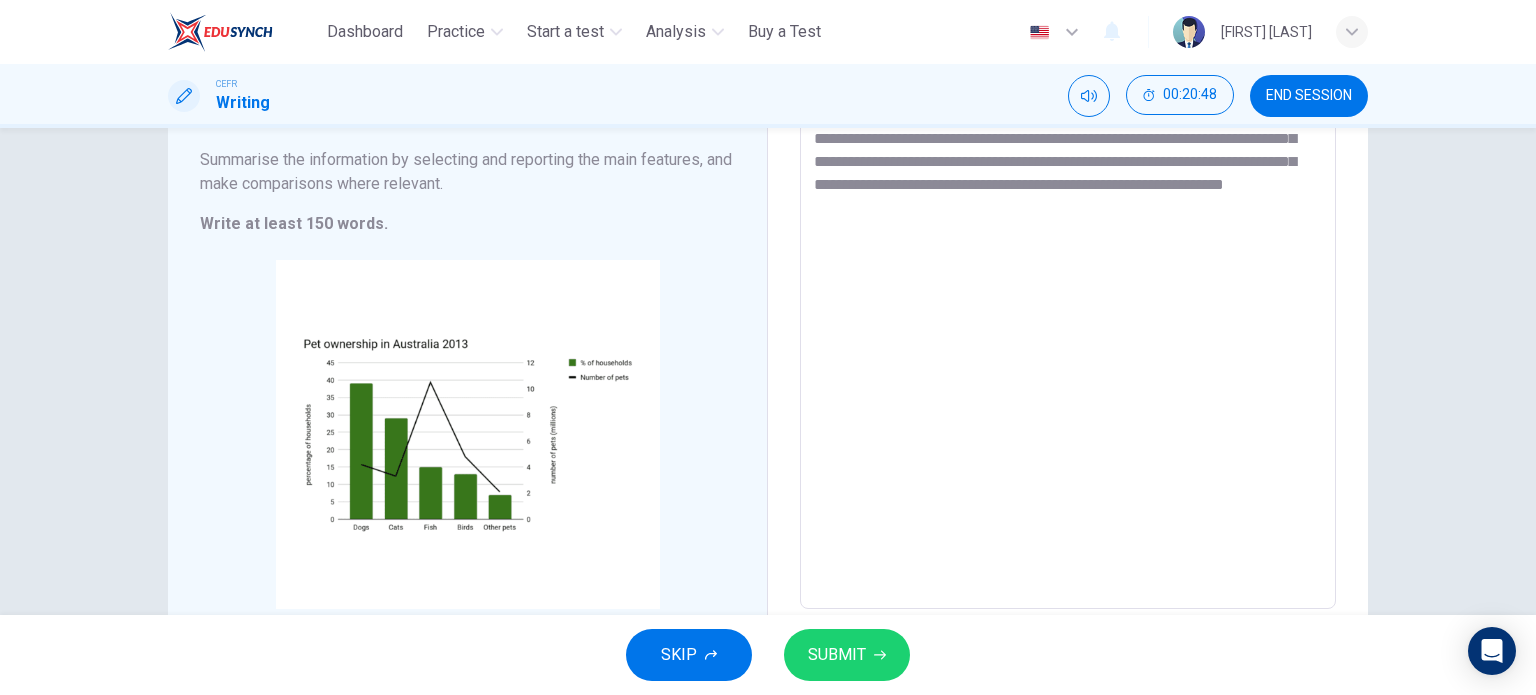 click on "**********" at bounding box center (1068, 314) 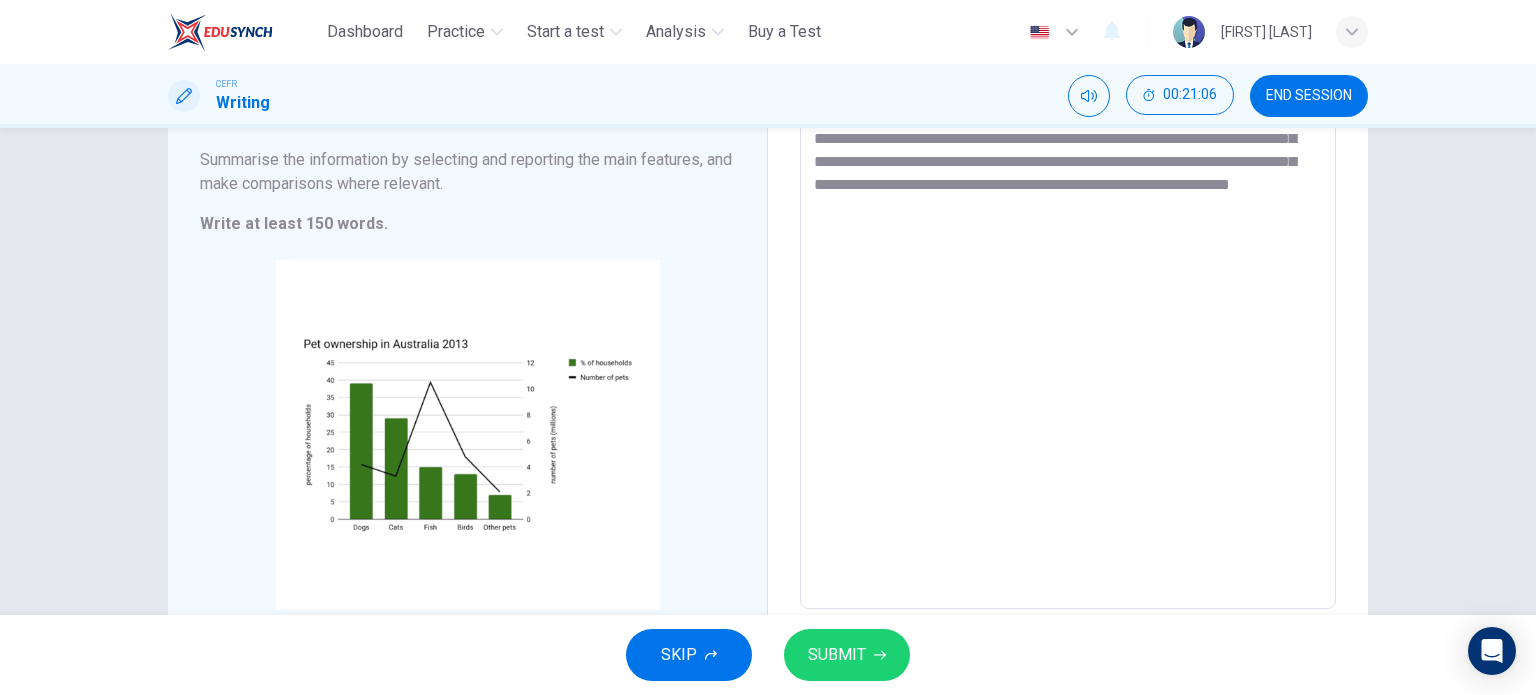 drag, startPoint x: 1024, startPoint y: 210, endPoint x: 1007, endPoint y: 219, distance: 19.235384 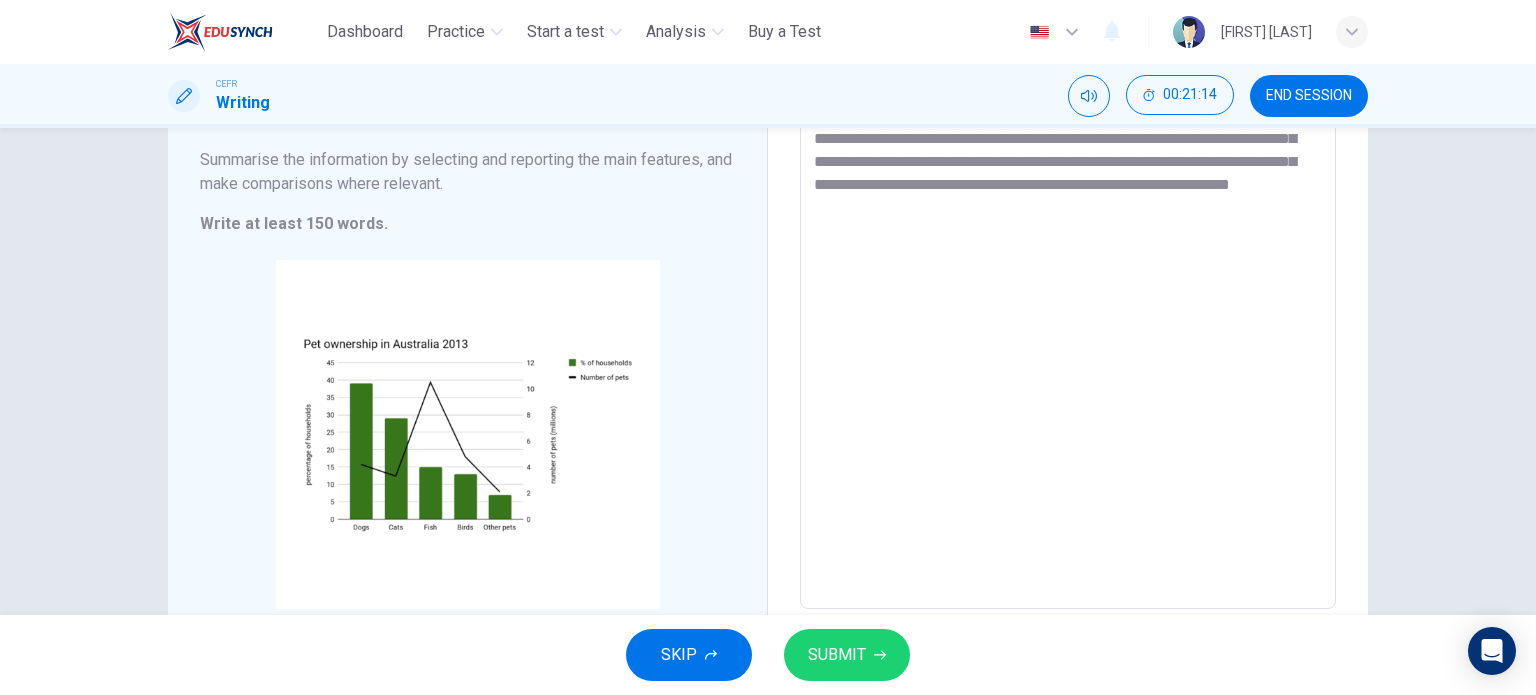 click on "**********" at bounding box center [1068, 314] 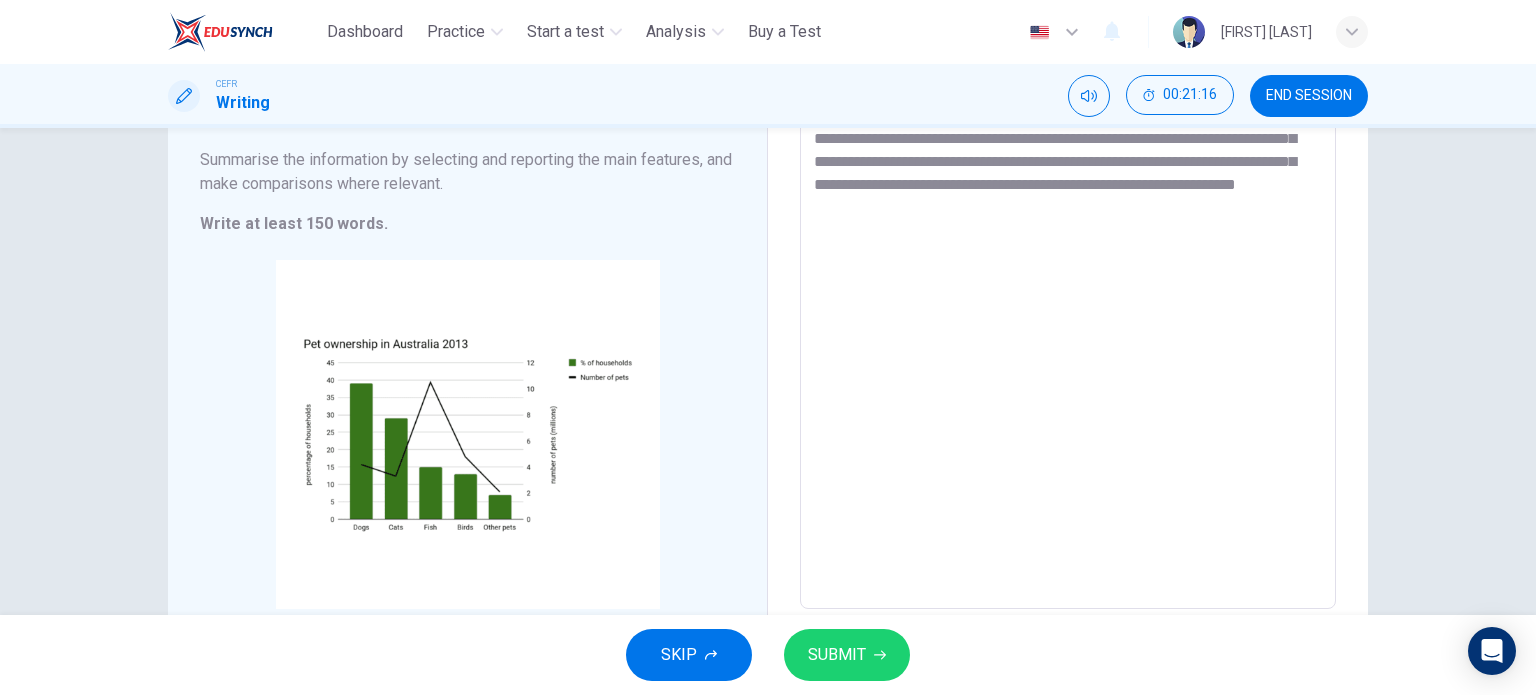 click on "**********" at bounding box center (1068, 314) 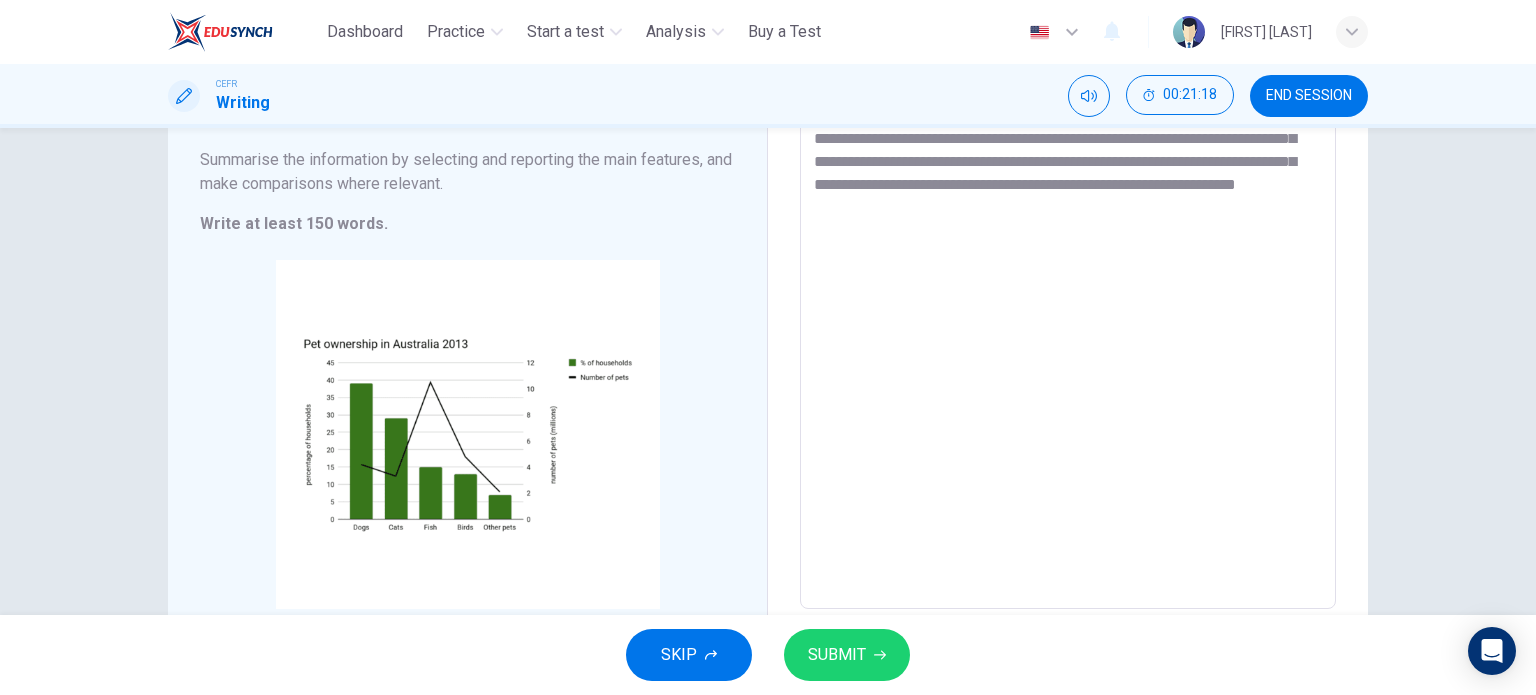 click on "**********" at bounding box center (1068, 314) 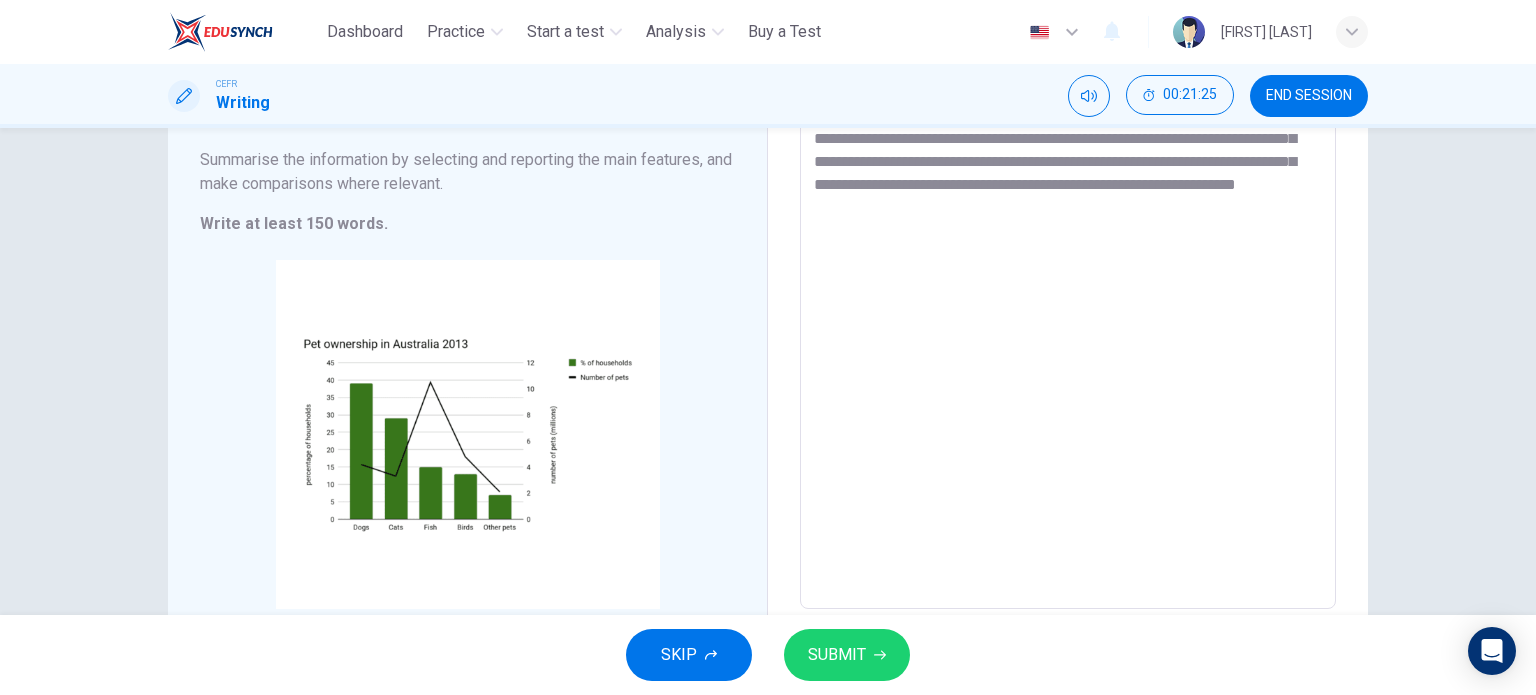 click on "**********" at bounding box center (1068, 313) 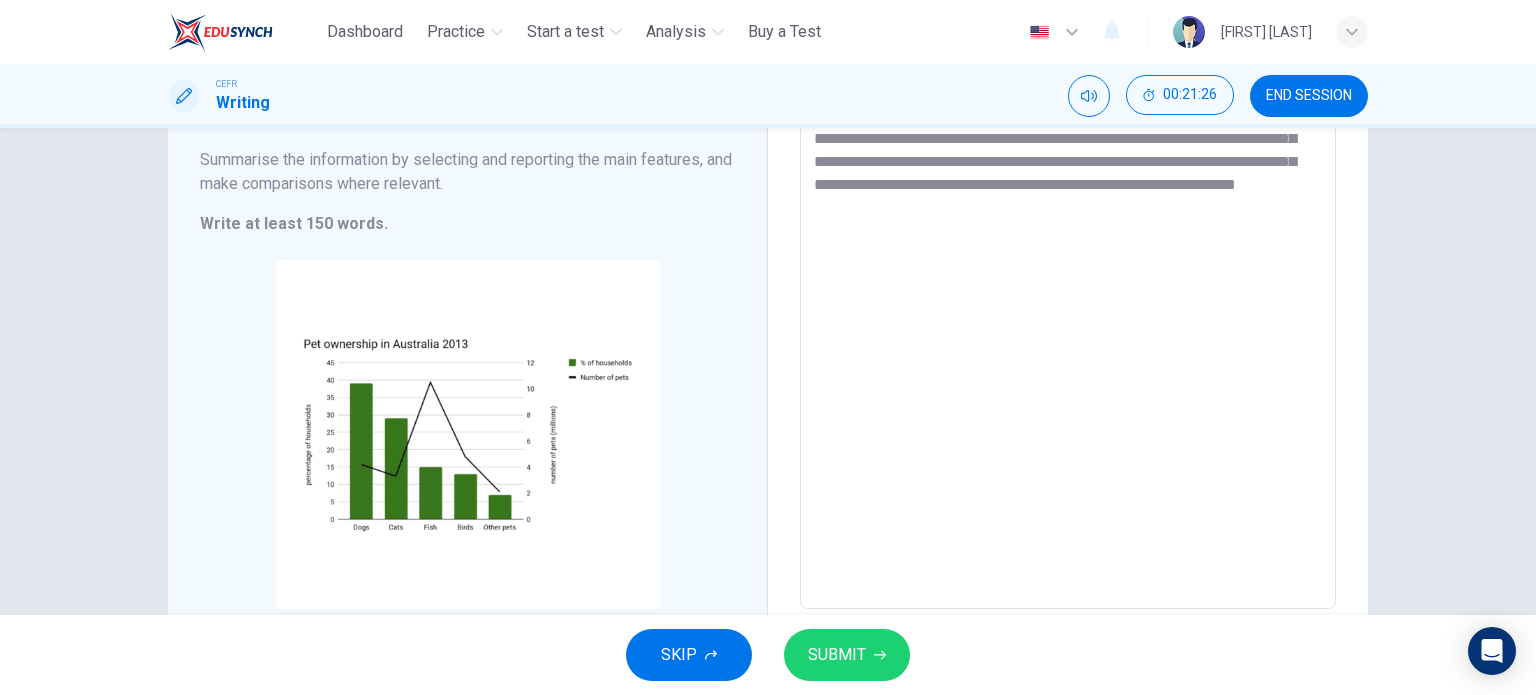 click on "**********" at bounding box center (1068, 313) 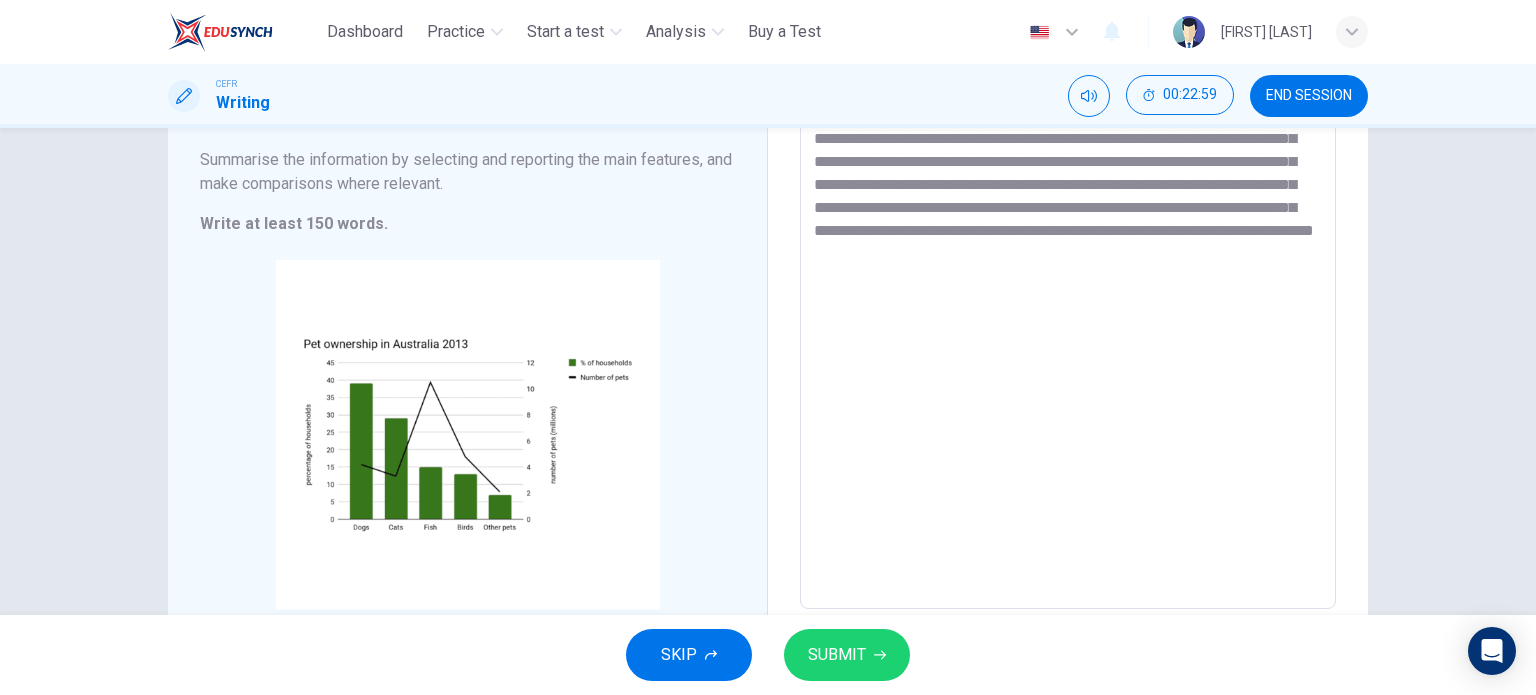 drag, startPoint x: 1150, startPoint y: 275, endPoint x: 1105, endPoint y: 255, distance: 49.24429 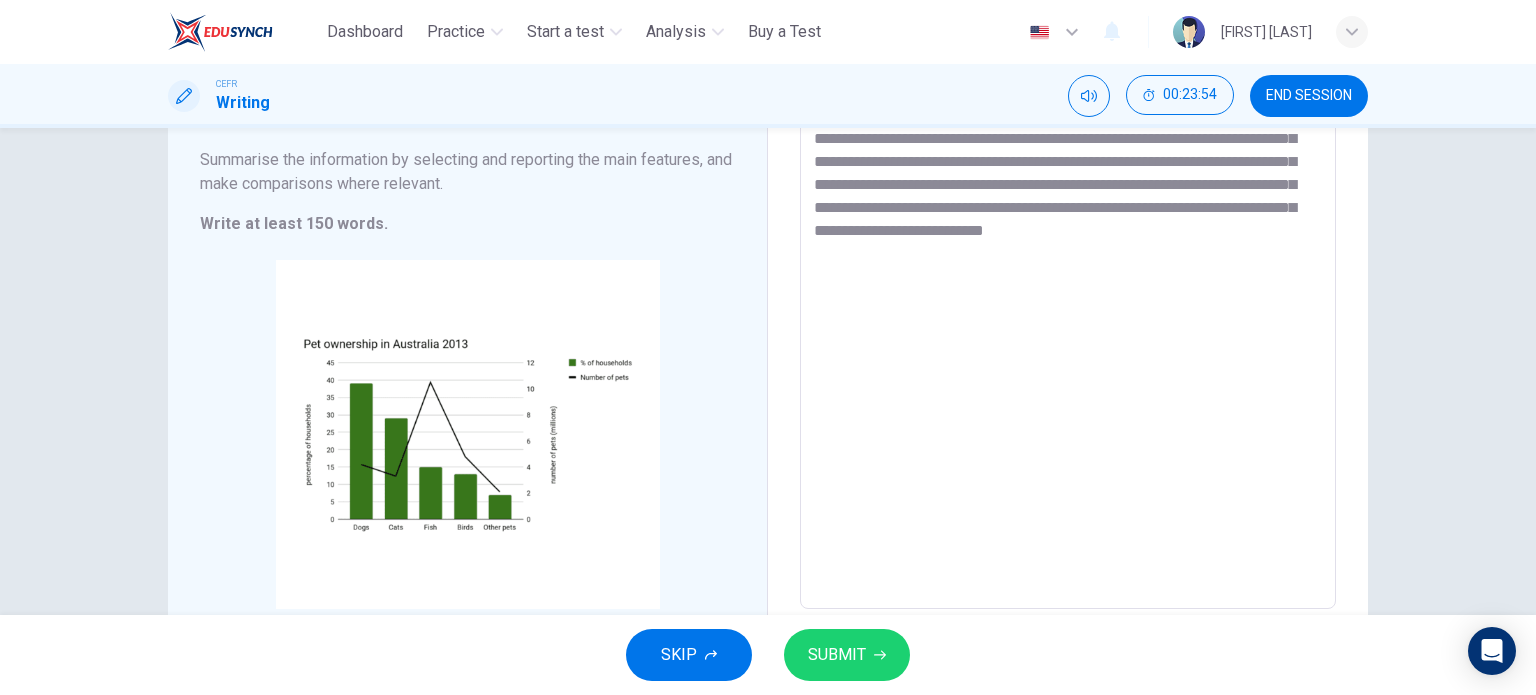 drag, startPoint x: 1212, startPoint y: 255, endPoint x: 1100, endPoint y: 252, distance: 112.04017 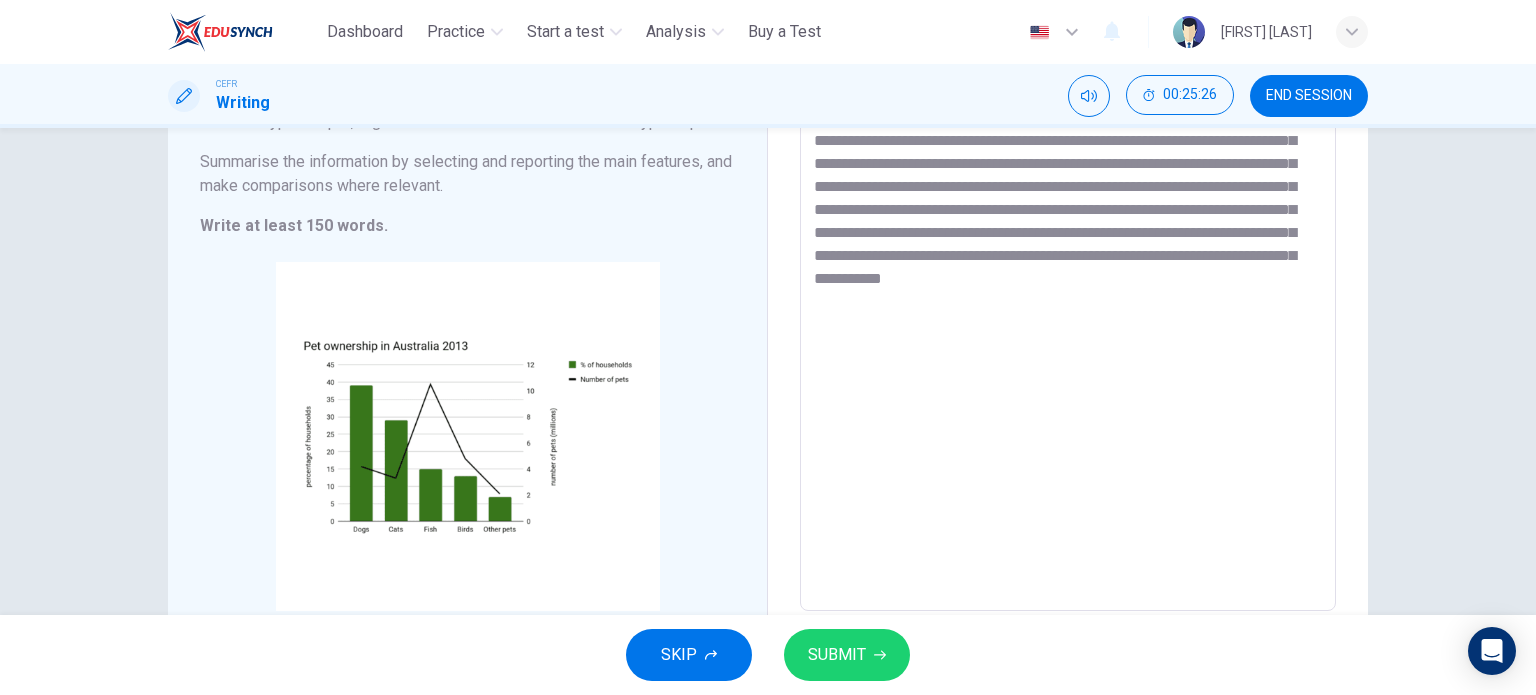 scroll, scrollTop: 220, scrollLeft: 0, axis: vertical 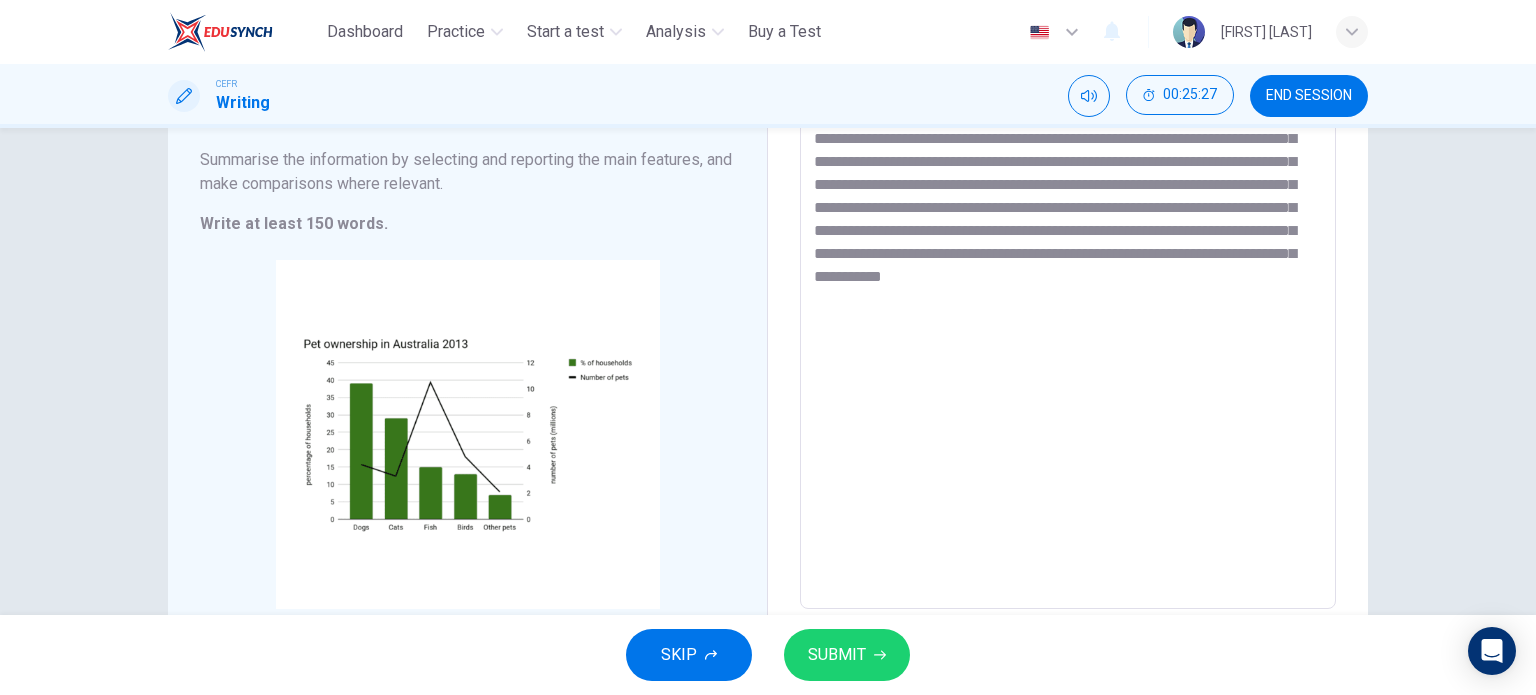 click on "**********" at bounding box center (1068, 314) 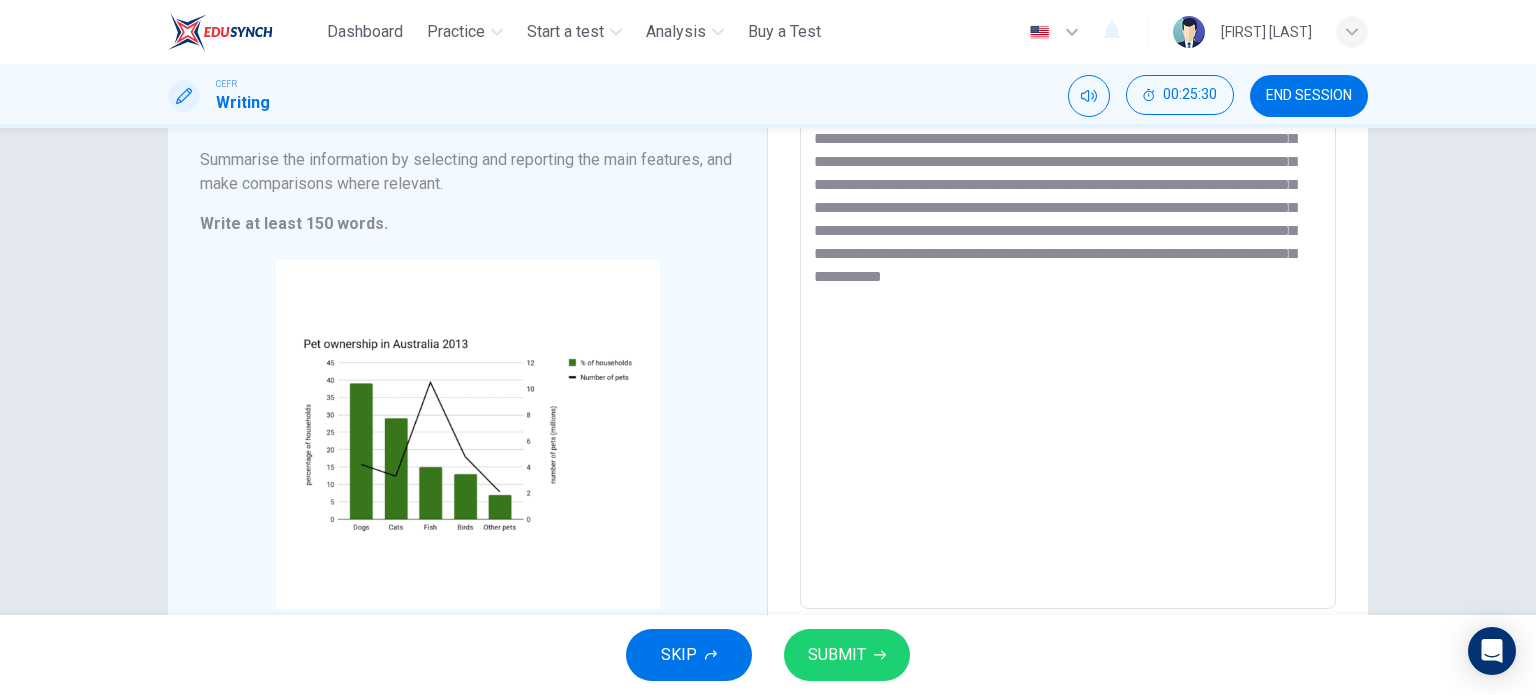 drag, startPoint x: 1290, startPoint y: 308, endPoint x: 1201, endPoint y: 289, distance: 91.00549 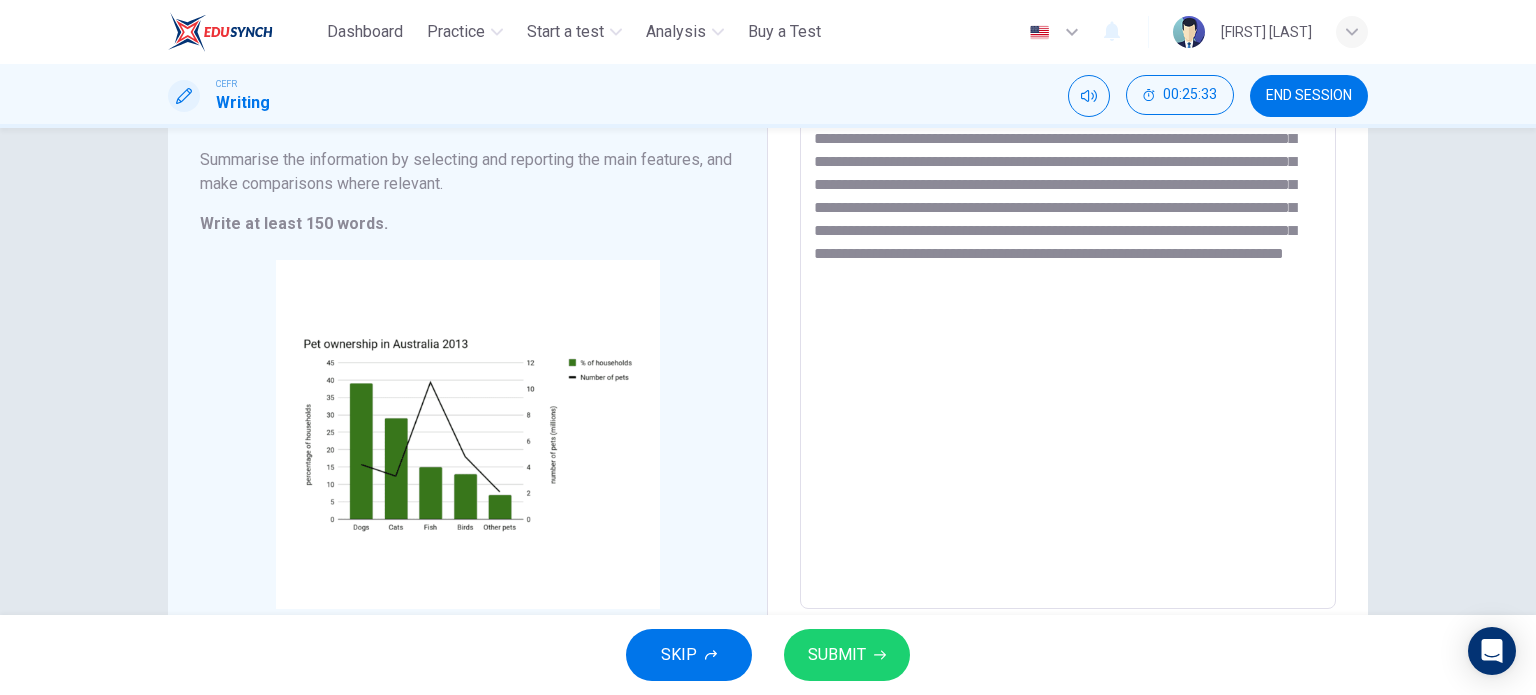 type on "**********" 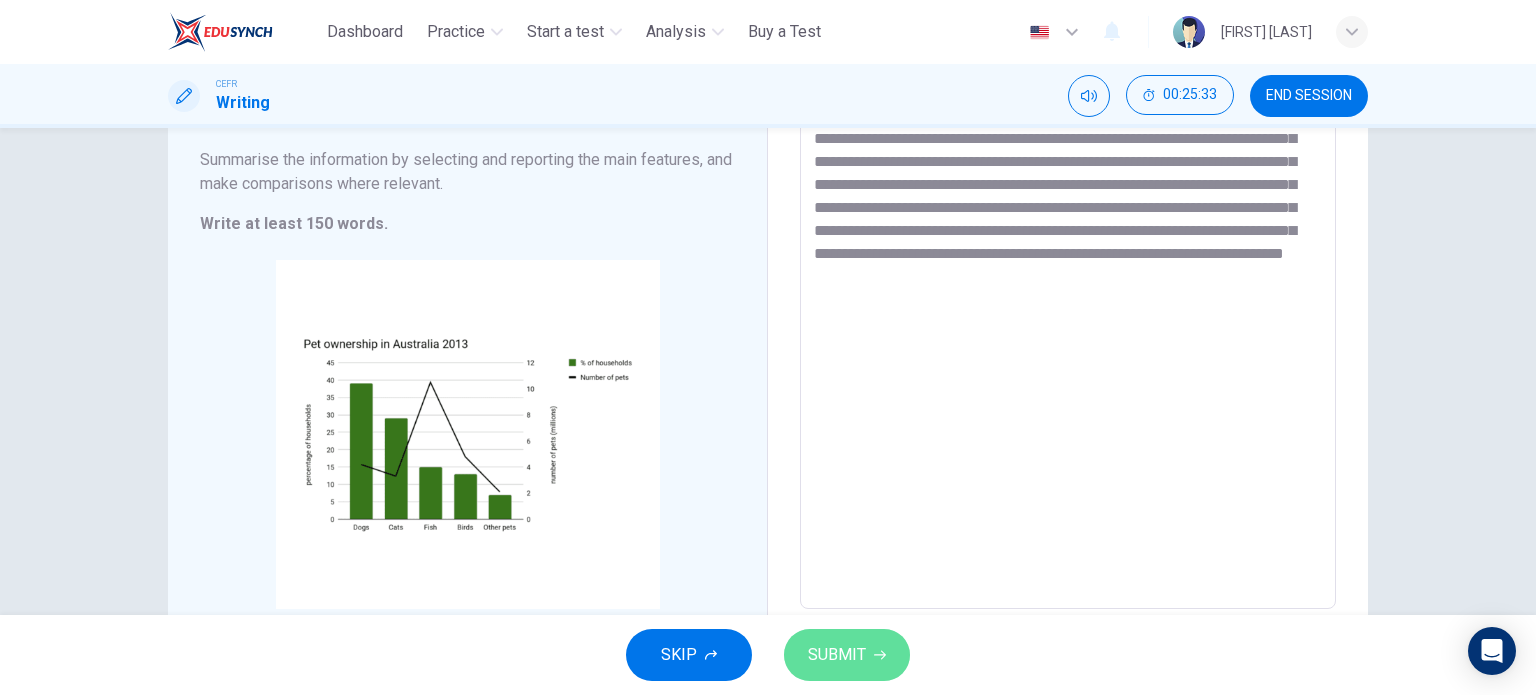click on "SUBMIT" at bounding box center [837, 655] 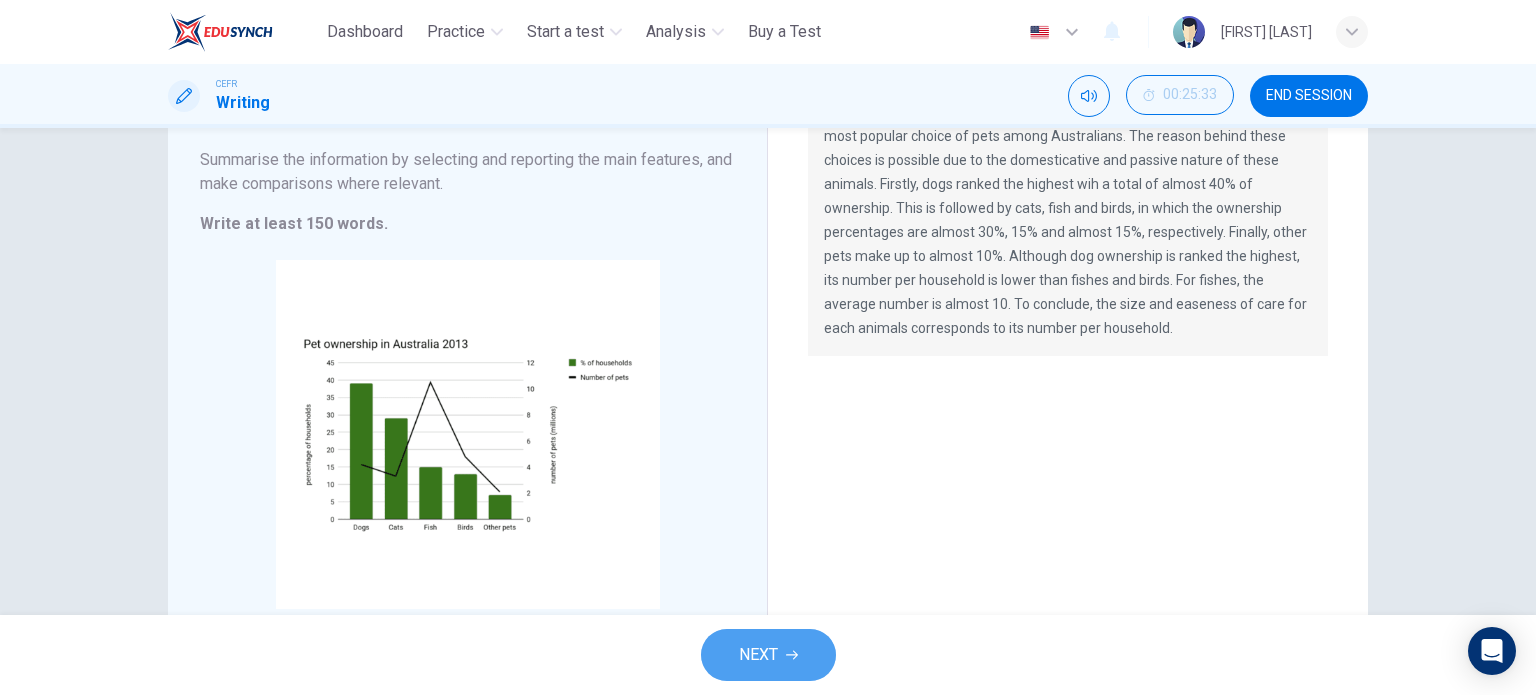 click on "NEXT" at bounding box center [758, 655] 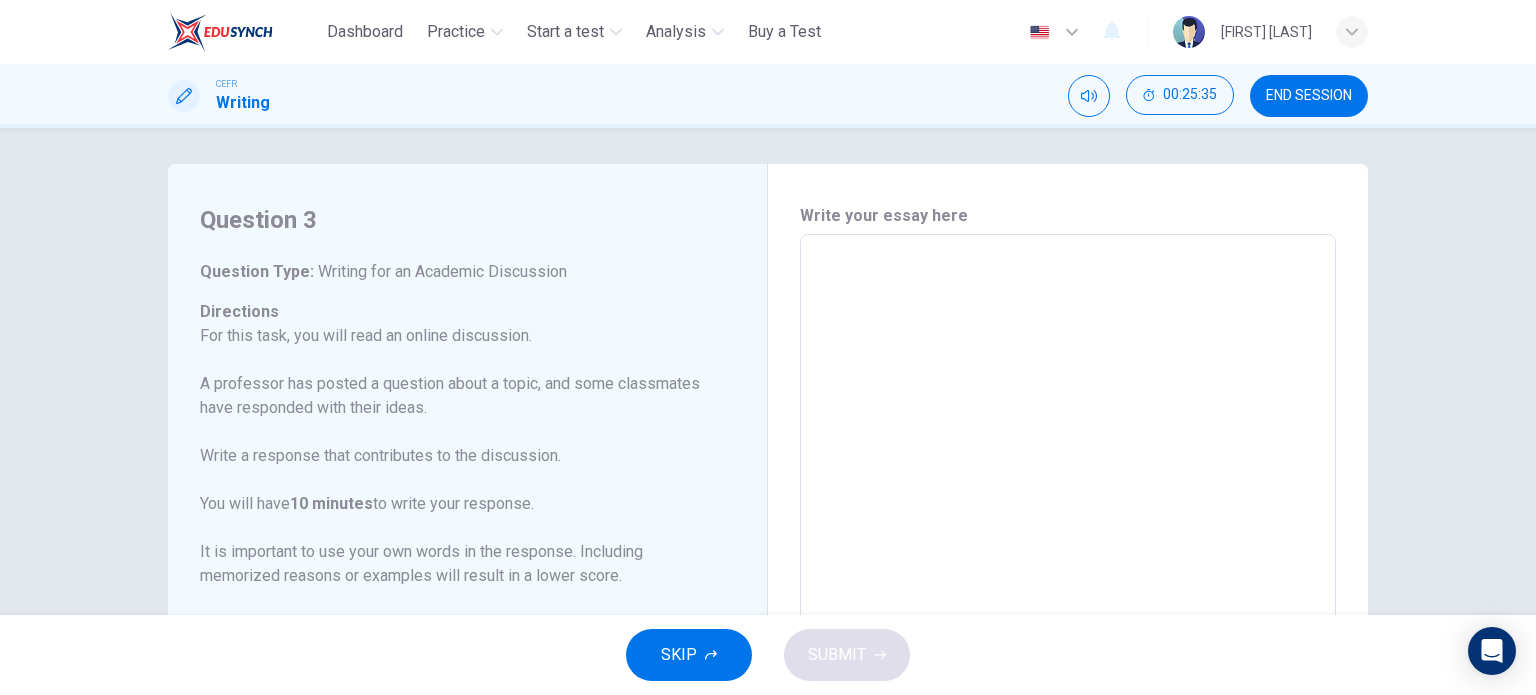scroll, scrollTop: 0, scrollLeft: 0, axis: both 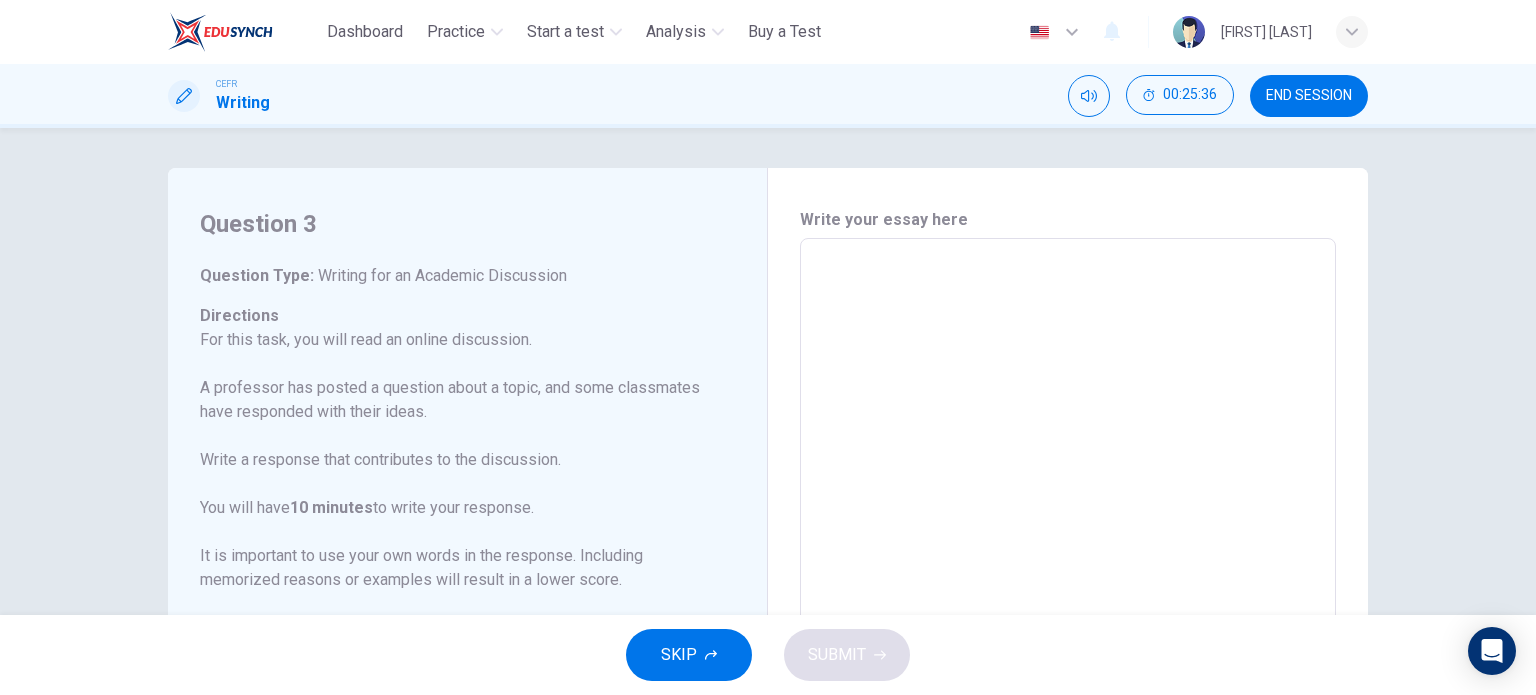 click on "SKIP" at bounding box center [689, 655] 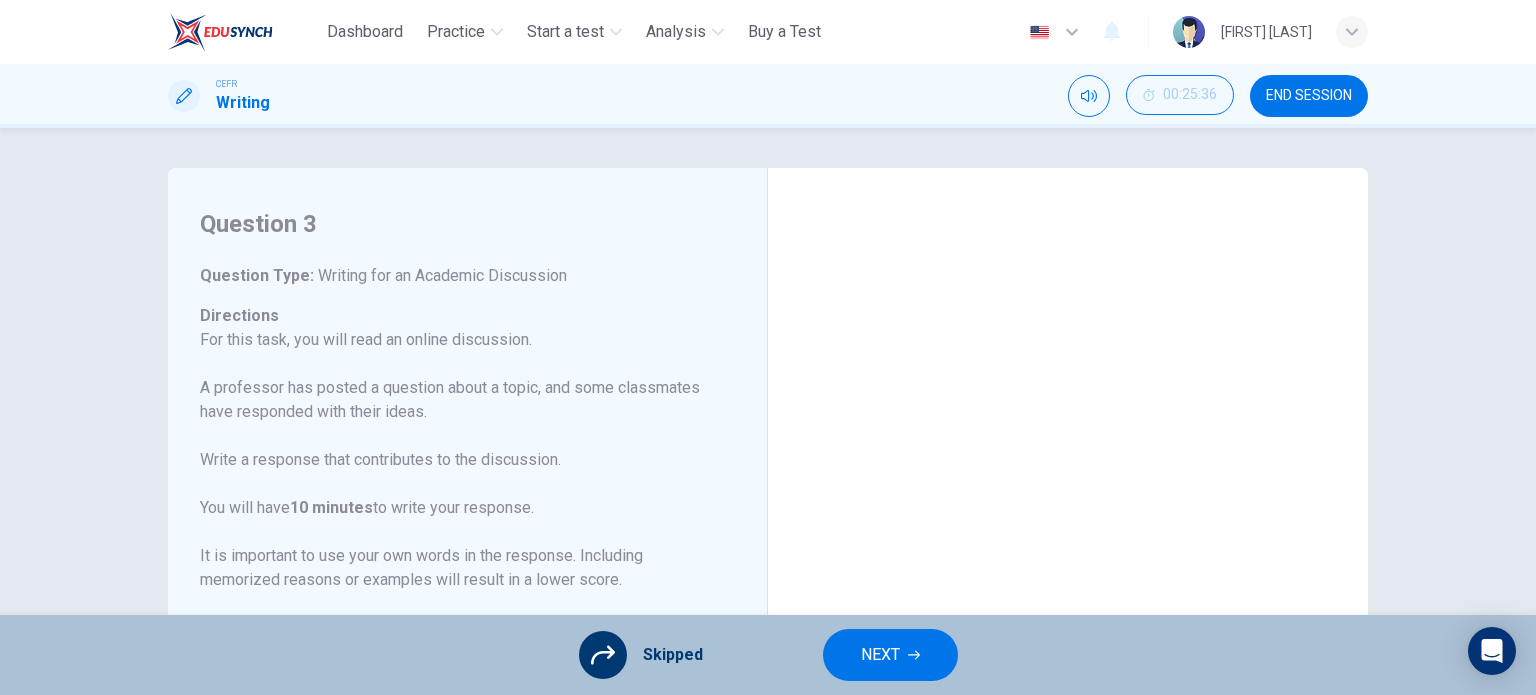 click on "NEXT" at bounding box center (890, 655) 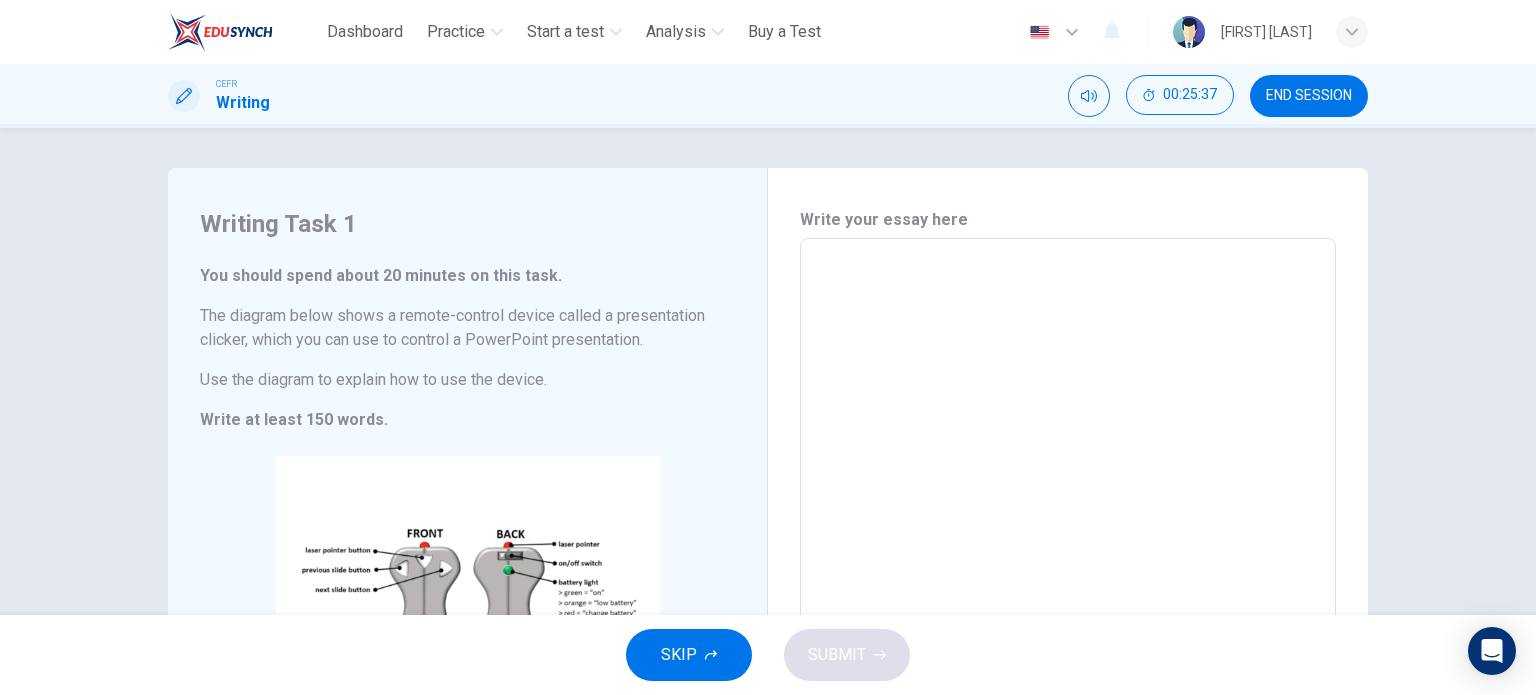 click on "END SESSION" at bounding box center [1309, 96] 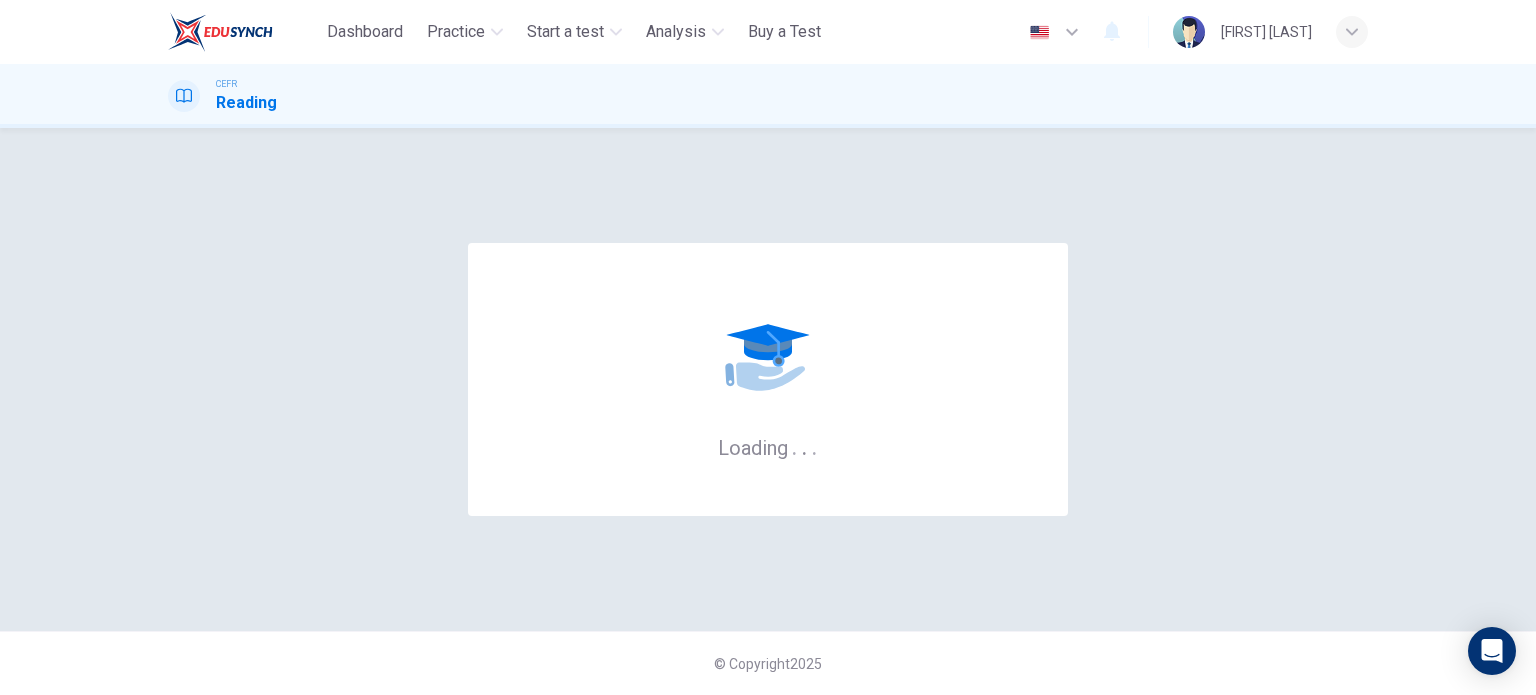 scroll, scrollTop: 0, scrollLeft: 0, axis: both 